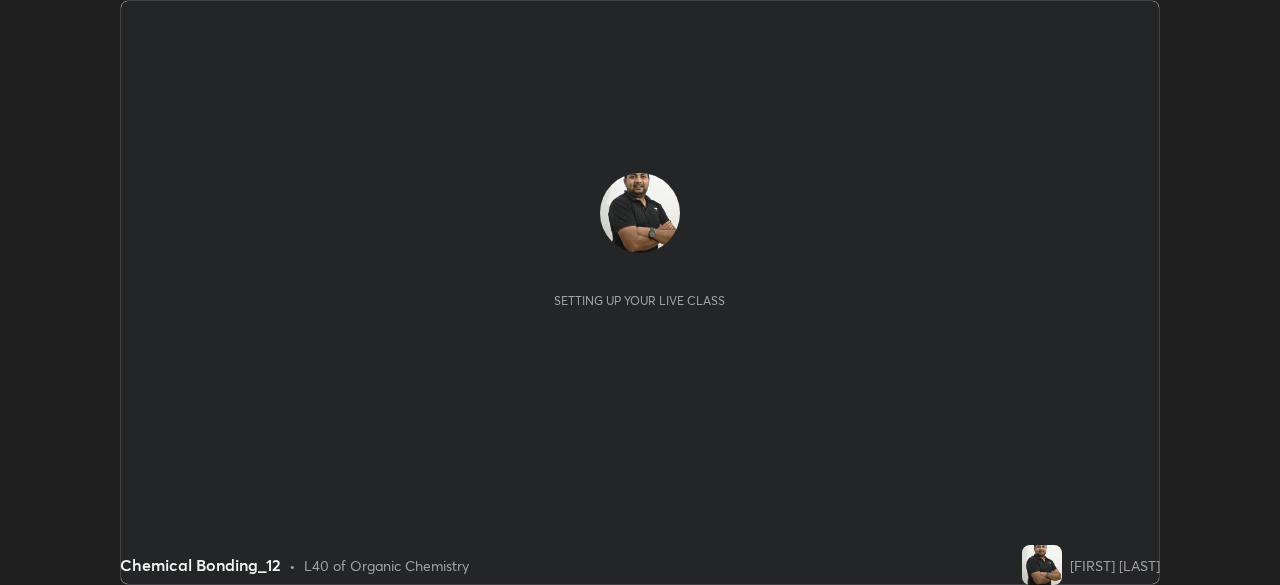 scroll, scrollTop: 0, scrollLeft: 0, axis: both 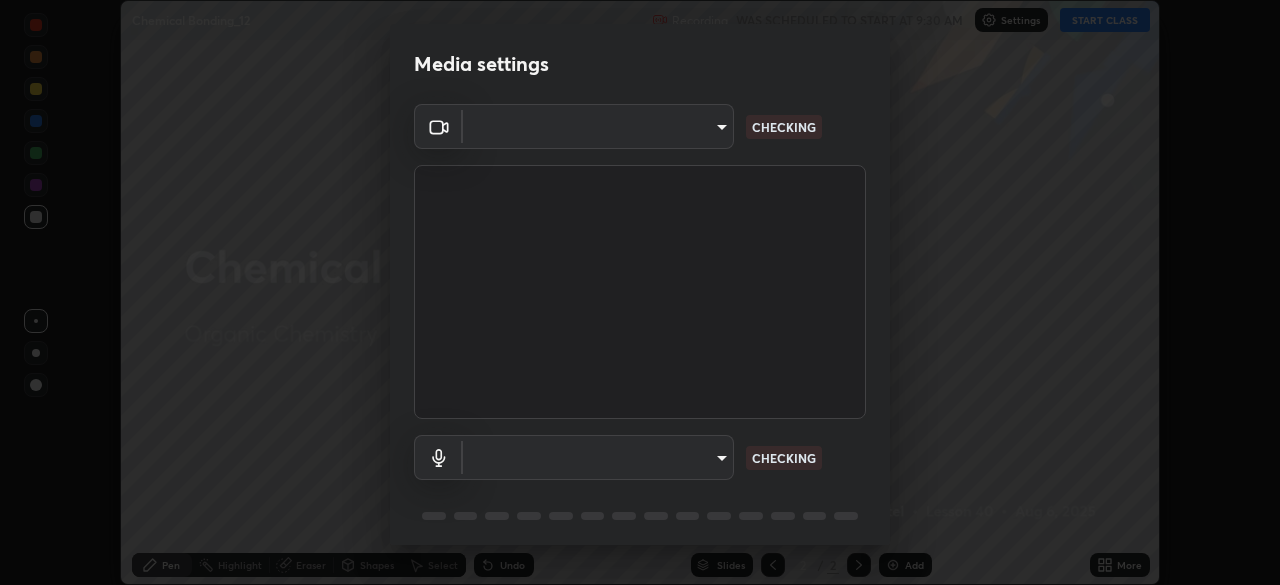type on "55598c20c3627f74fde2fa62c56176c6afd958eb63f7086a397ce1464aa3371d" 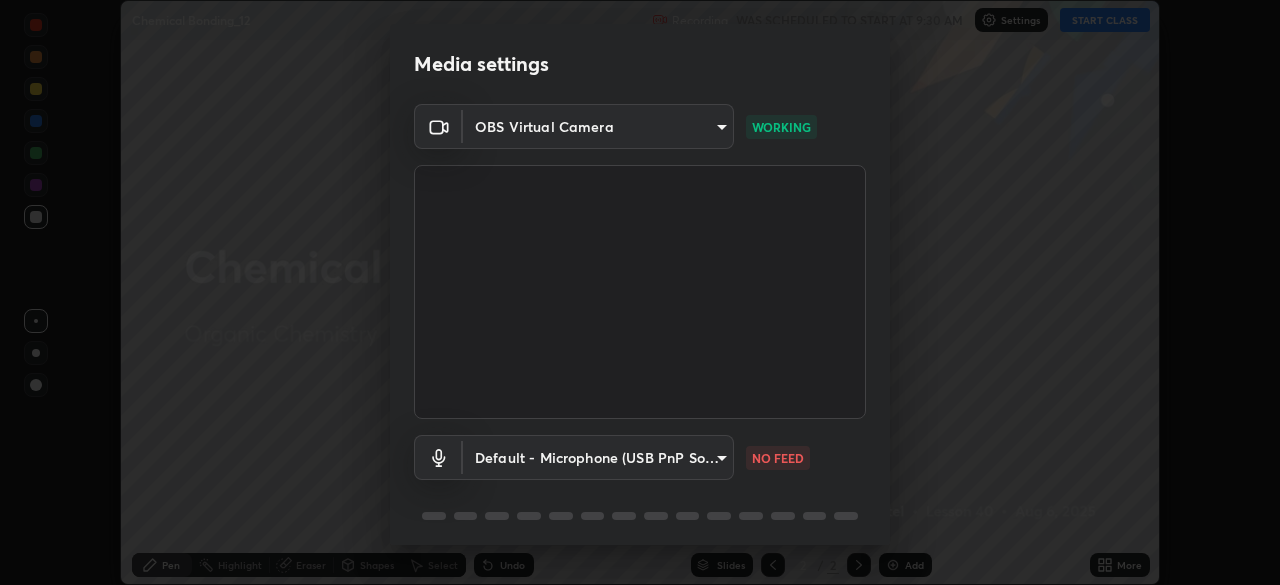 scroll, scrollTop: 70, scrollLeft: 0, axis: vertical 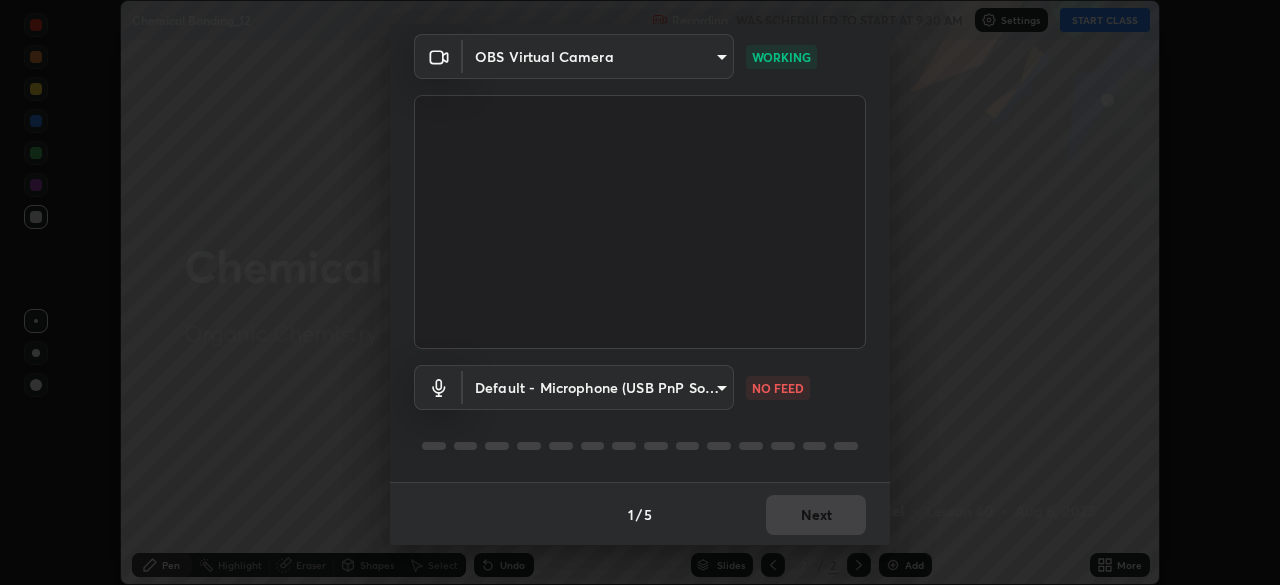 click on "Erase all Chemical Bonding_12 Recording WAS SCHEDULED TO START AT  9:30 AM Settings START CLASS Setting up your live class Chemical Bonding_12 • L40 of Organic Chemistry [FIRST] [LAST] Pen Highlight Eraser Shapes Select Undo Slides 2 / 2 Add More No doubts shared Encourage your learners to ask a doubt for better clarity Report an issue Reason for reporting Buffering Chat not working Audio - Video sync issue Educator video quality low ​ Attach an image Report Media settings OBS Virtual Camera [HASH] WORKING Default - Microphone (USB PnP Sound Device) default NO FEED 1 / 5 Next" at bounding box center [640, 292] 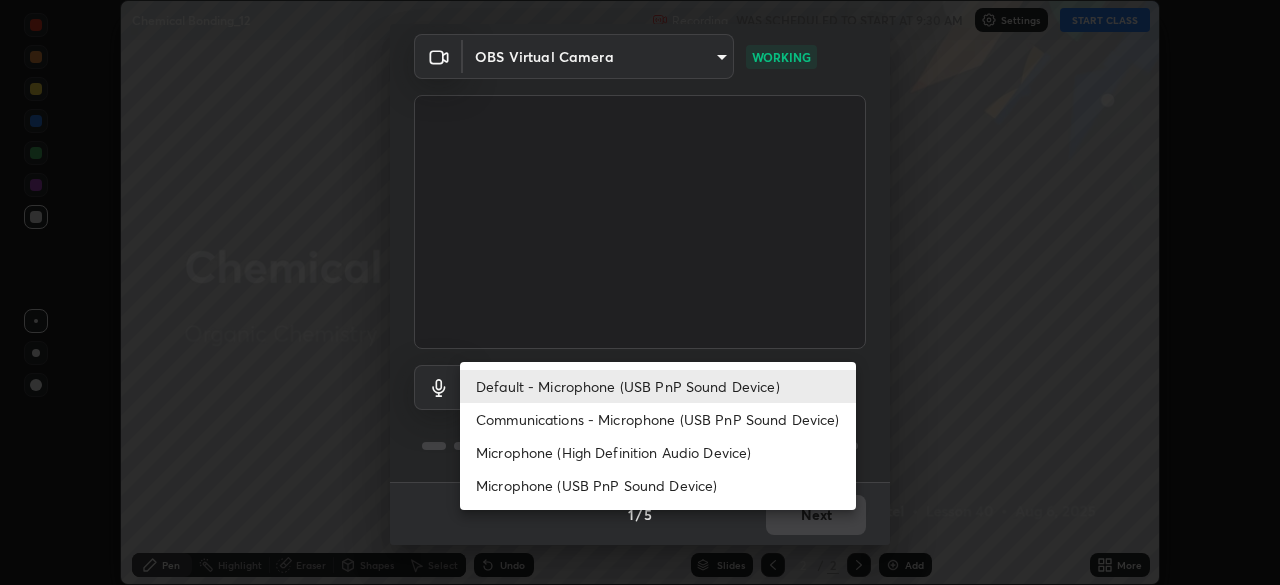 click on "Microphone (High Definition Audio Device)" at bounding box center [658, 452] 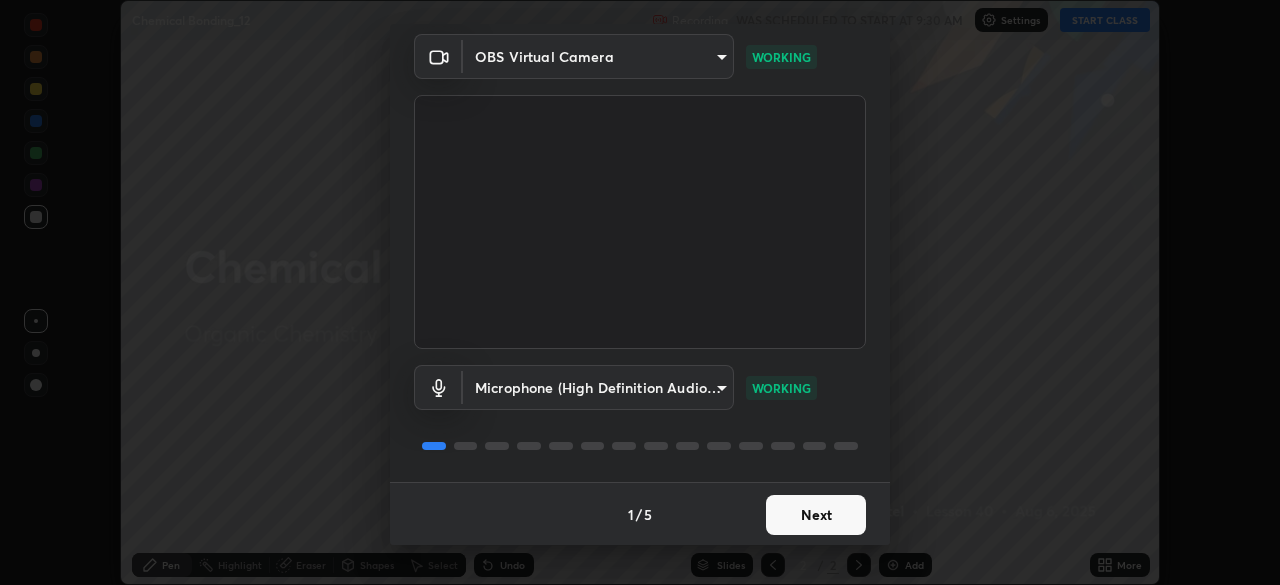 click on "Next" at bounding box center (816, 515) 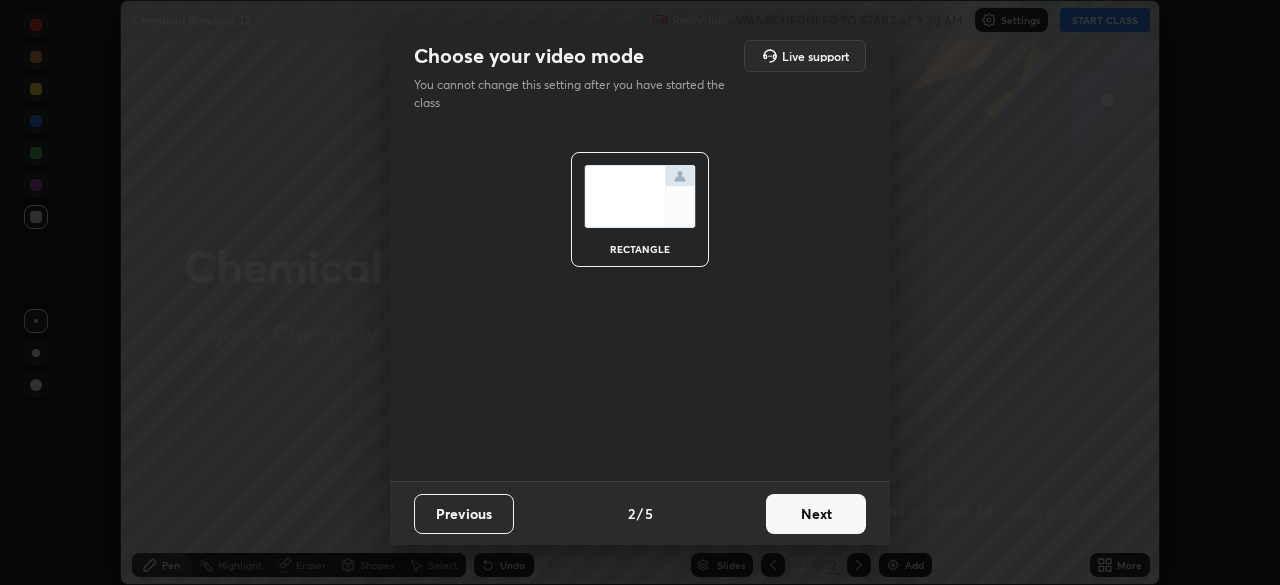 scroll, scrollTop: 0, scrollLeft: 0, axis: both 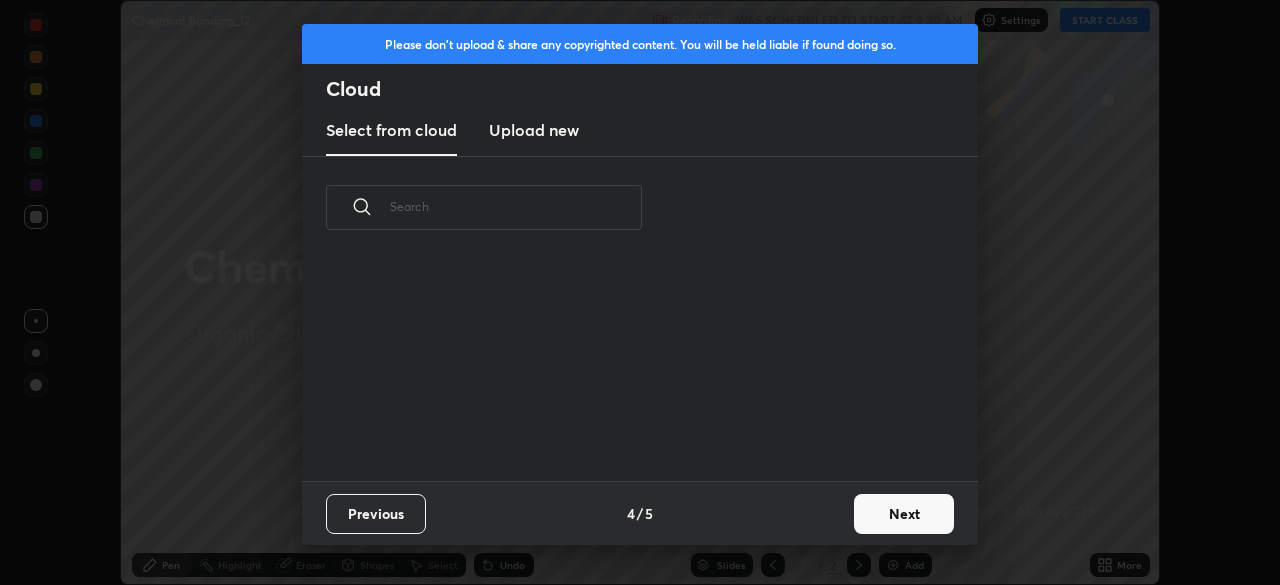 click on "Next" at bounding box center [904, 514] 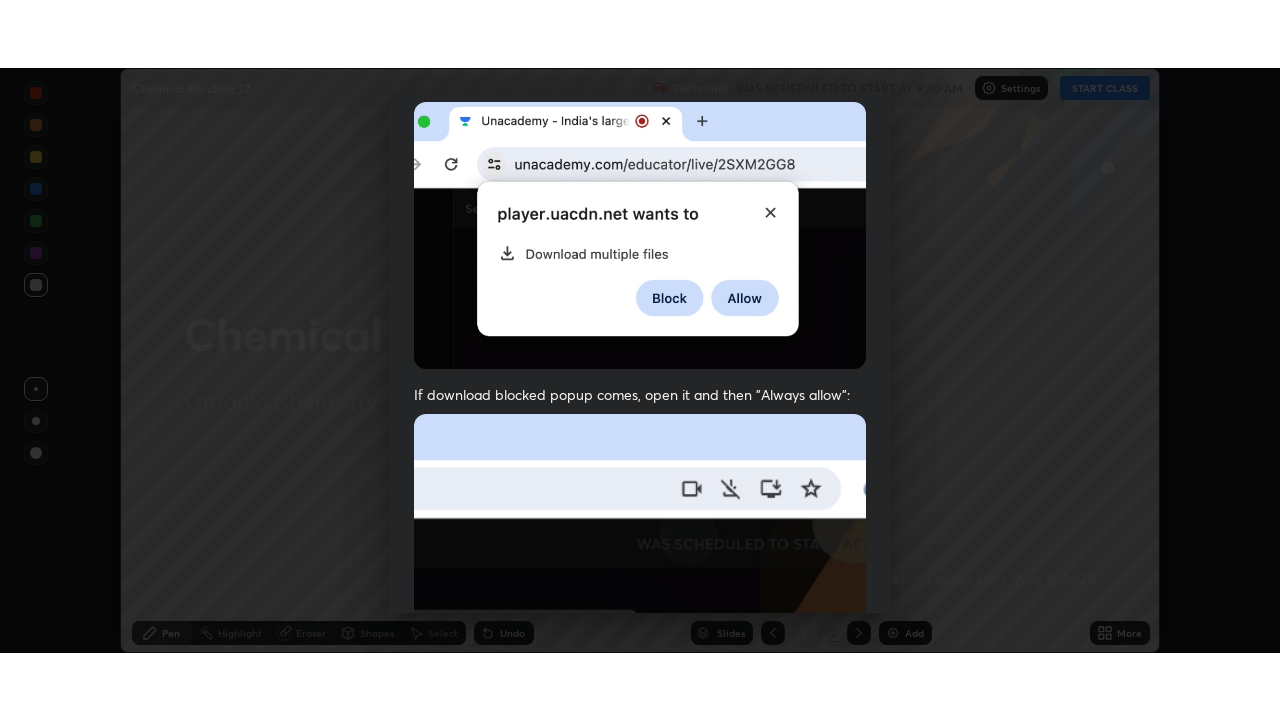 scroll, scrollTop: 478, scrollLeft: 0, axis: vertical 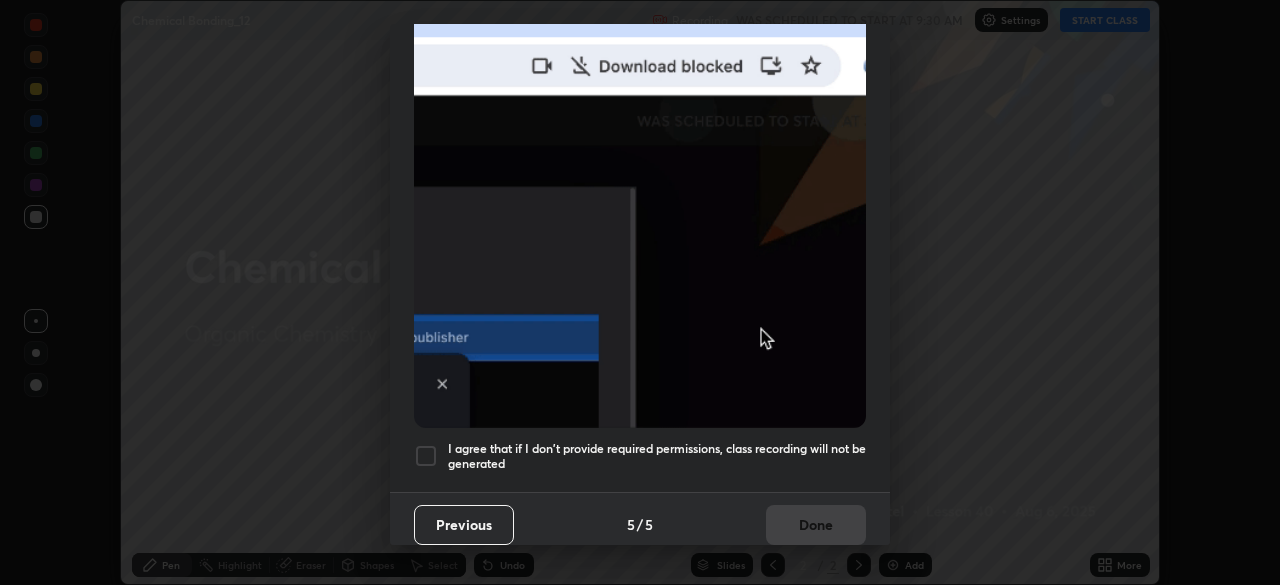 click on "I agree that if I don't provide required permissions, class recording will not be generated" at bounding box center (657, 456) 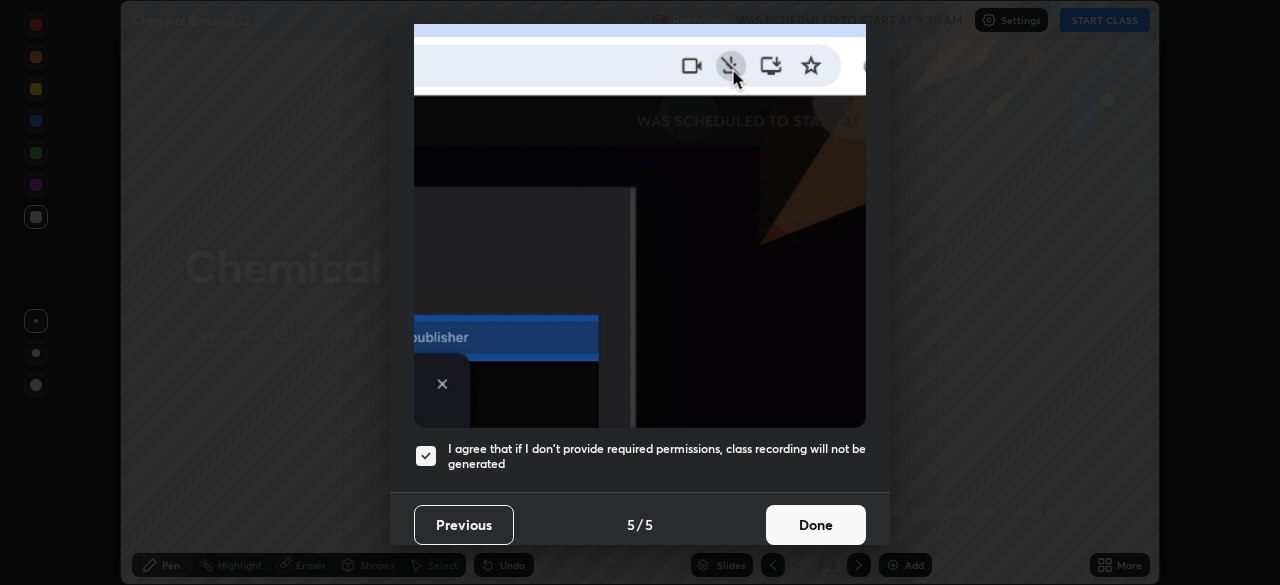 click on "Done" at bounding box center (816, 525) 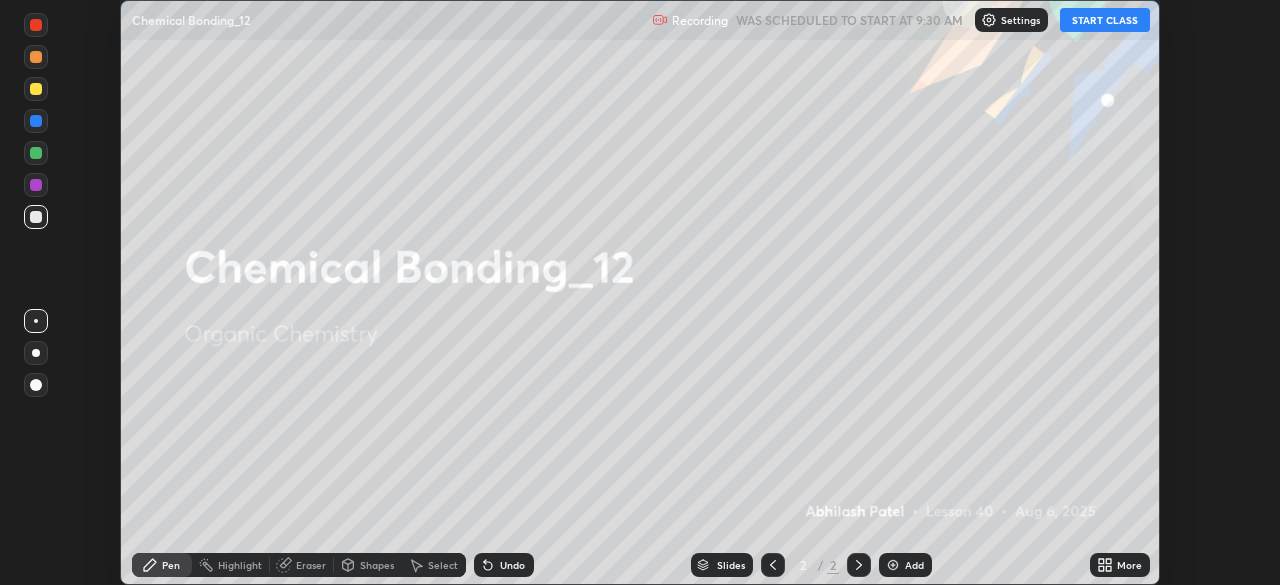 click 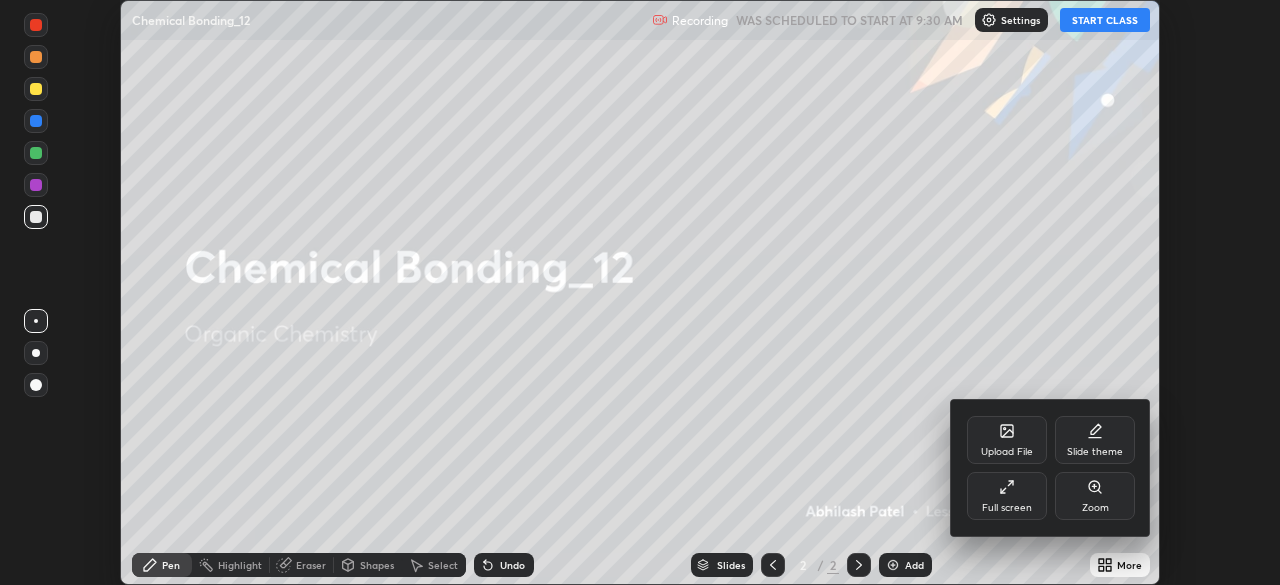 click on "Full screen" at bounding box center [1007, 496] 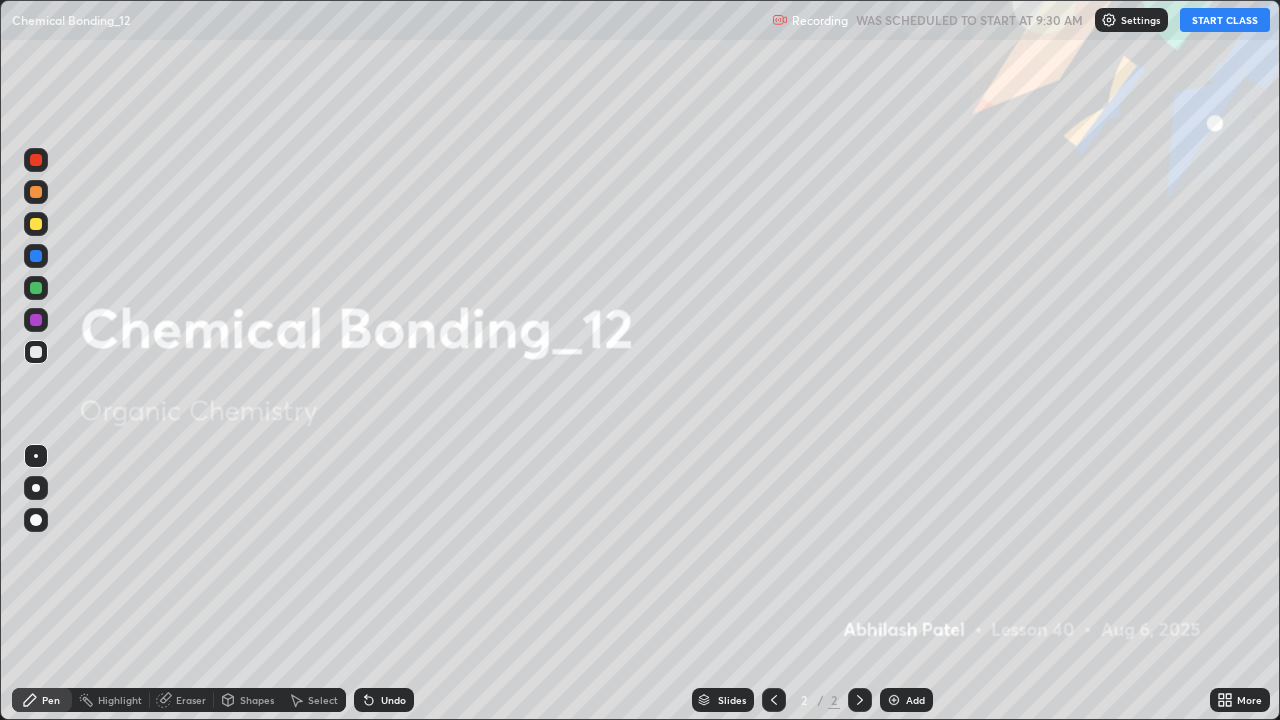 scroll, scrollTop: 99280, scrollLeft: 98720, axis: both 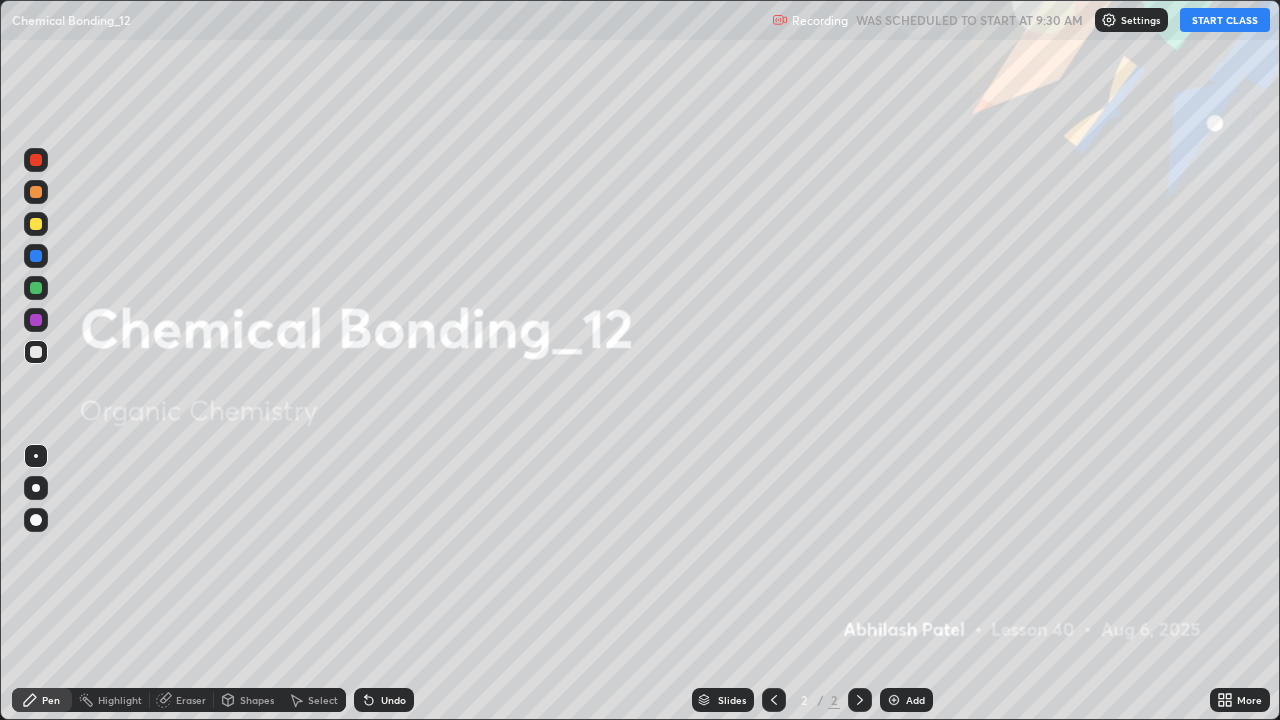 click on "START CLASS" at bounding box center (1225, 20) 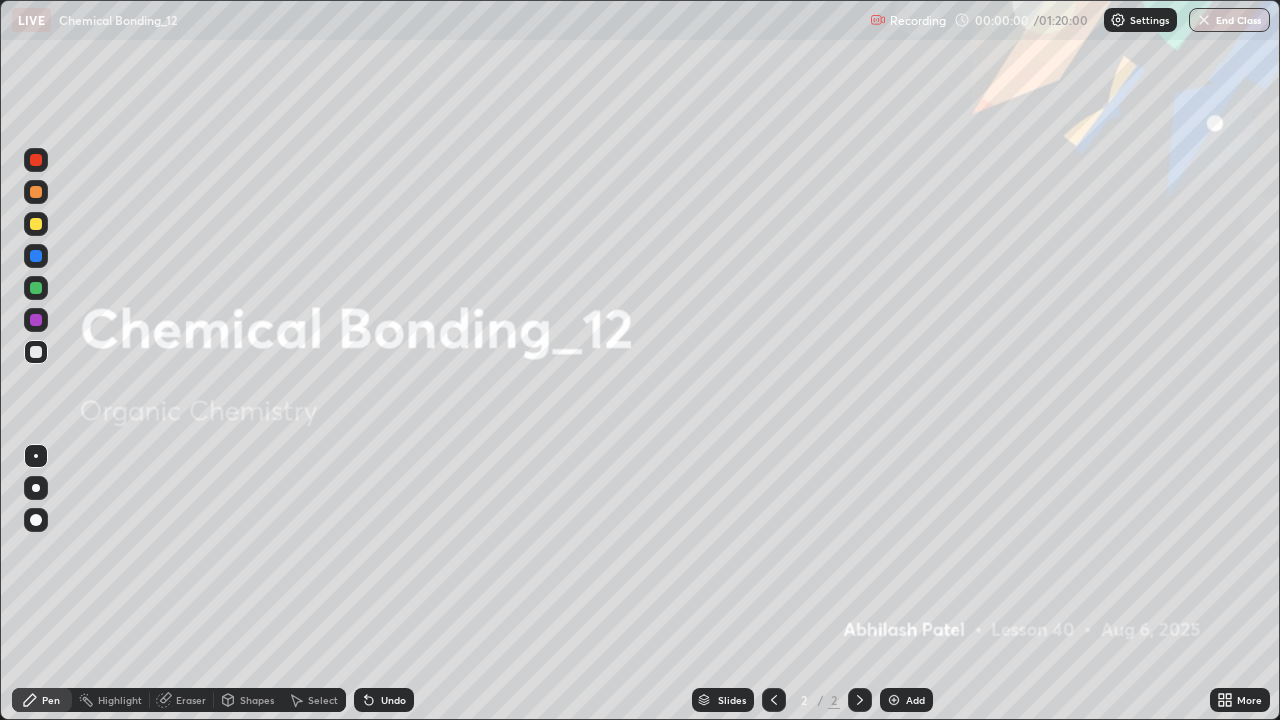 click on "Add" at bounding box center [915, 700] 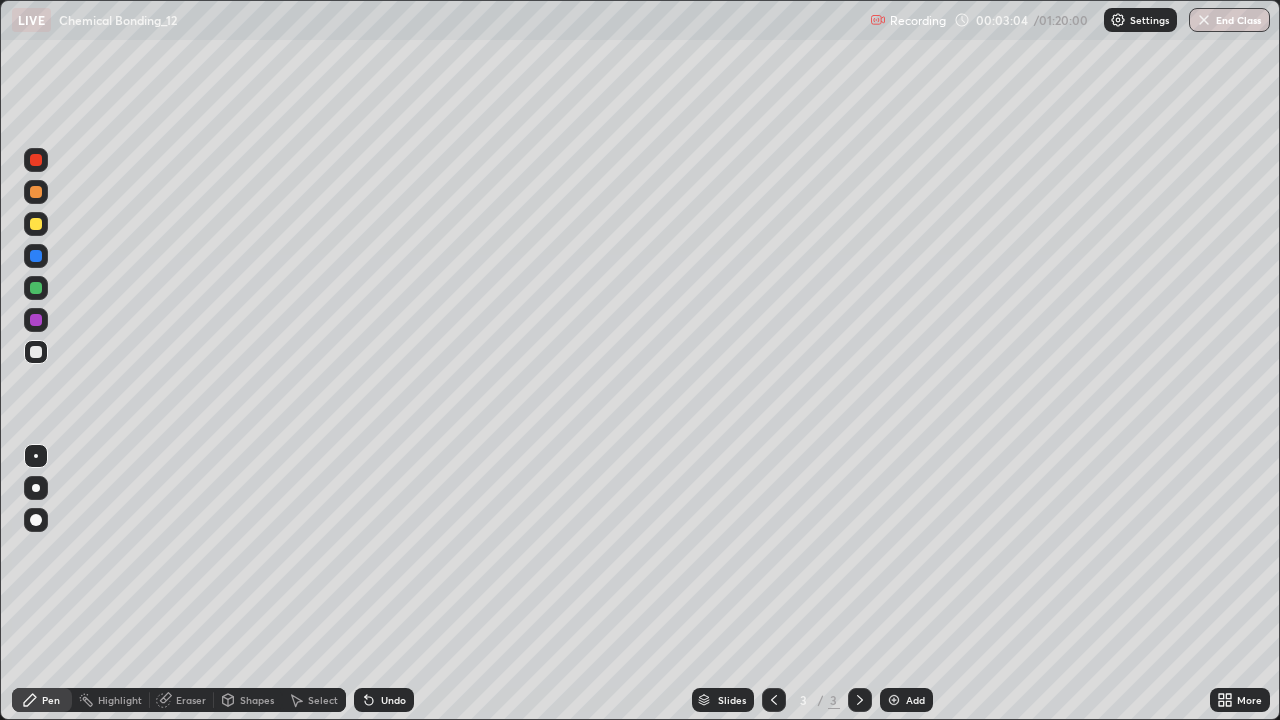 click on "Shapes" at bounding box center (257, 700) 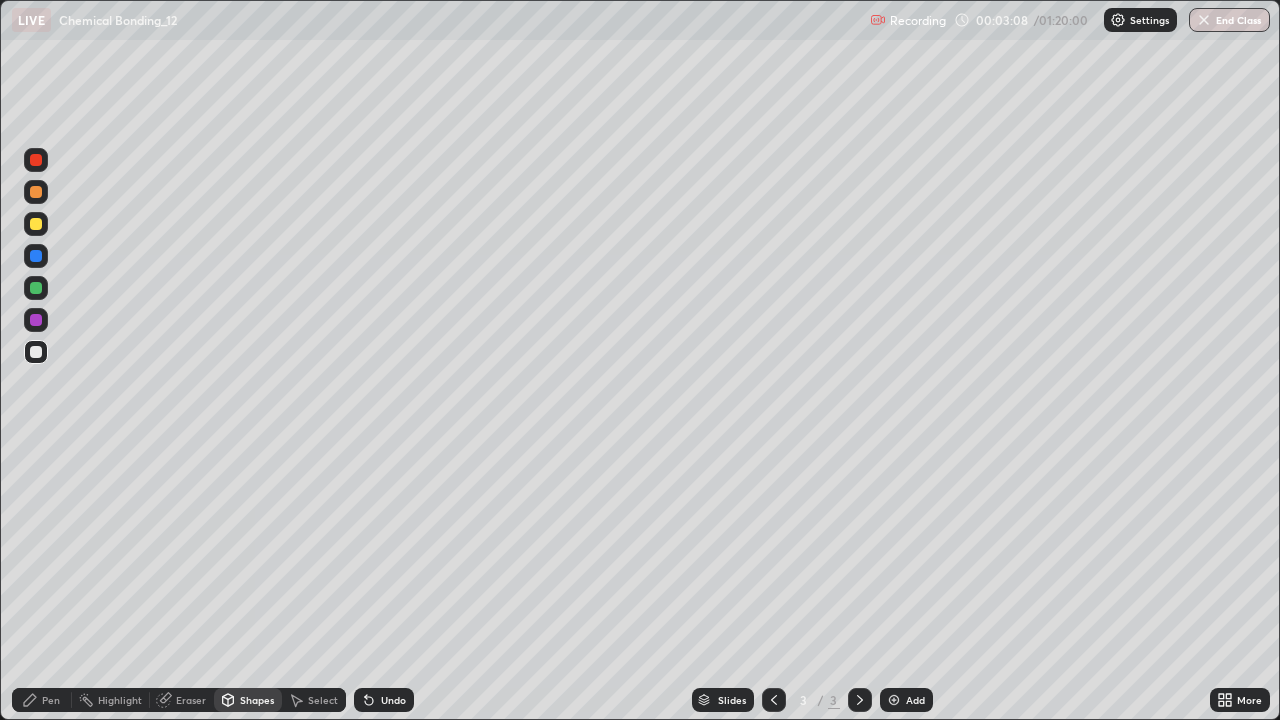 click on "Shapes" at bounding box center [257, 700] 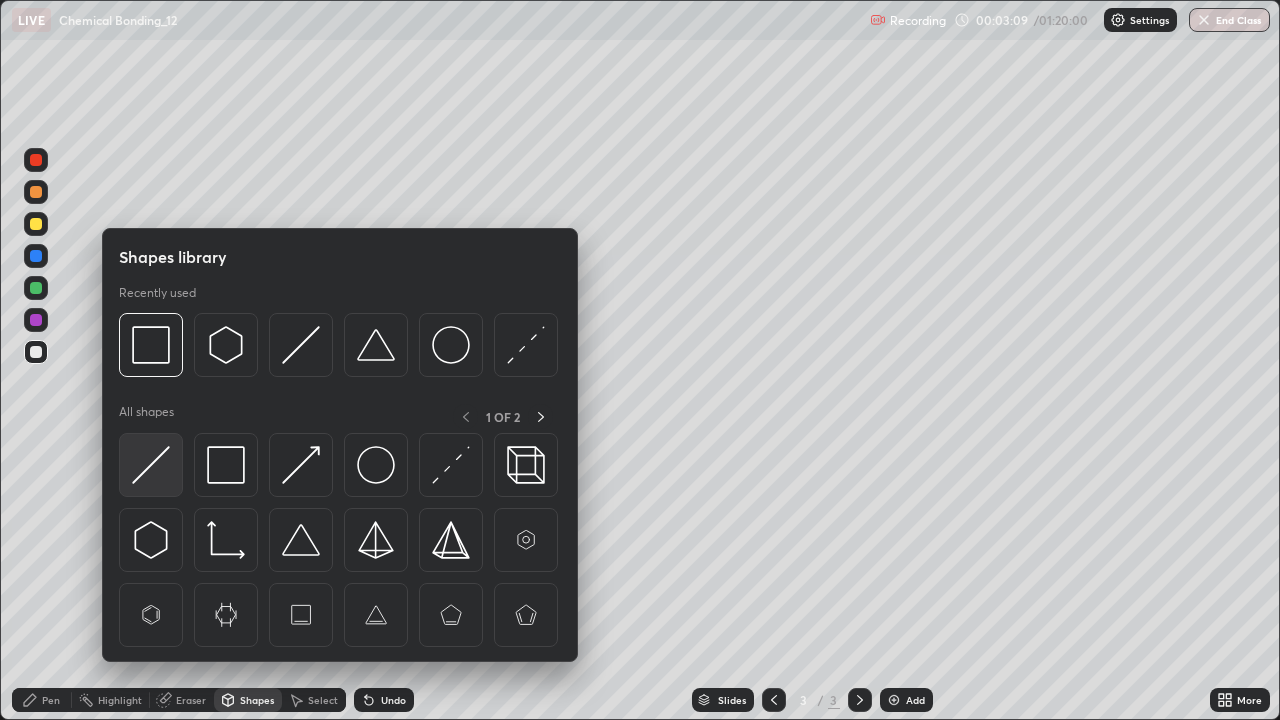 click at bounding box center (151, 465) 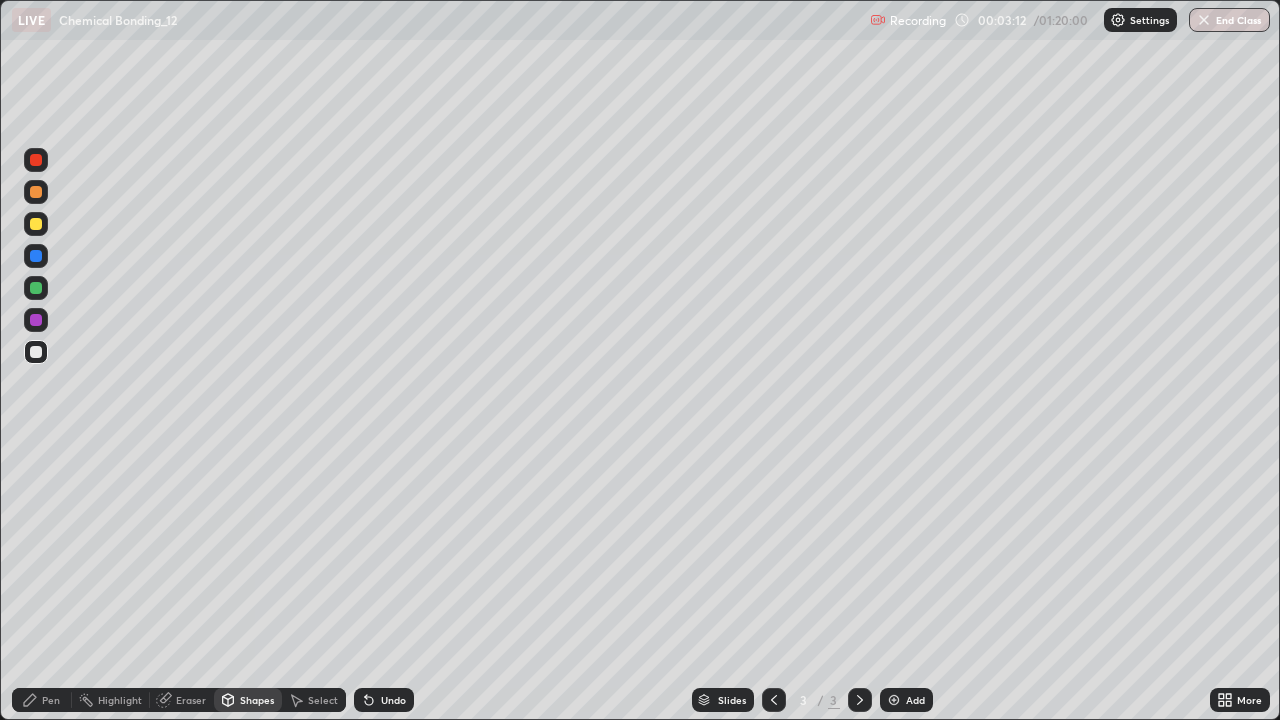 click on "Undo" at bounding box center (384, 700) 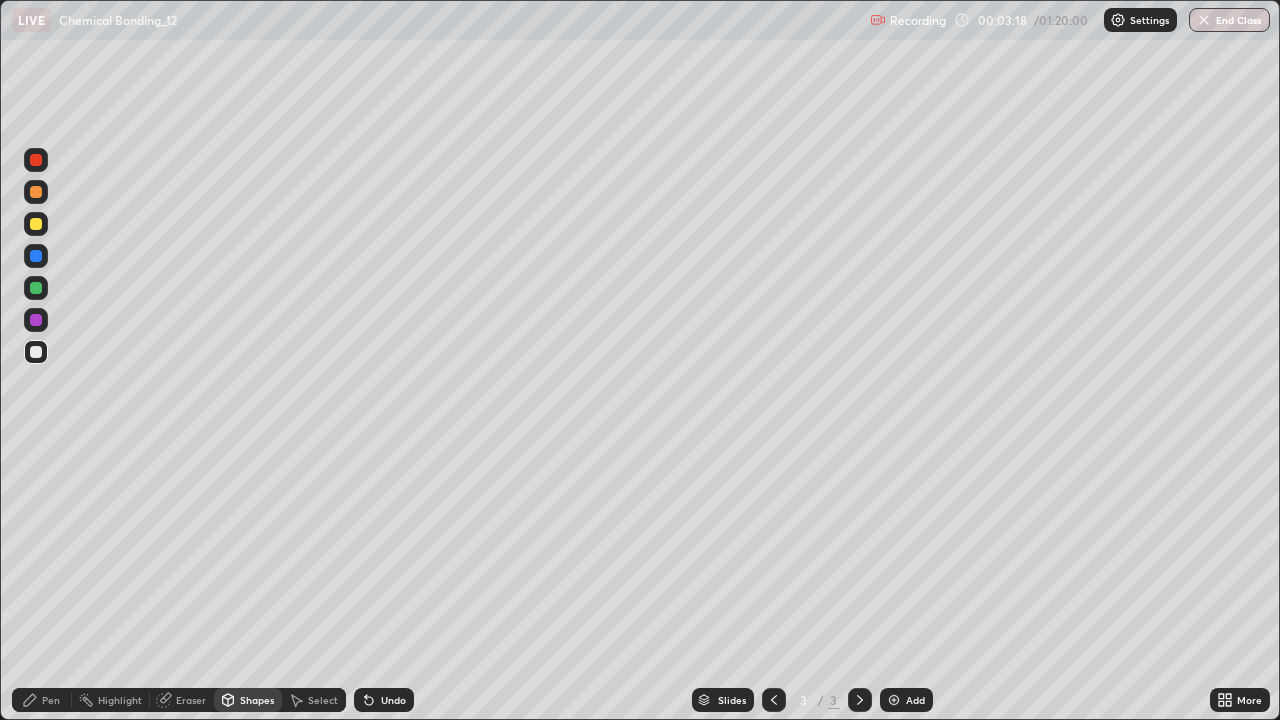 click on "Pen" at bounding box center (42, 700) 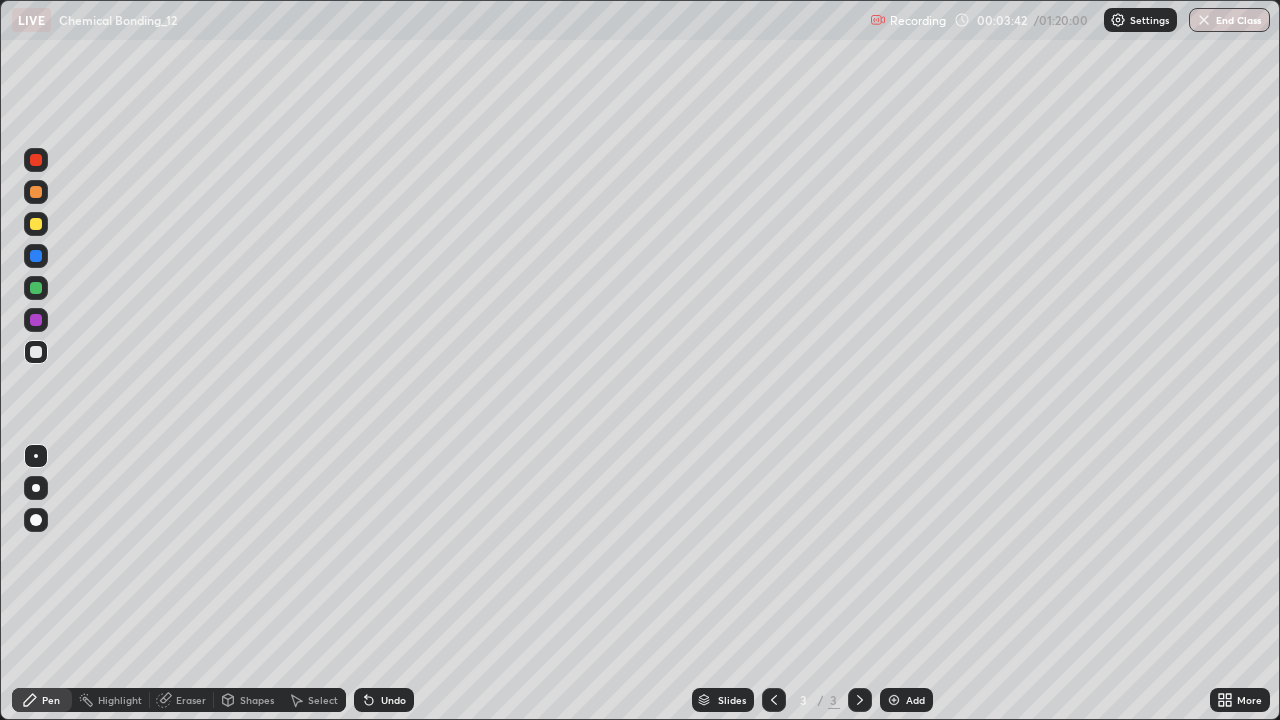click at bounding box center [36, 488] 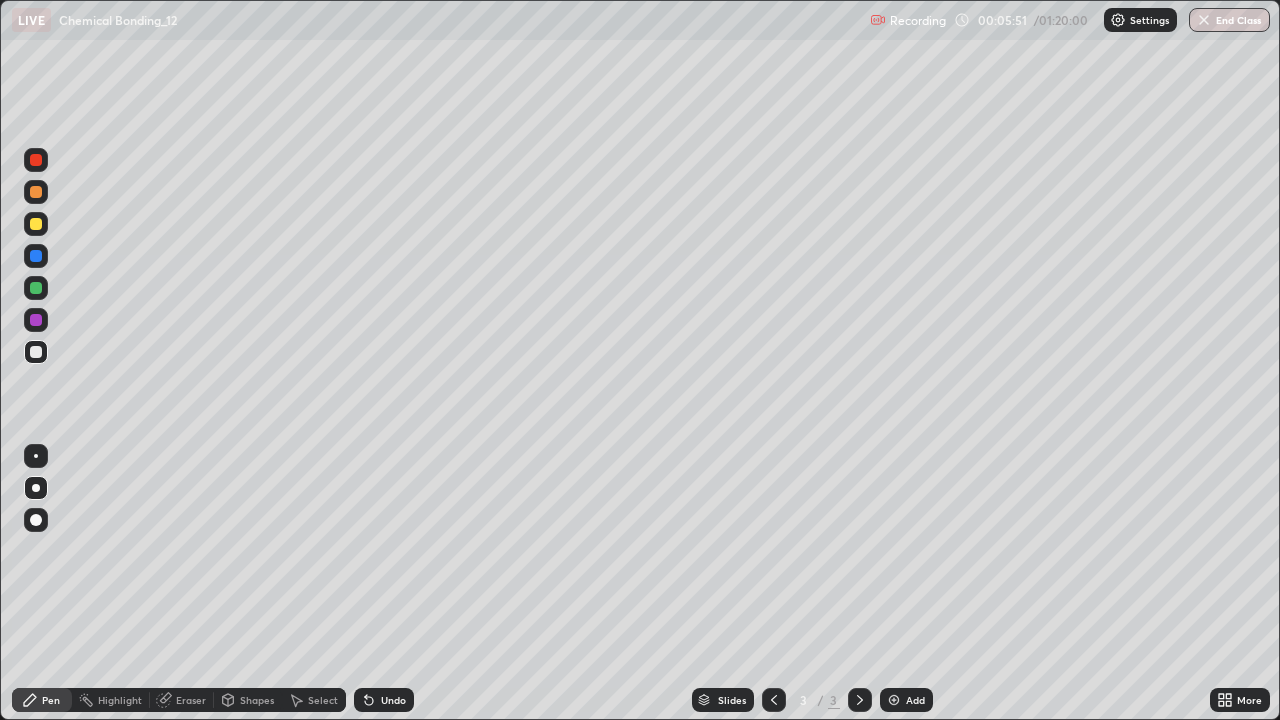 click at bounding box center (894, 700) 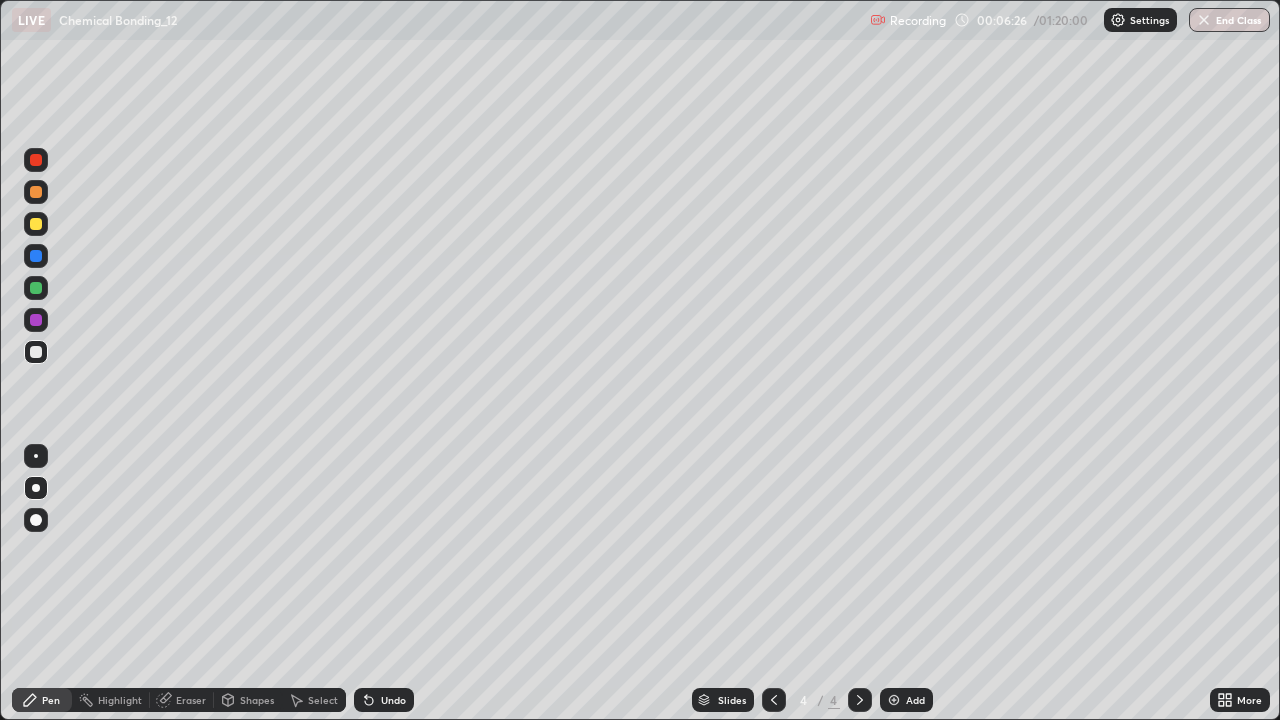 click on "Undo" at bounding box center (384, 700) 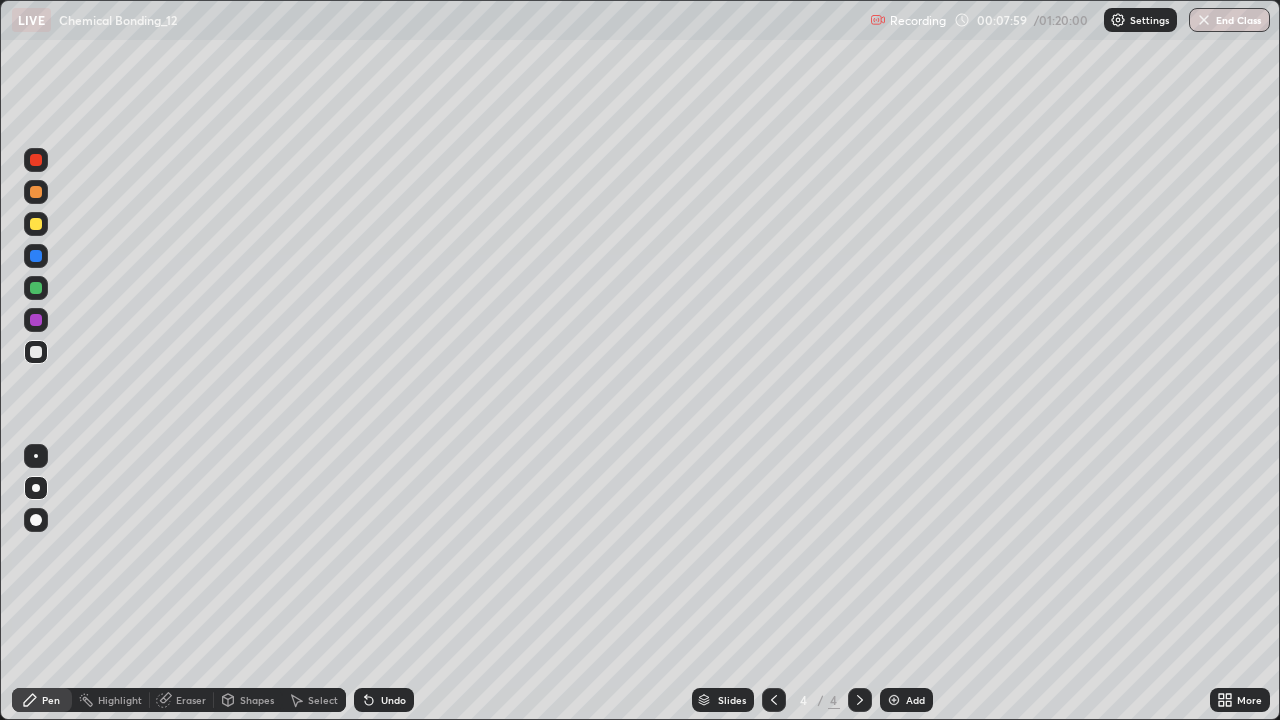 click on "Undo" at bounding box center [384, 700] 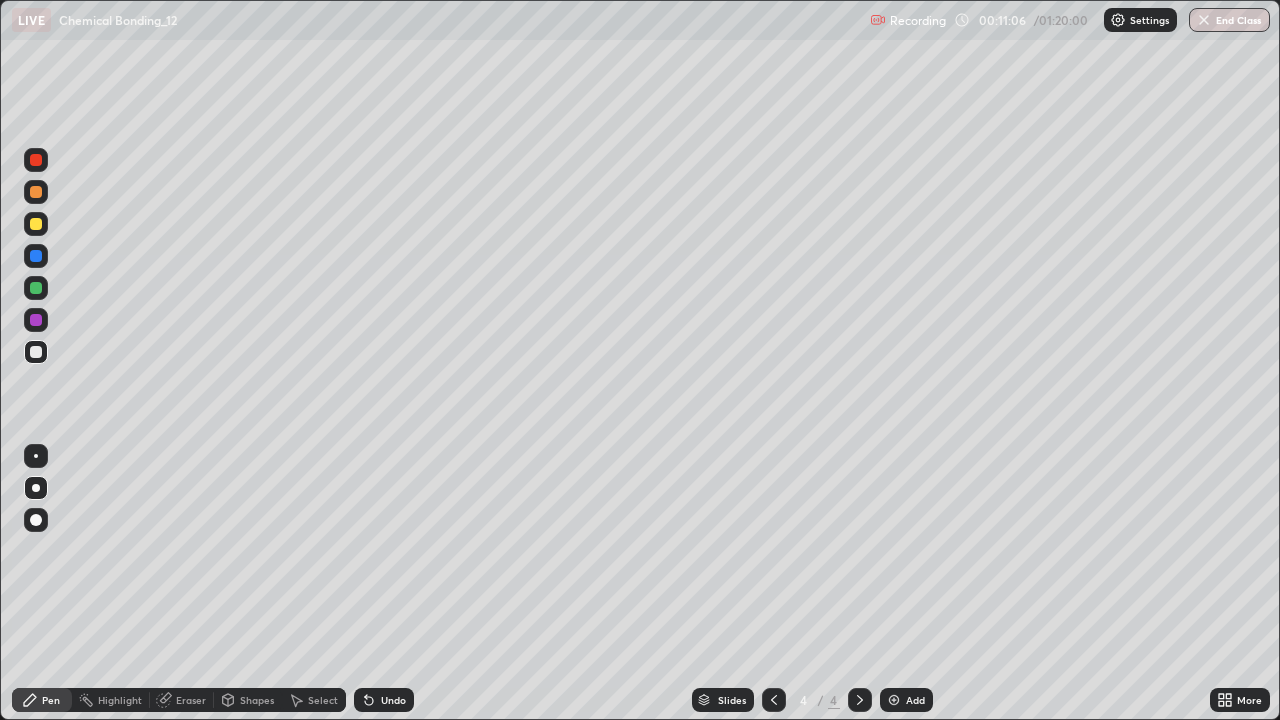 click on "Add" at bounding box center [906, 700] 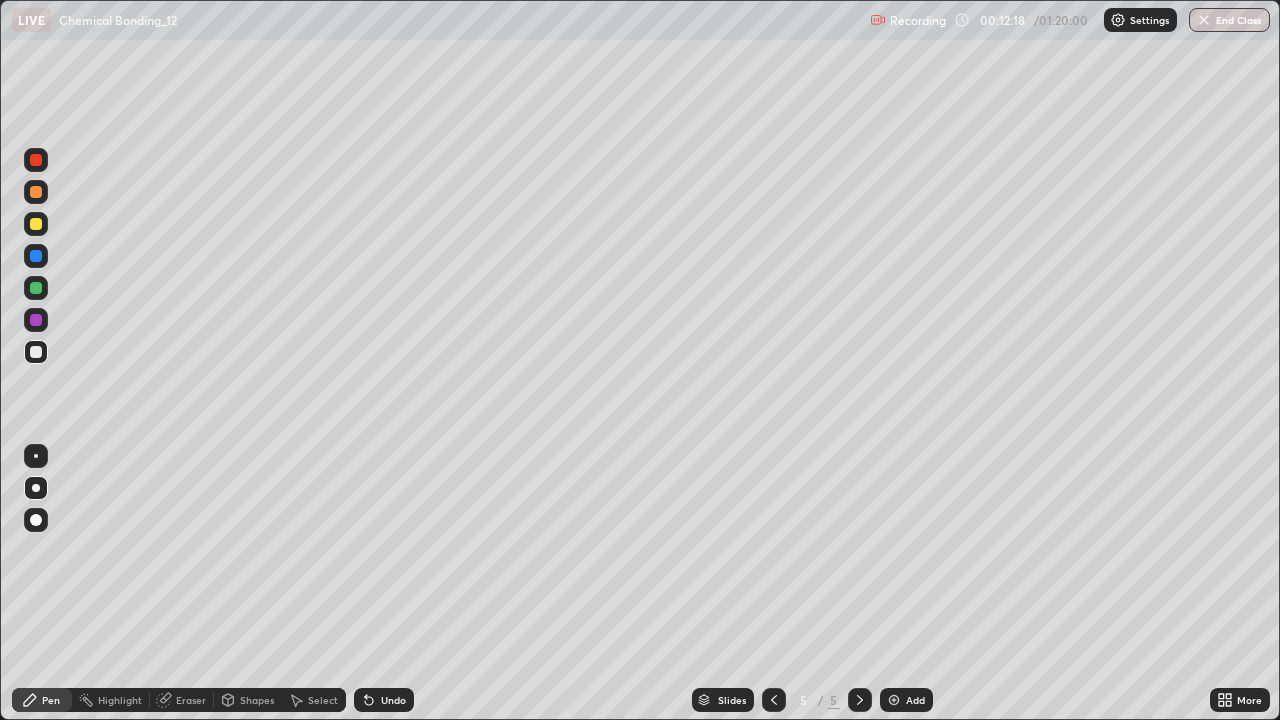 click on "Undo" at bounding box center (393, 700) 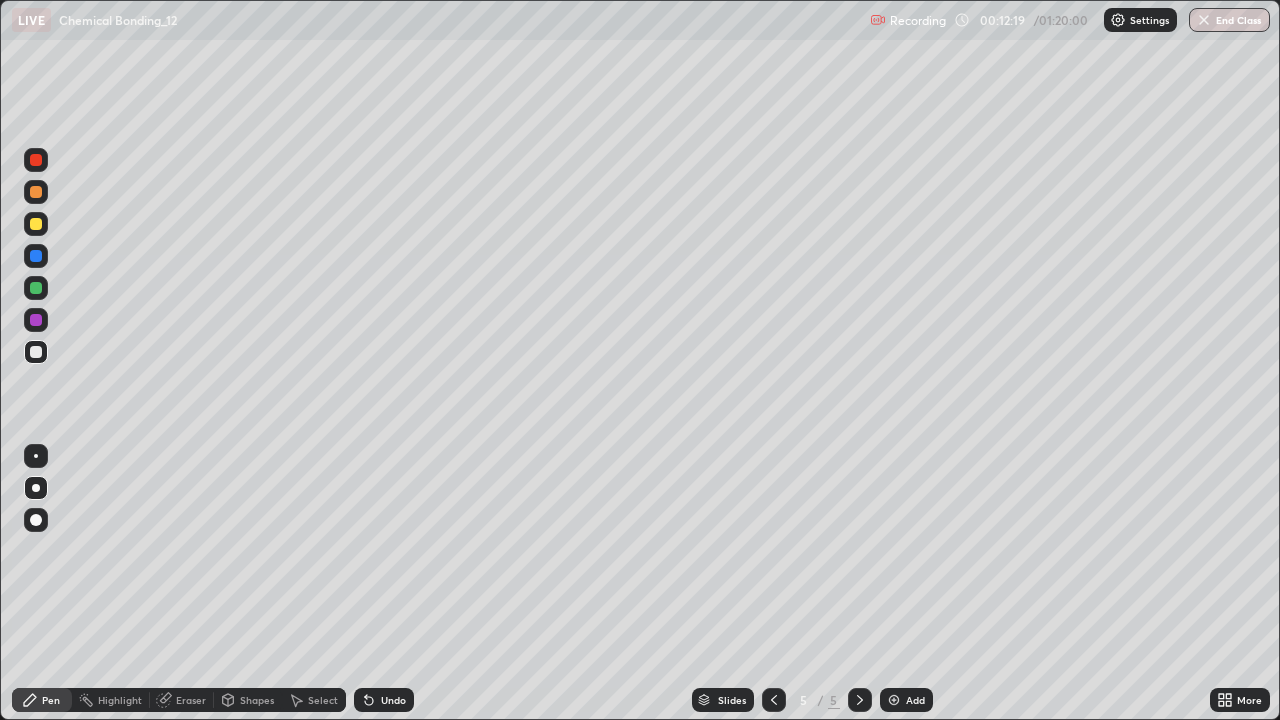click on "Undo" at bounding box center (393, 700) 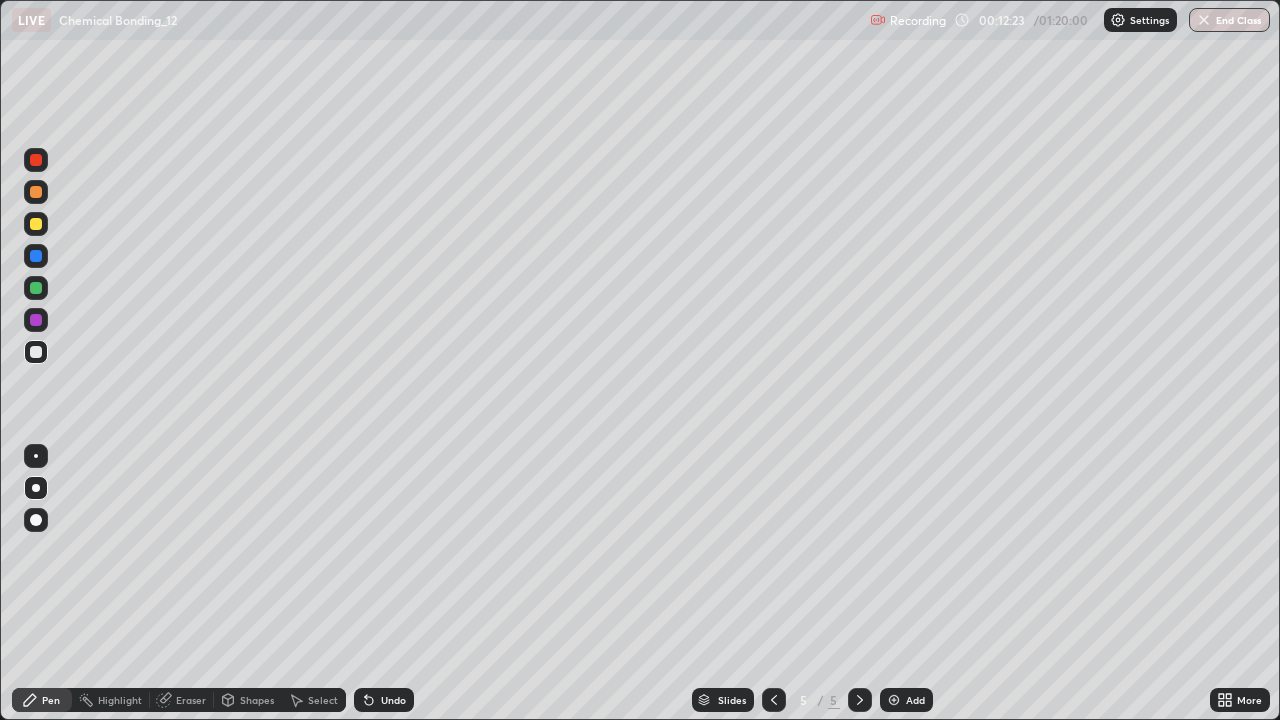 click on "Undo" at bounding box center [384, 700] 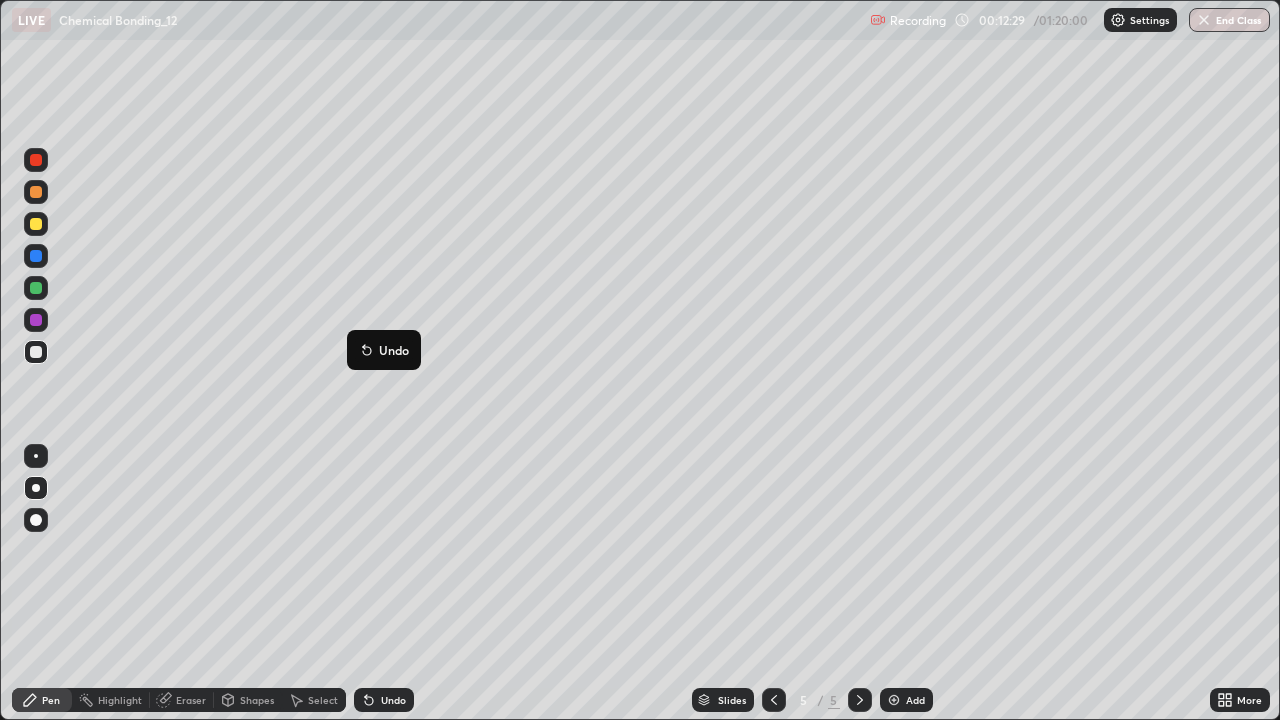 click on "Undo" at bounding box center (384, 350) 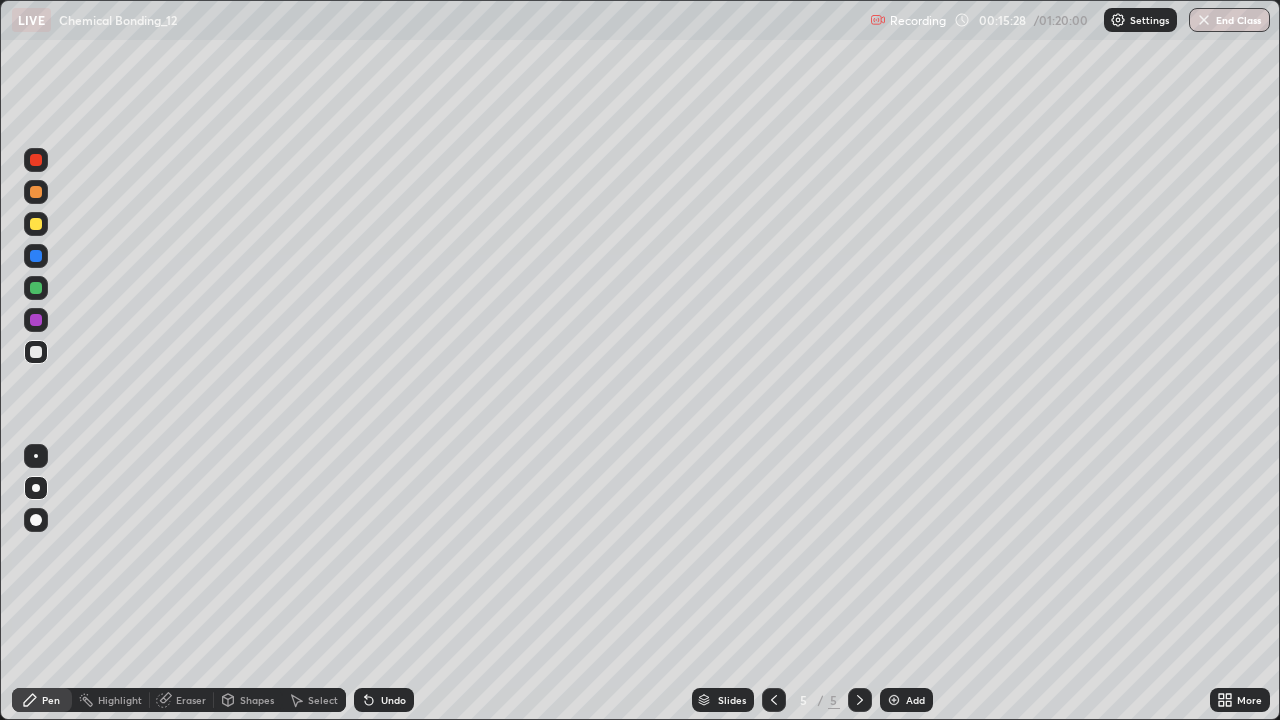 click on "Add" at bounding box center (906, 700) 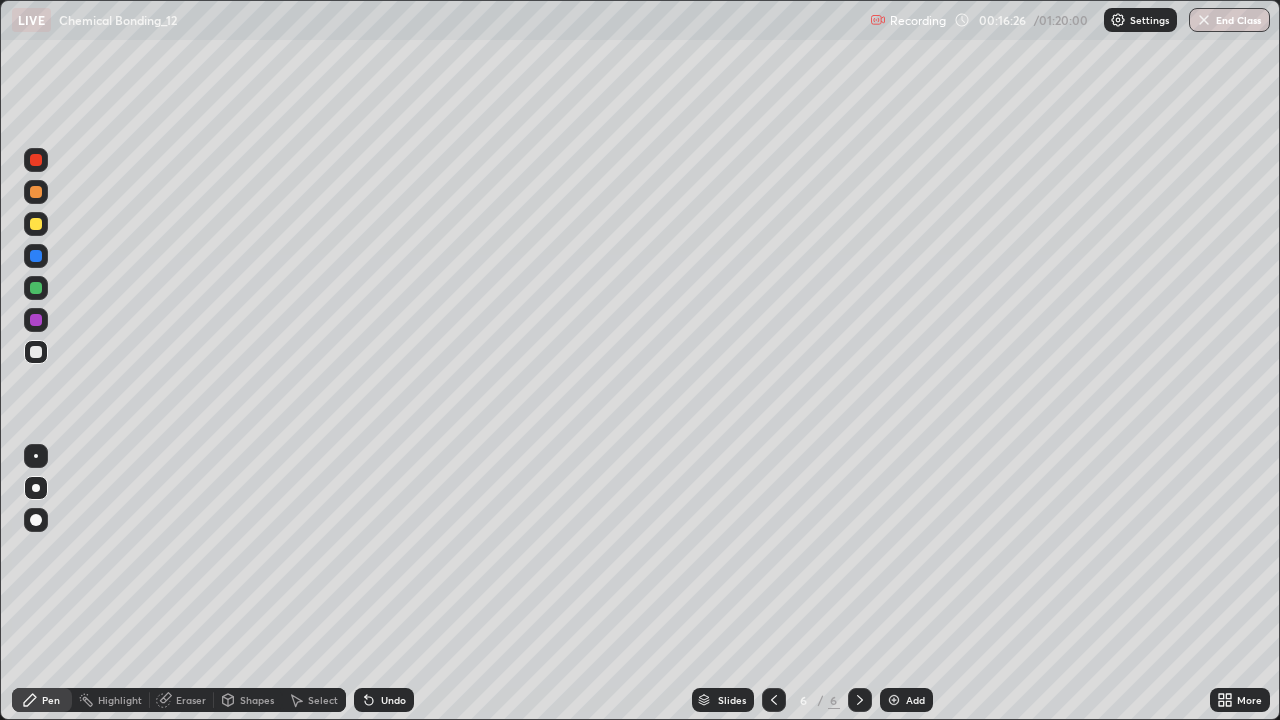 click on "Undo" at bounding box center (393, 700) 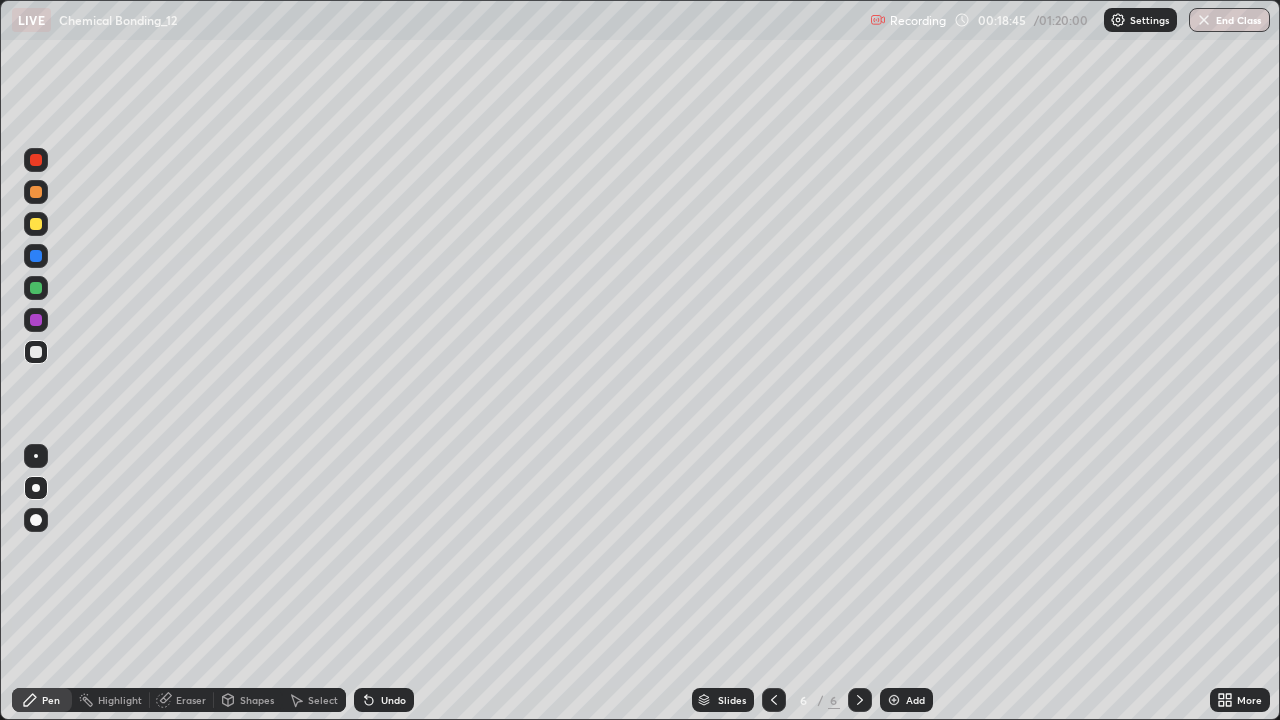 click on "Add" at bounding box center (915, 700) 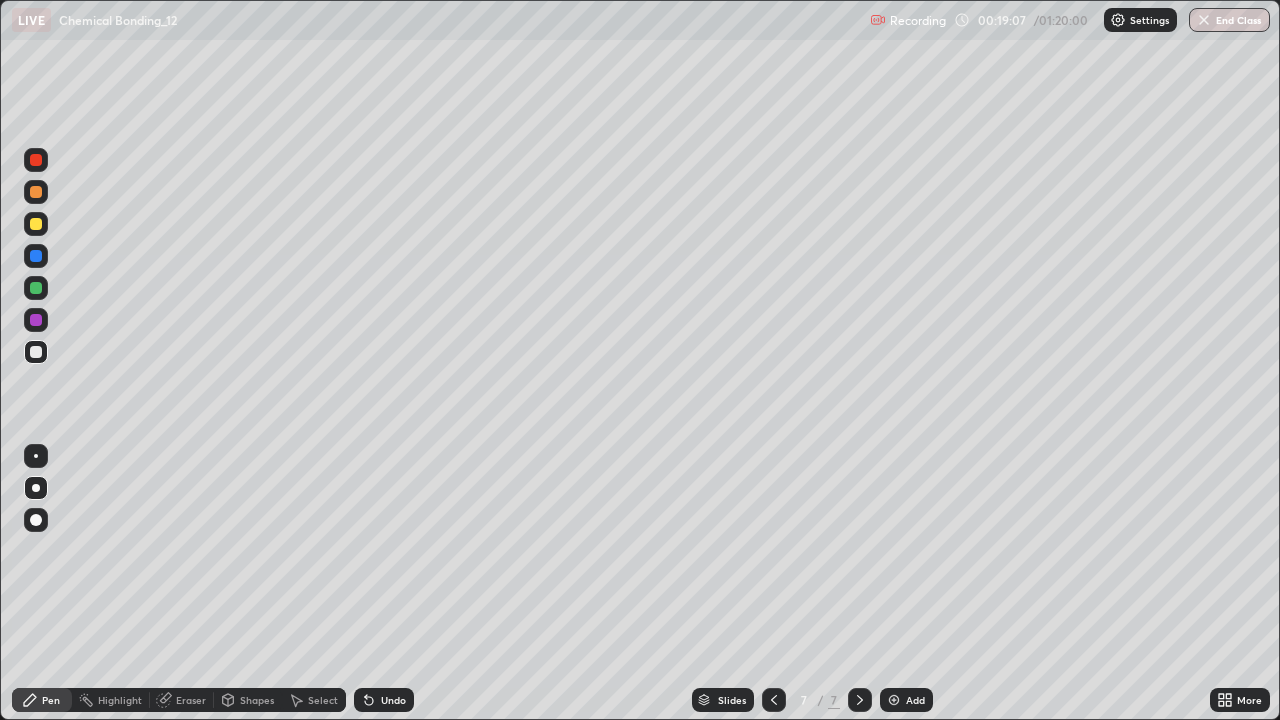 click on "Undo" at bounding box center [393, 700] 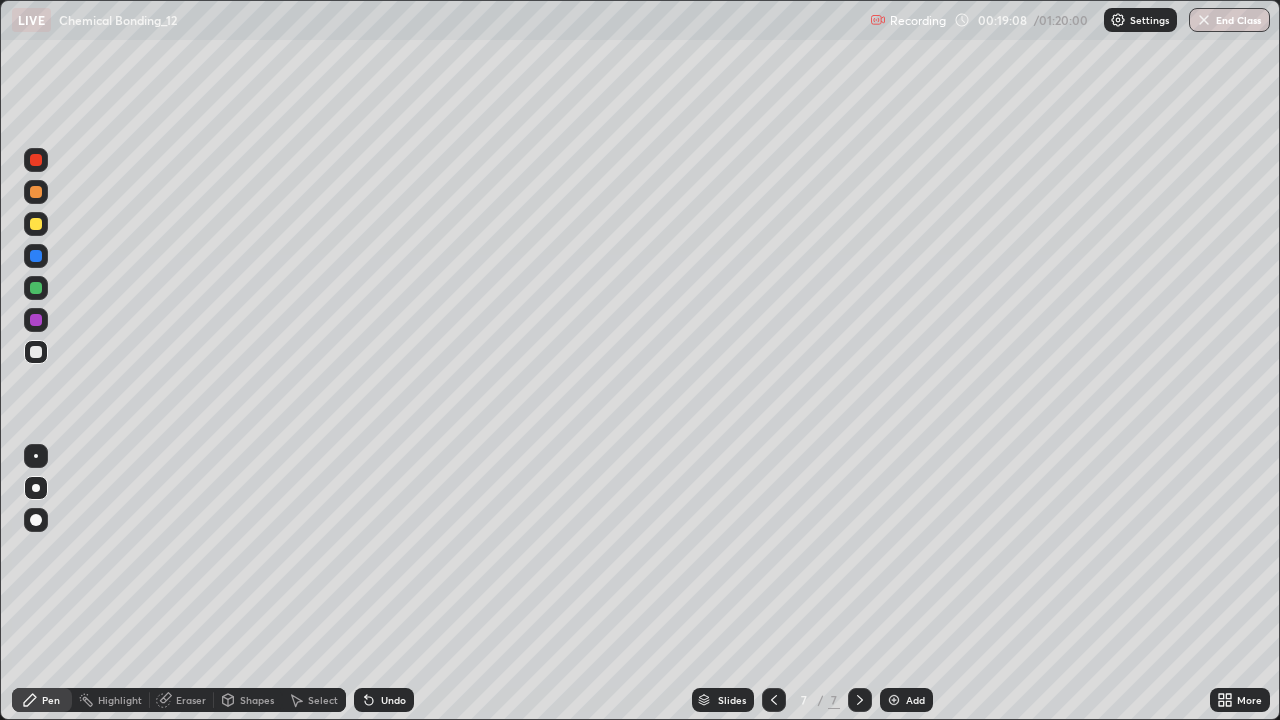 click on "Undo" at bounding box center [393, 700] 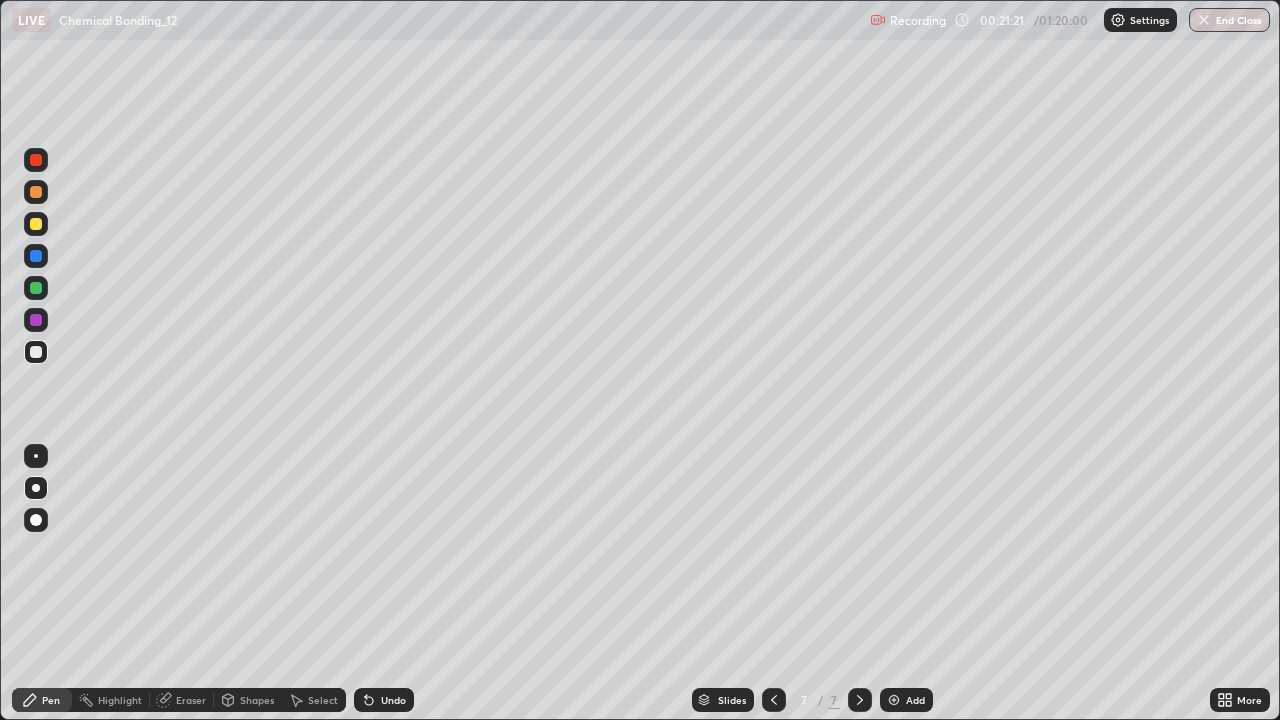 click on "Undo" at bounding box center (393, 700) 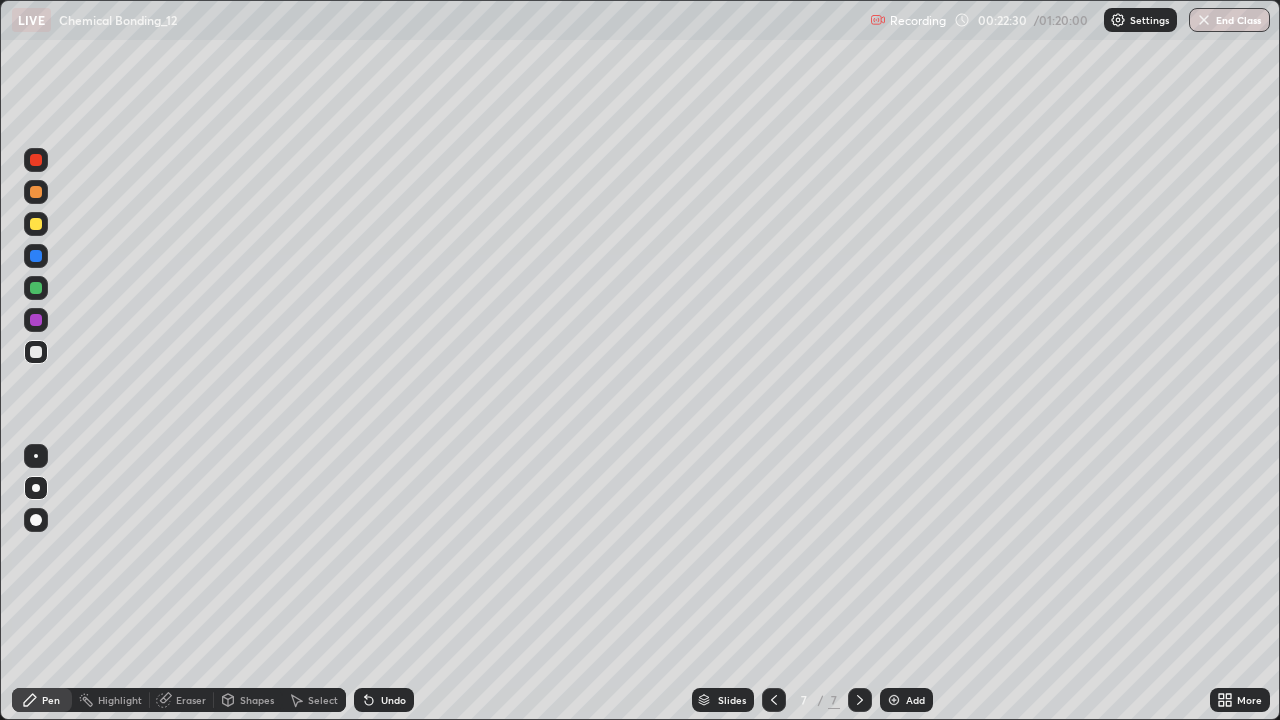click on "Undo" at bounding box center [393, 700] 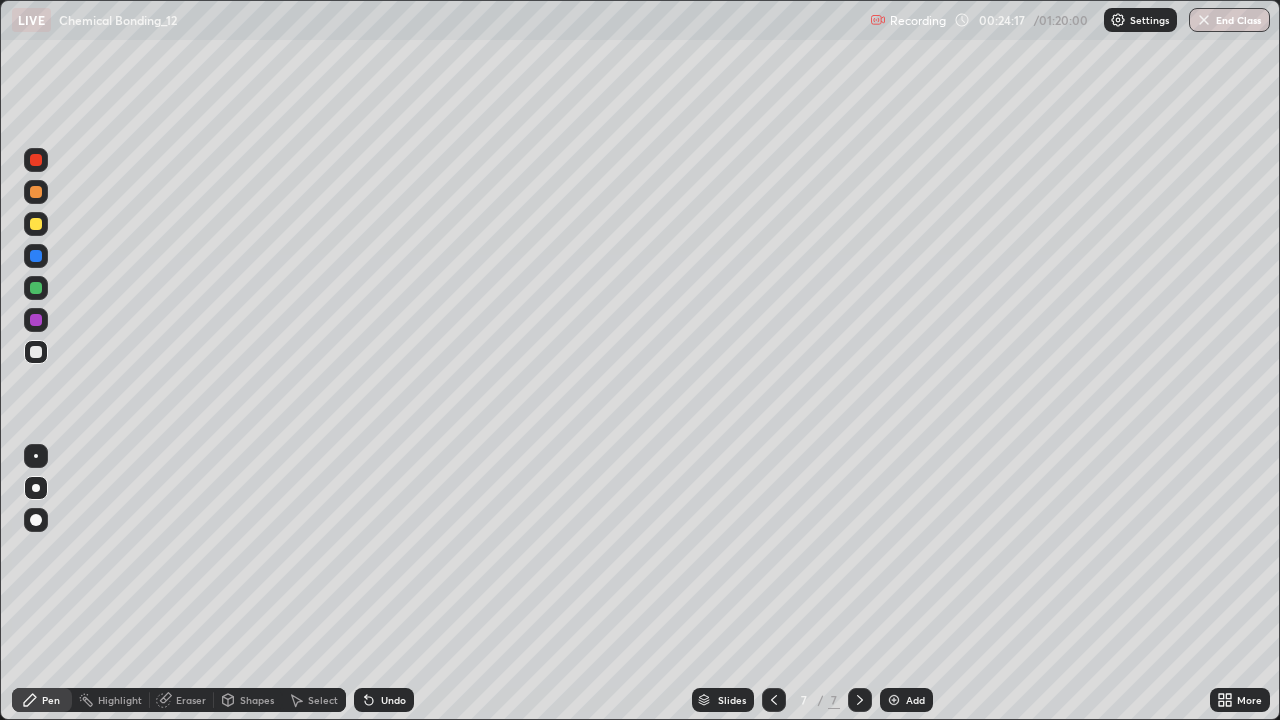 click on "Add" at bounding box center (915, 700) 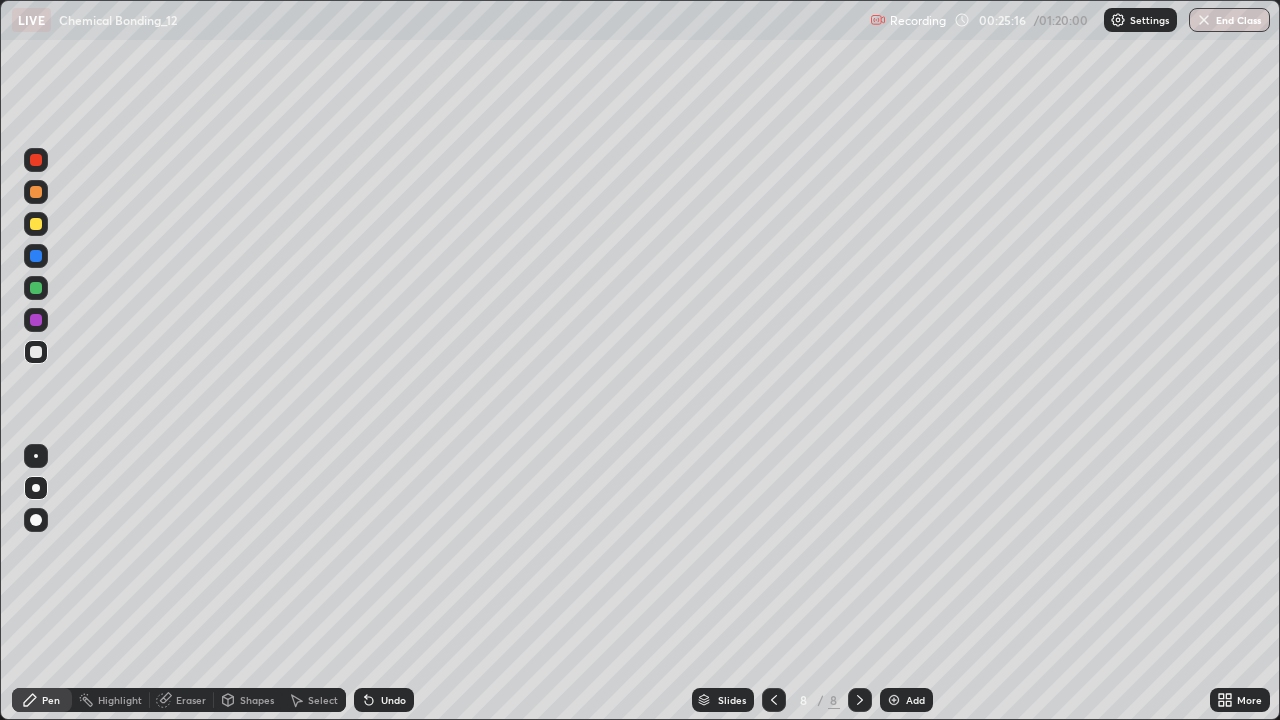 click on "Eraser" at bounding box center [191, 700] 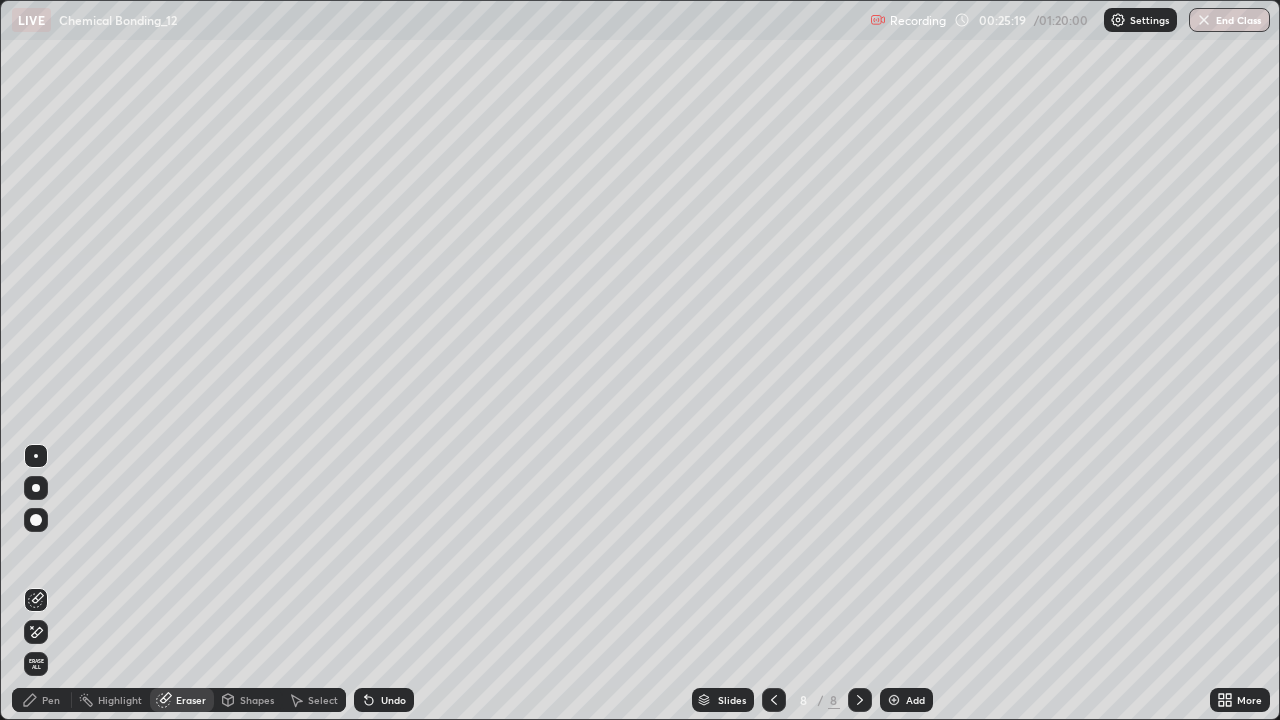click on "Pen" at bounding box center (42, 700) 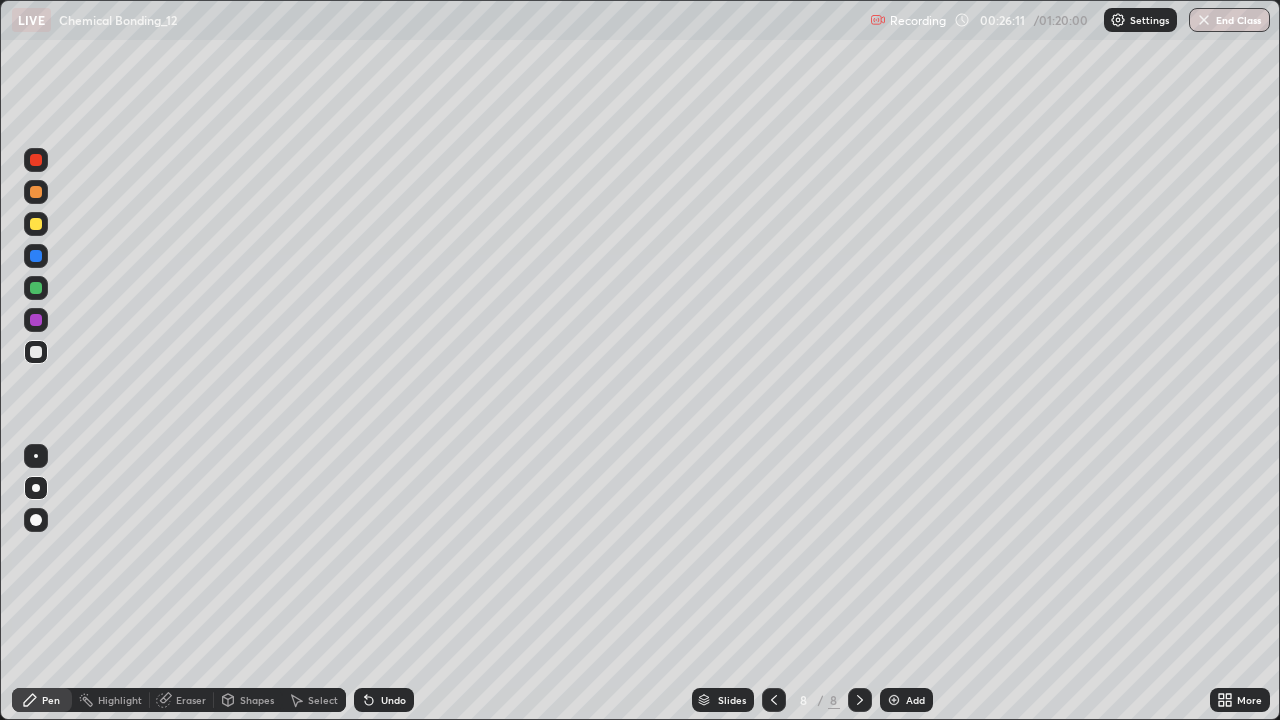 click 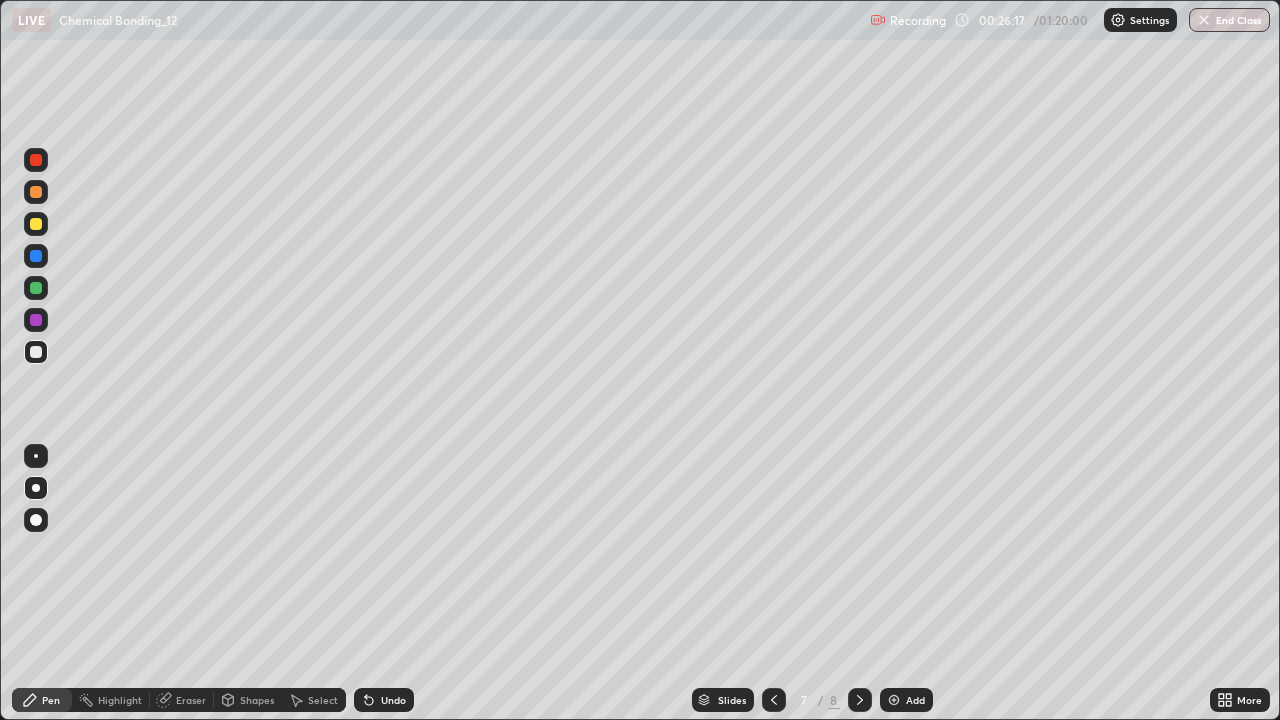 click 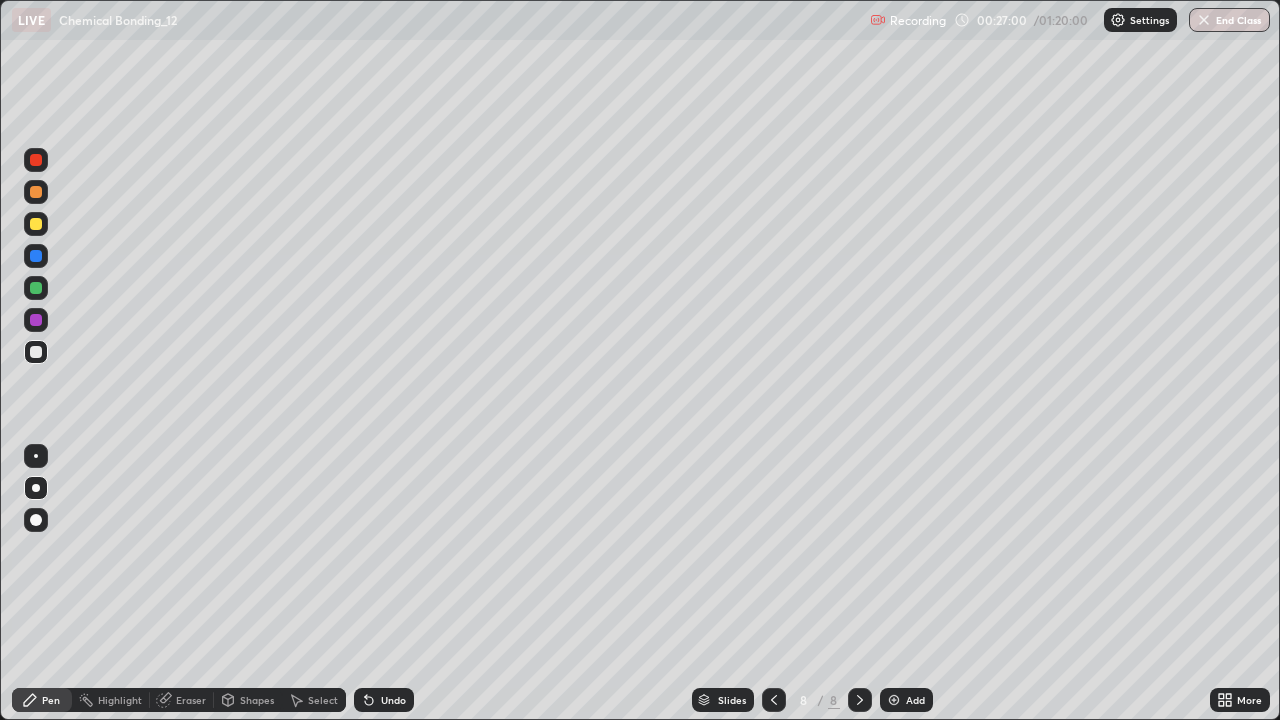 click on "Undo" at bounding box center (384, 700) 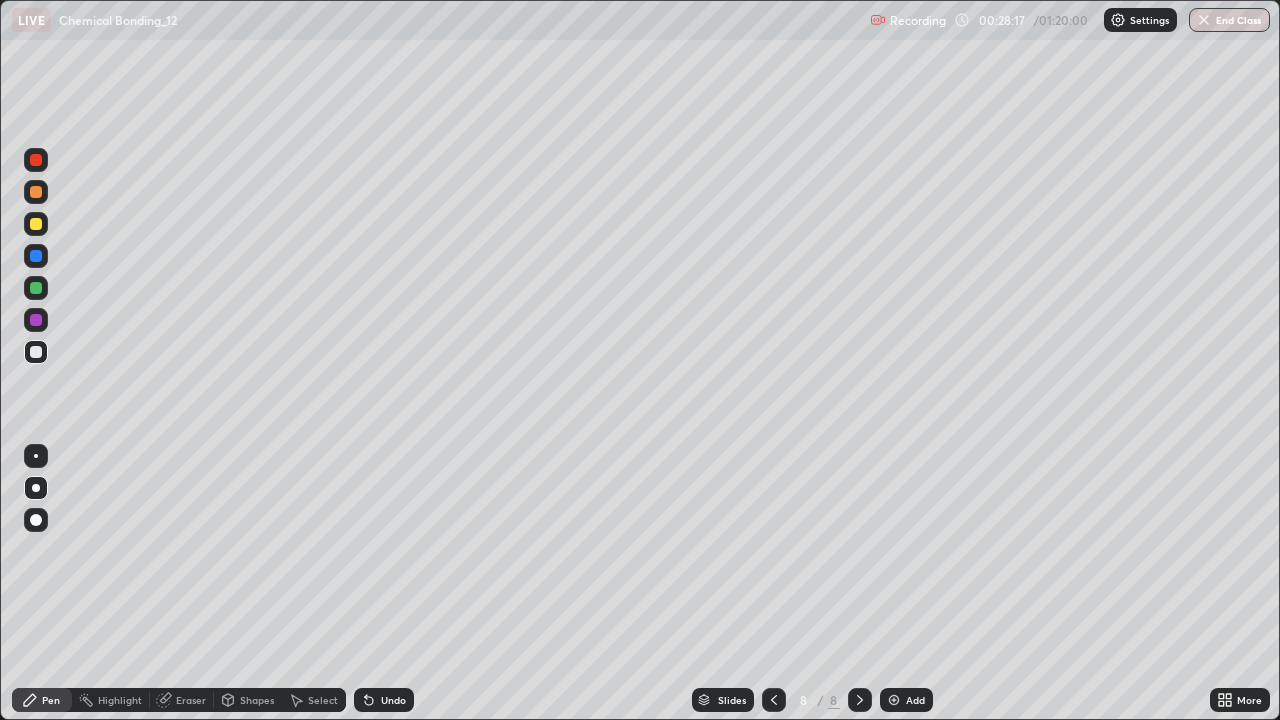 click on "Undo" at bounding box center (393, 700) 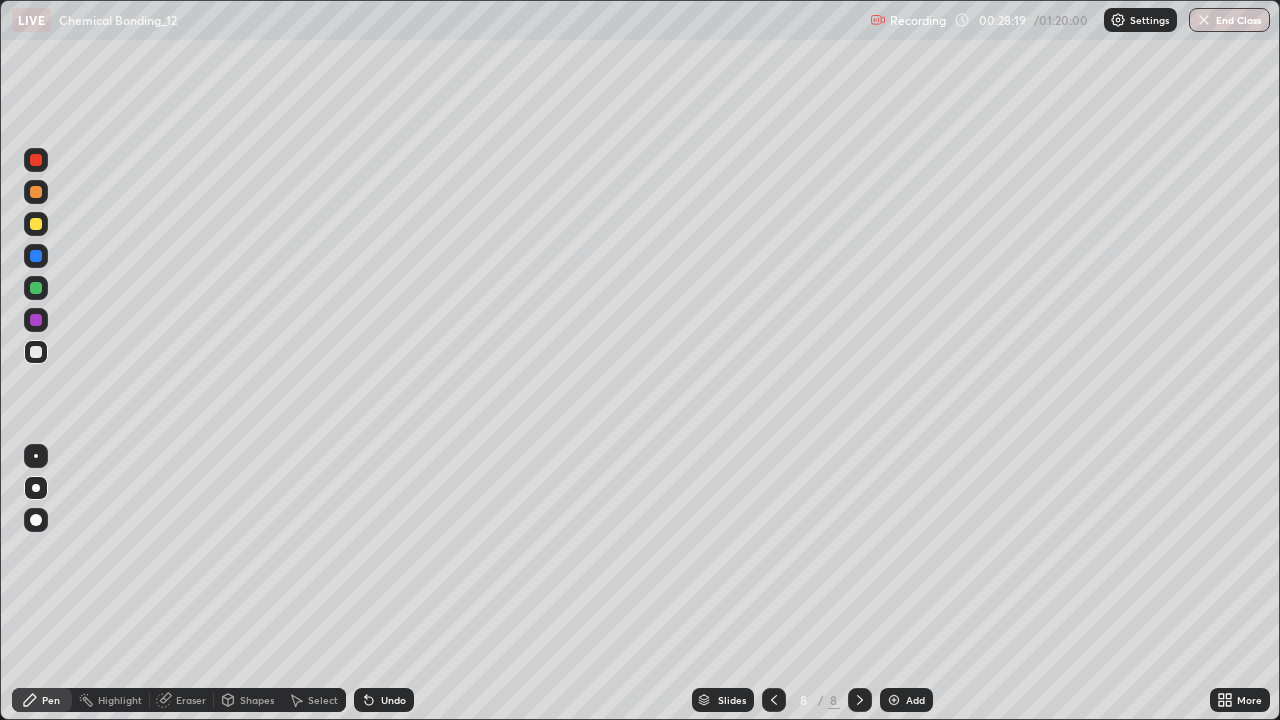 click on "Undo" at bounding box center (384, 700) 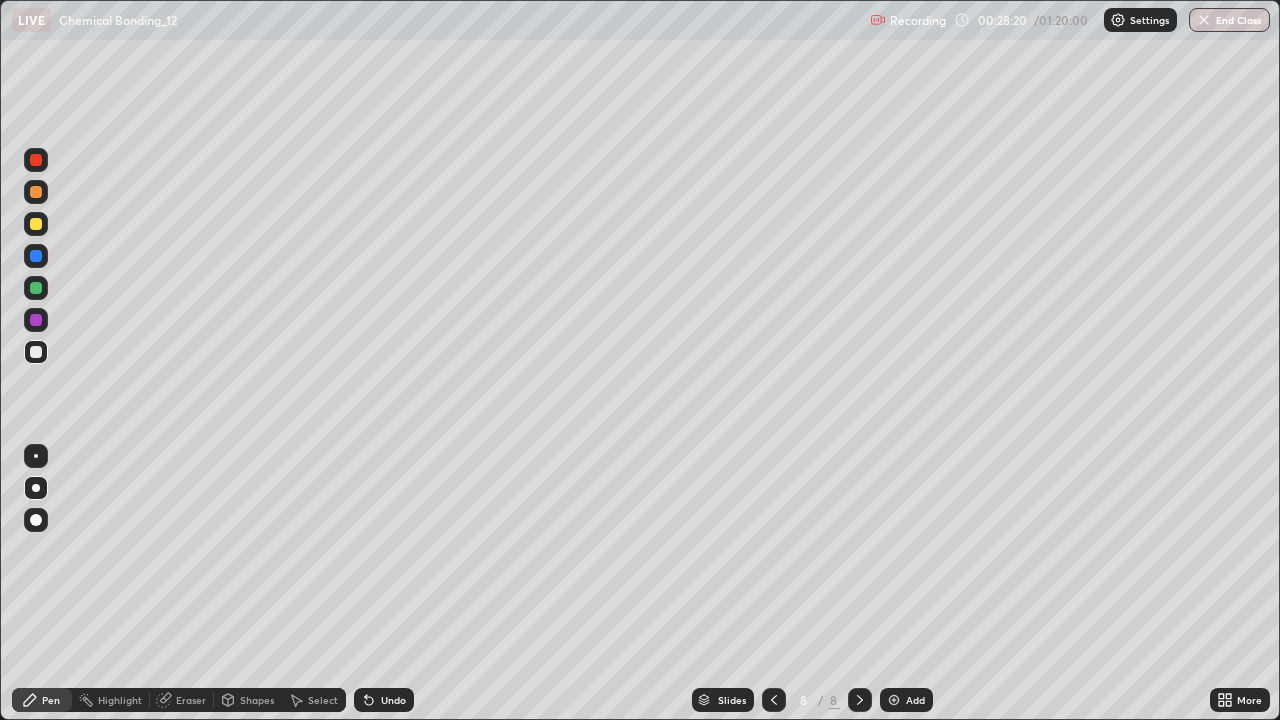 click 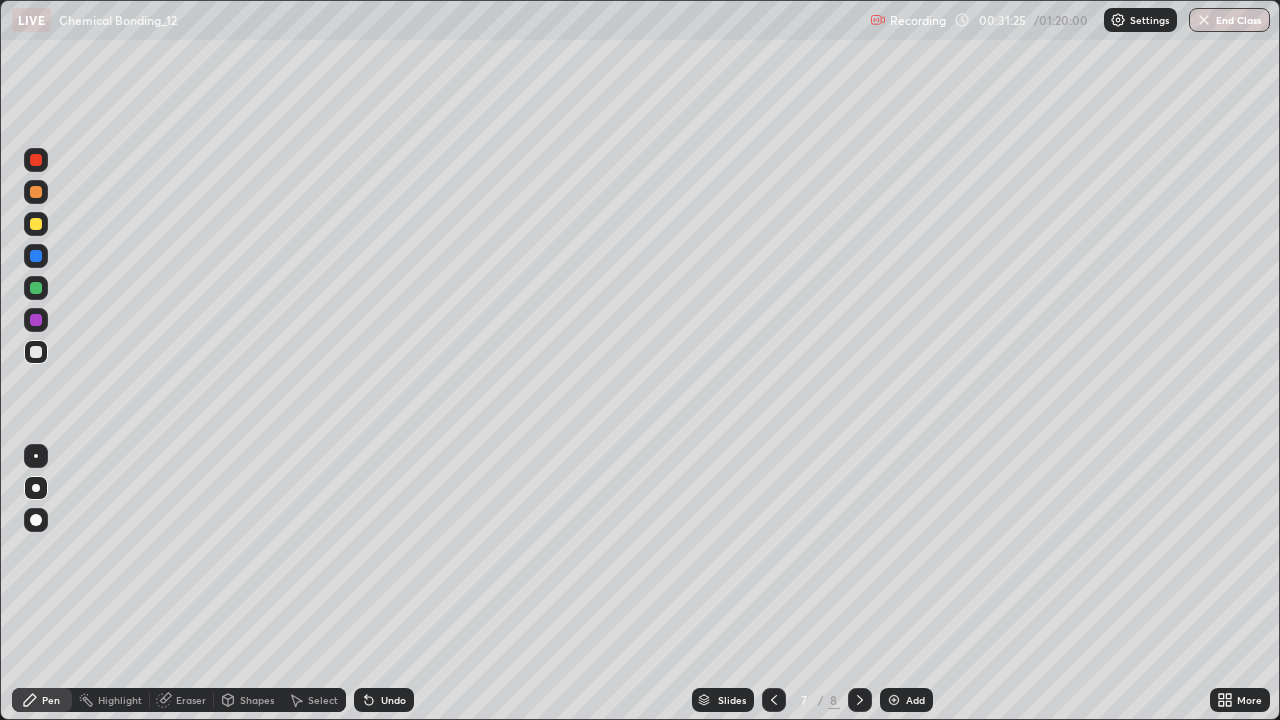 click 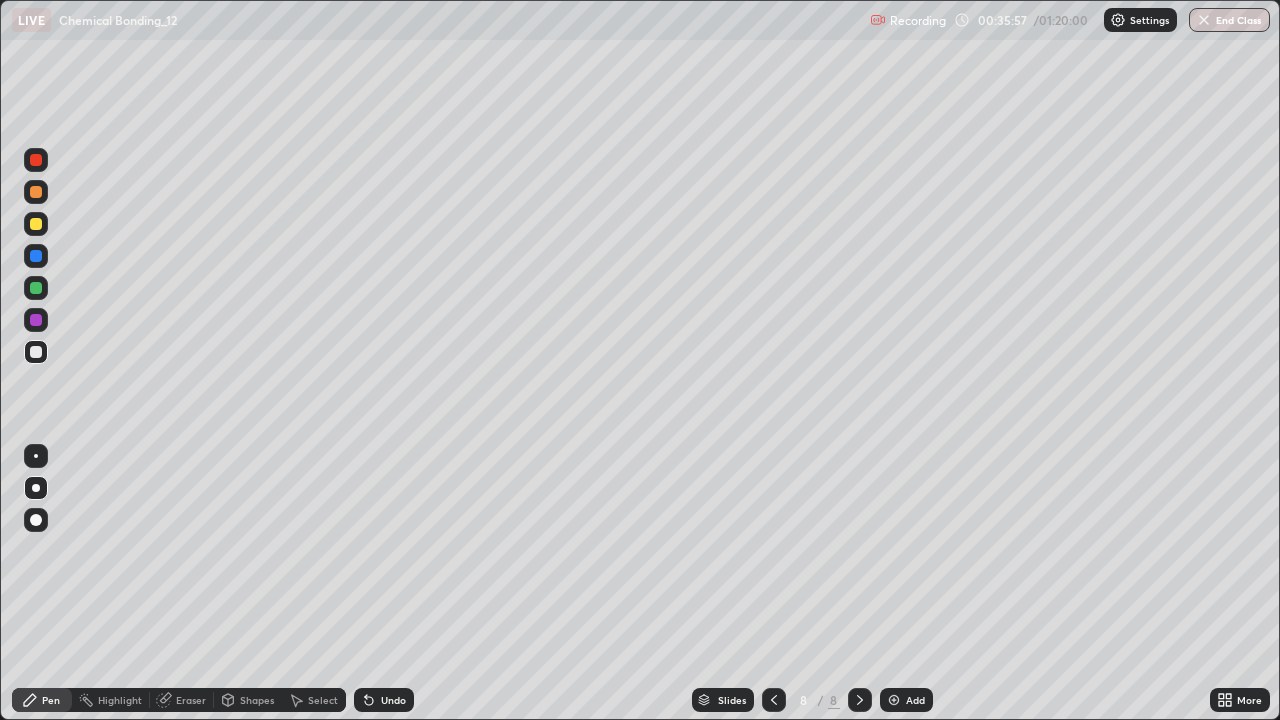 click on "Eraser" at bounding box center (182, 700) 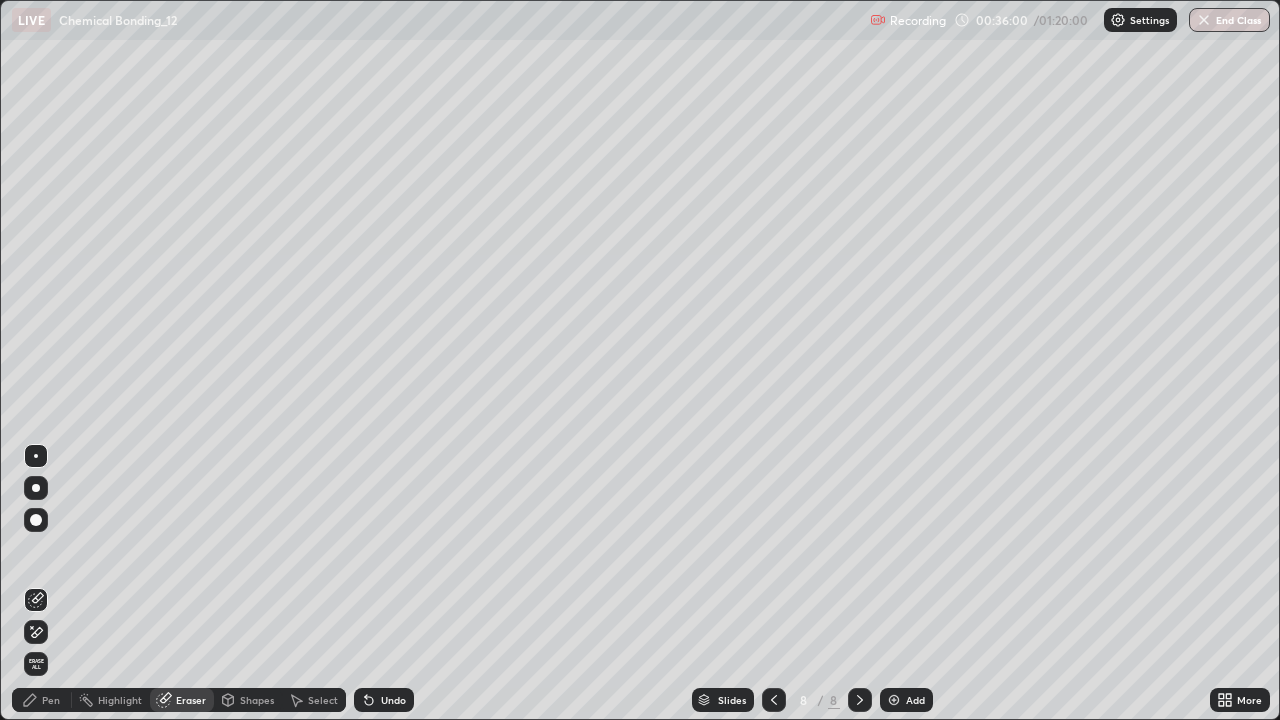 click 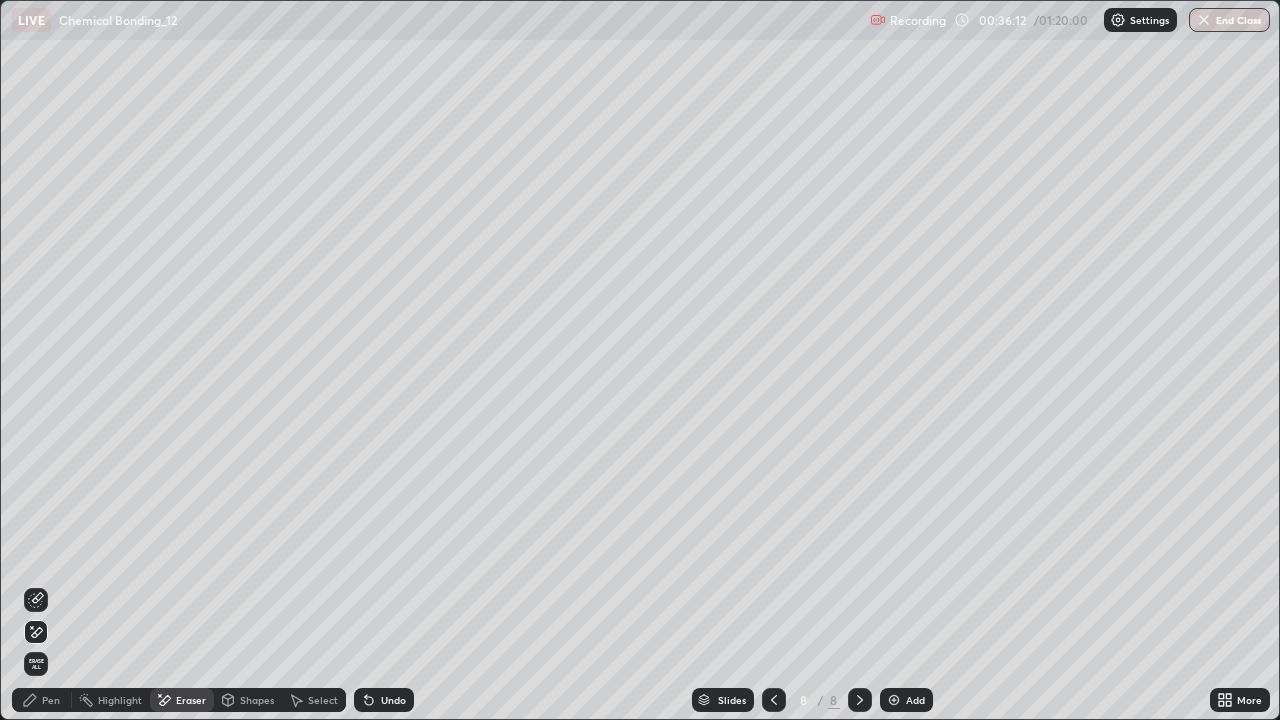 click on "Undo" at bounding box center [393, 700] 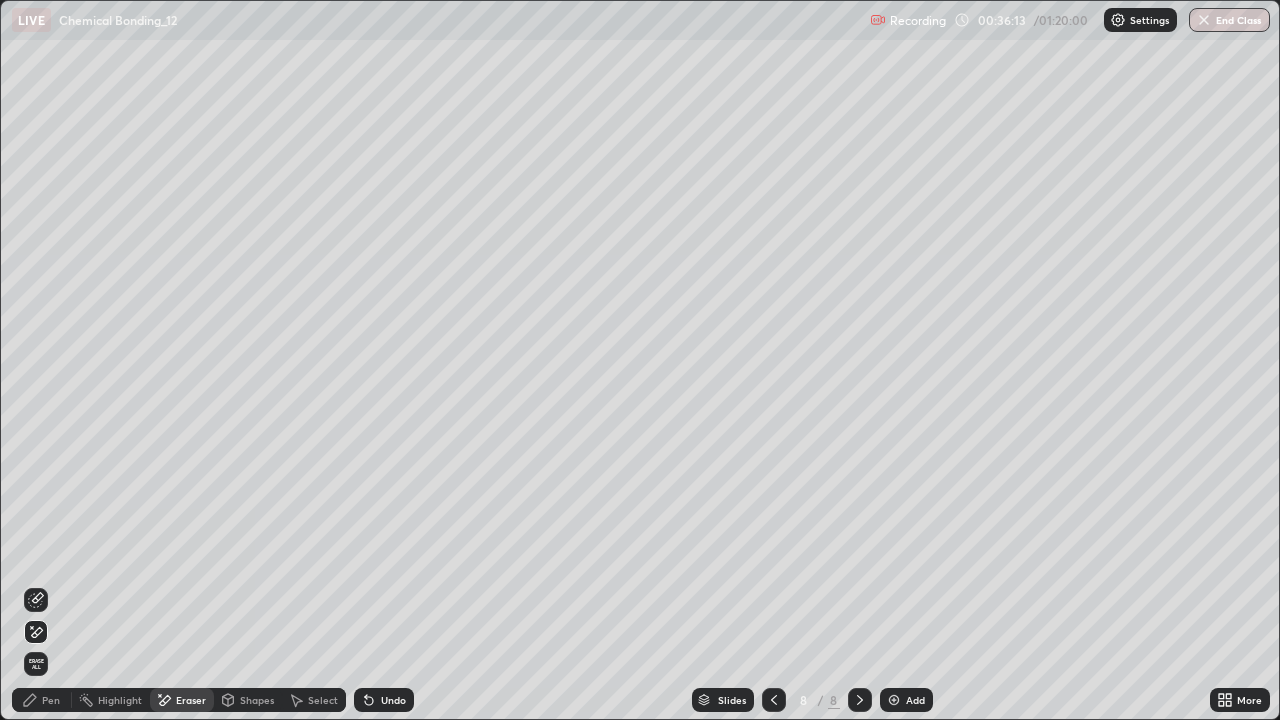 click on "Pen" at bounding box center (51, 700) 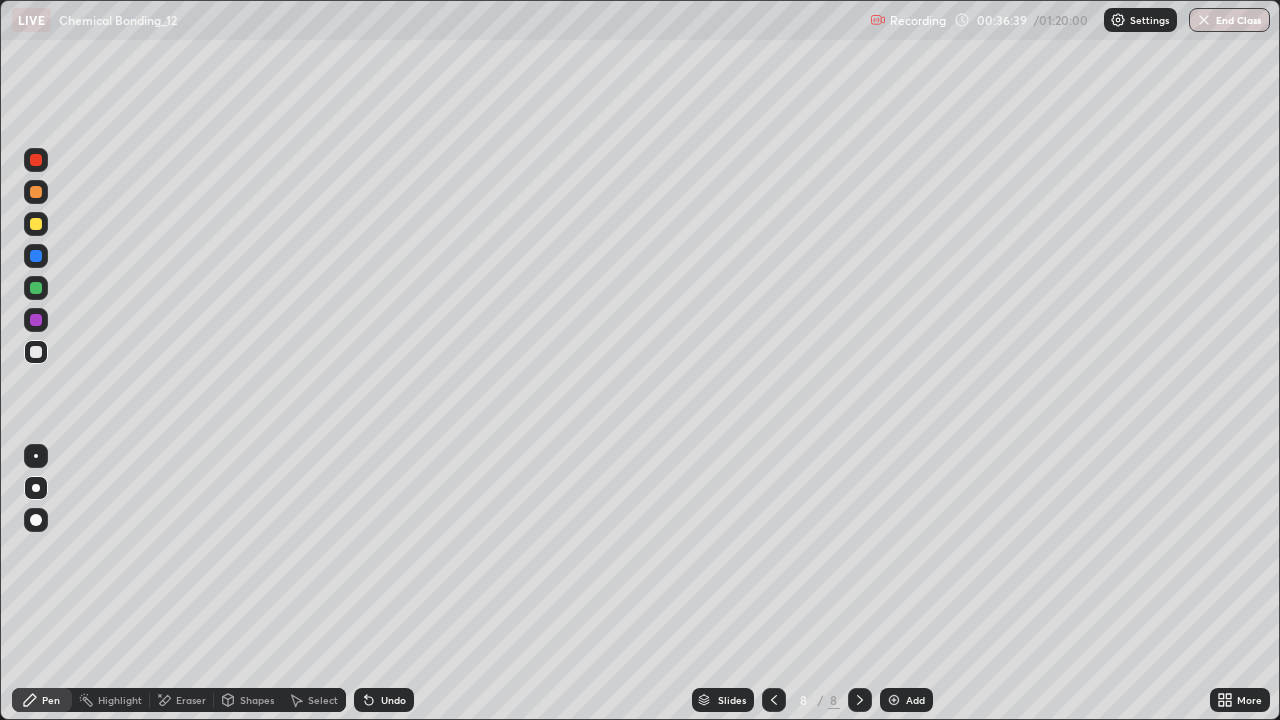 click on "Add" at bounding box center [906, 700] 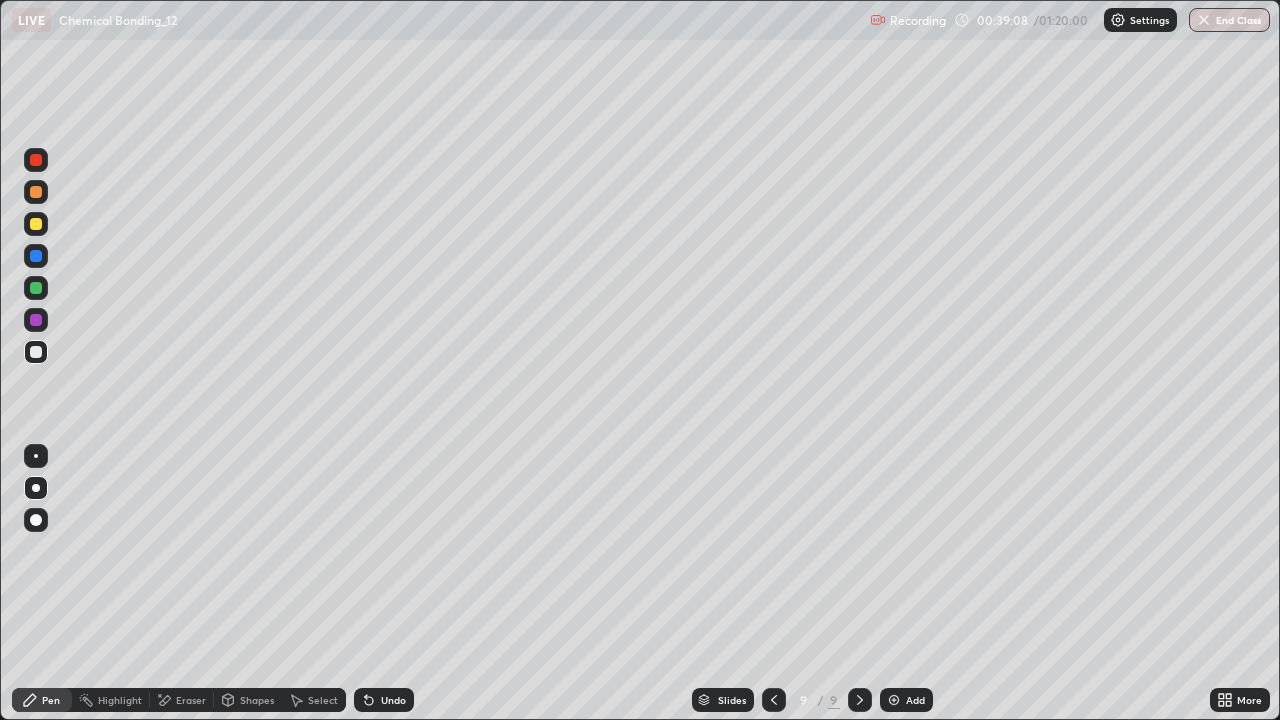 click on "Undo" at bounding box center (393, 700) 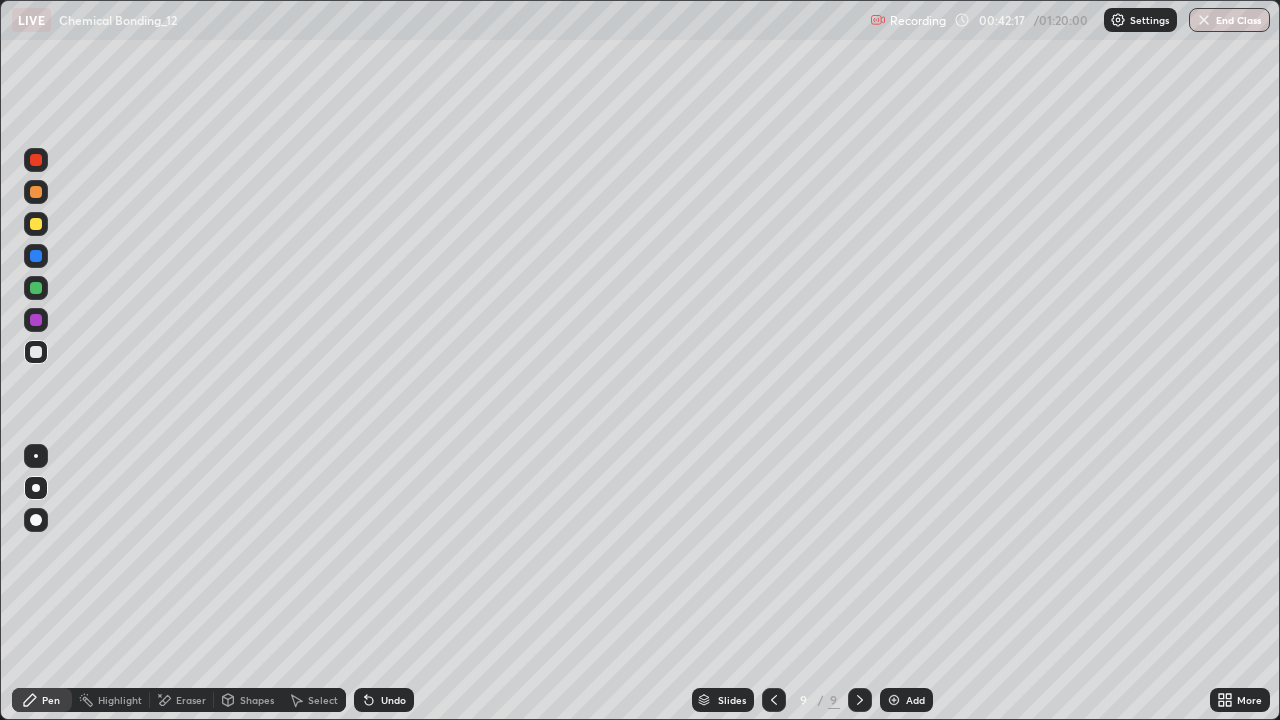 click at bounding box center [36, 352] 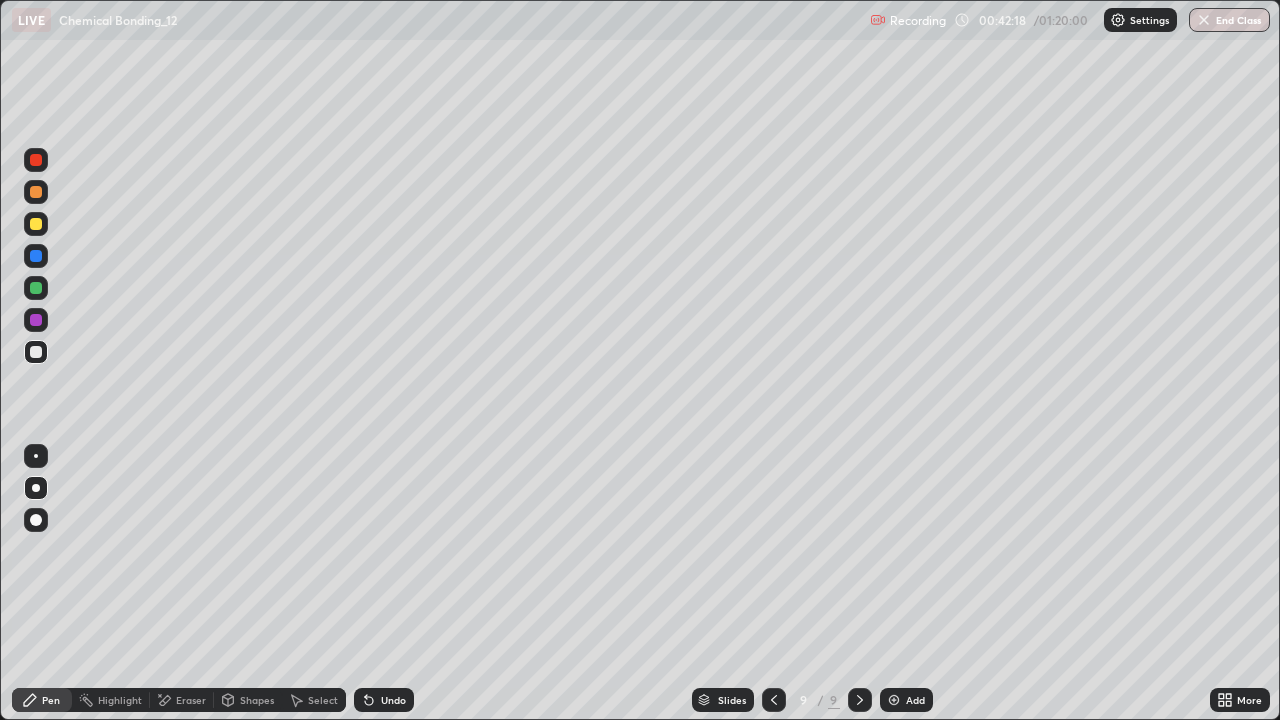 click at bounding box center (36, 320) 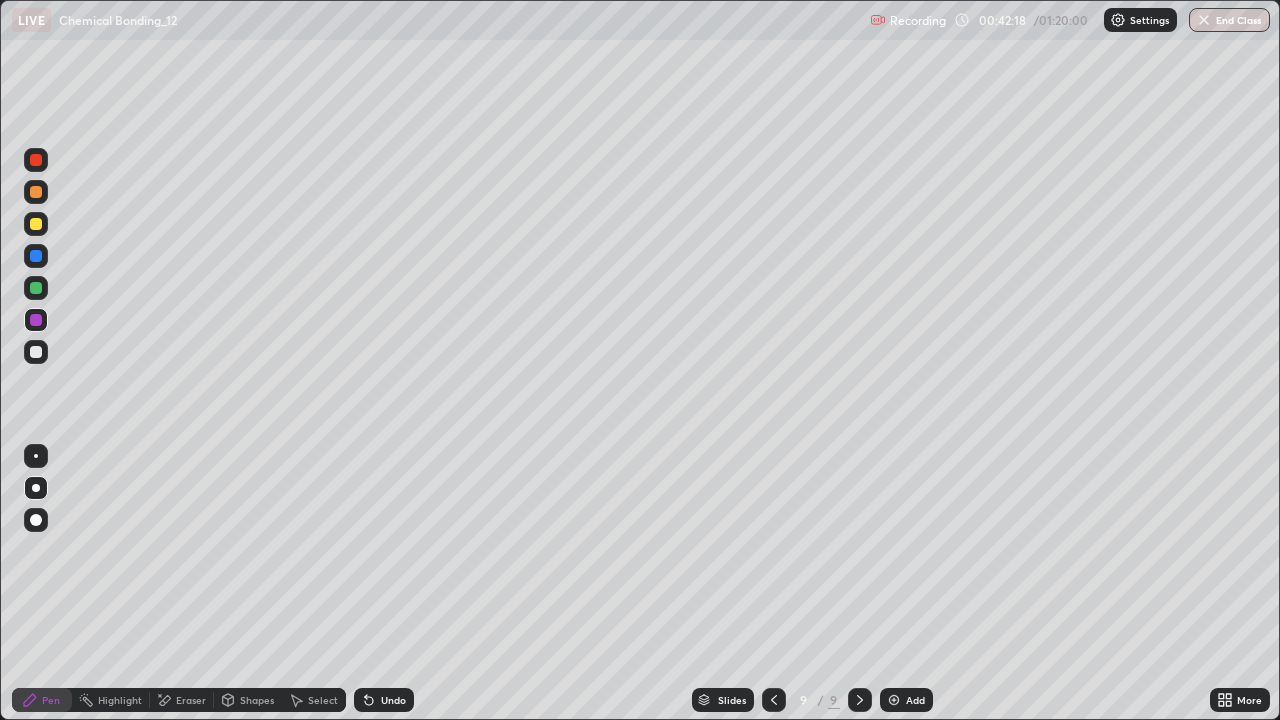 click at bounding box center [36, 288] 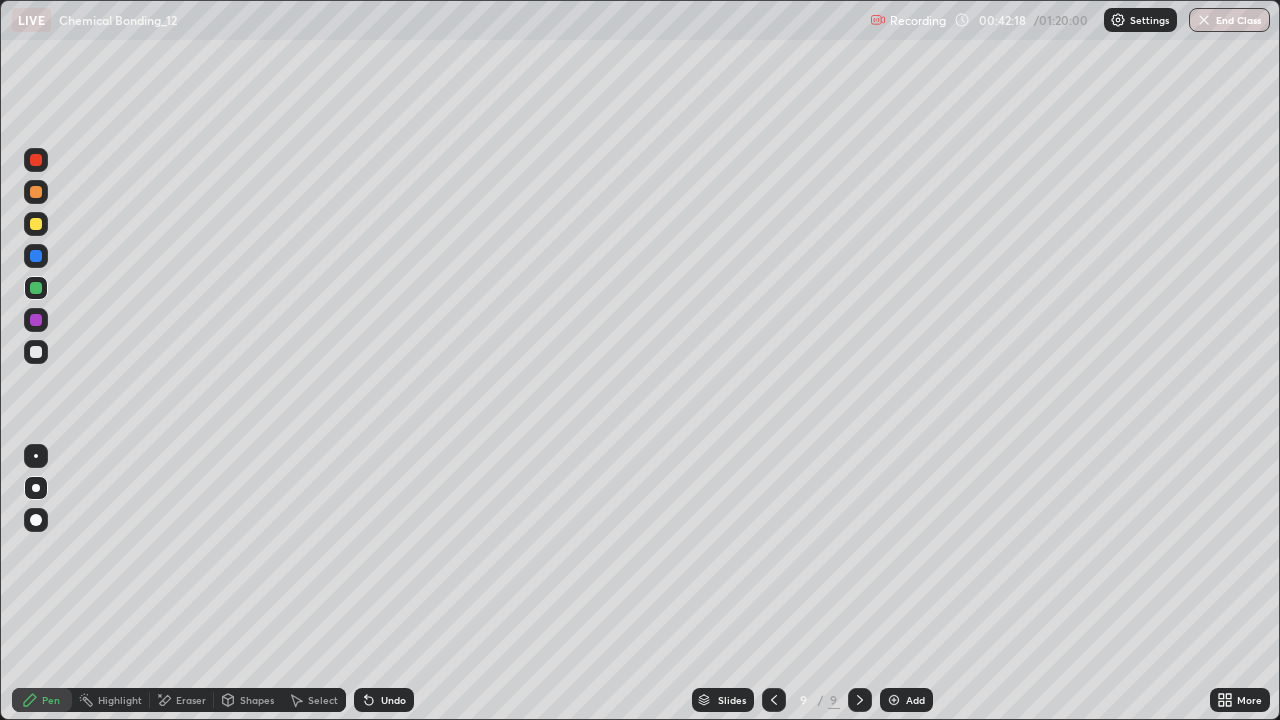 click at bounding box center [36, 256] 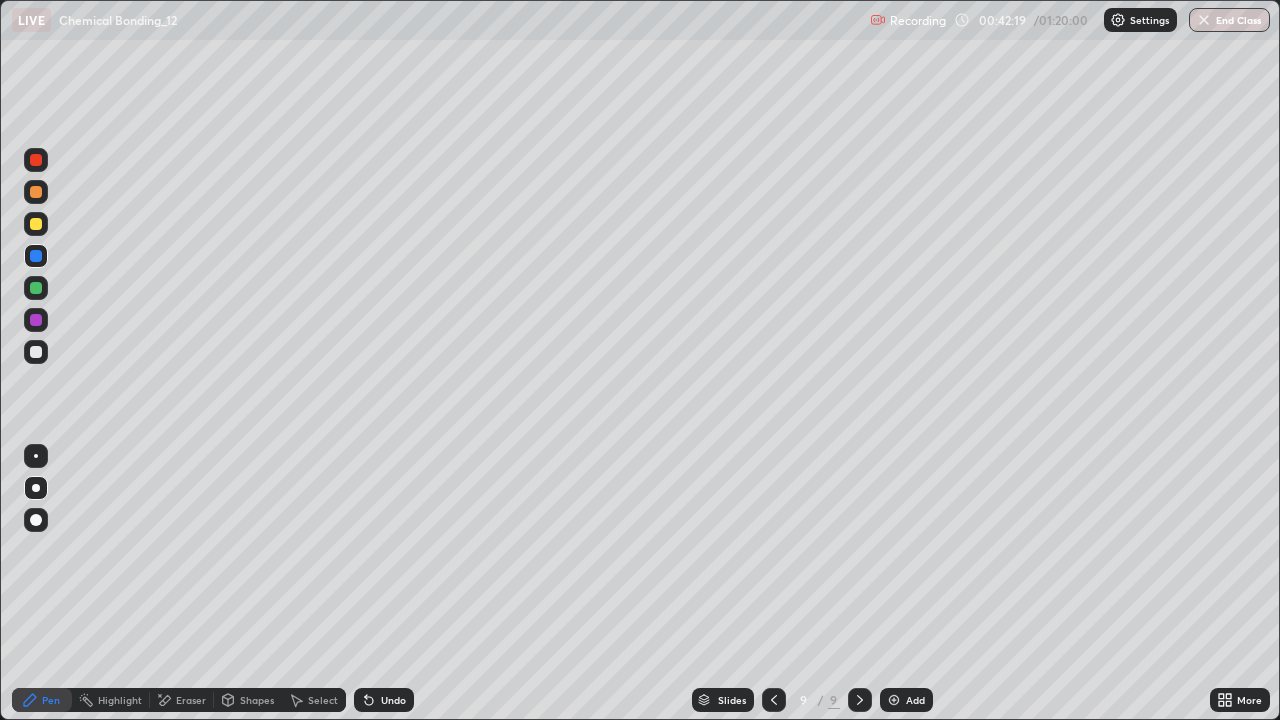 click at bounding box center (36, 352) 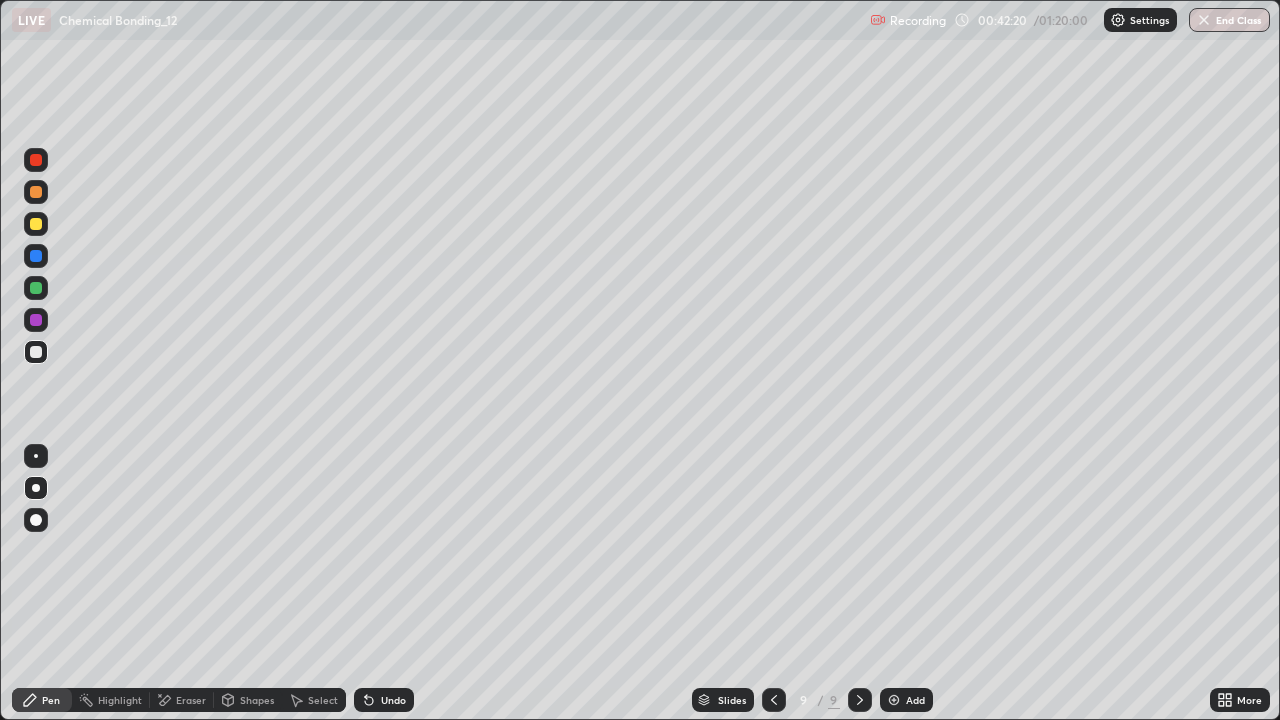 click at bounding box center [36, 256] 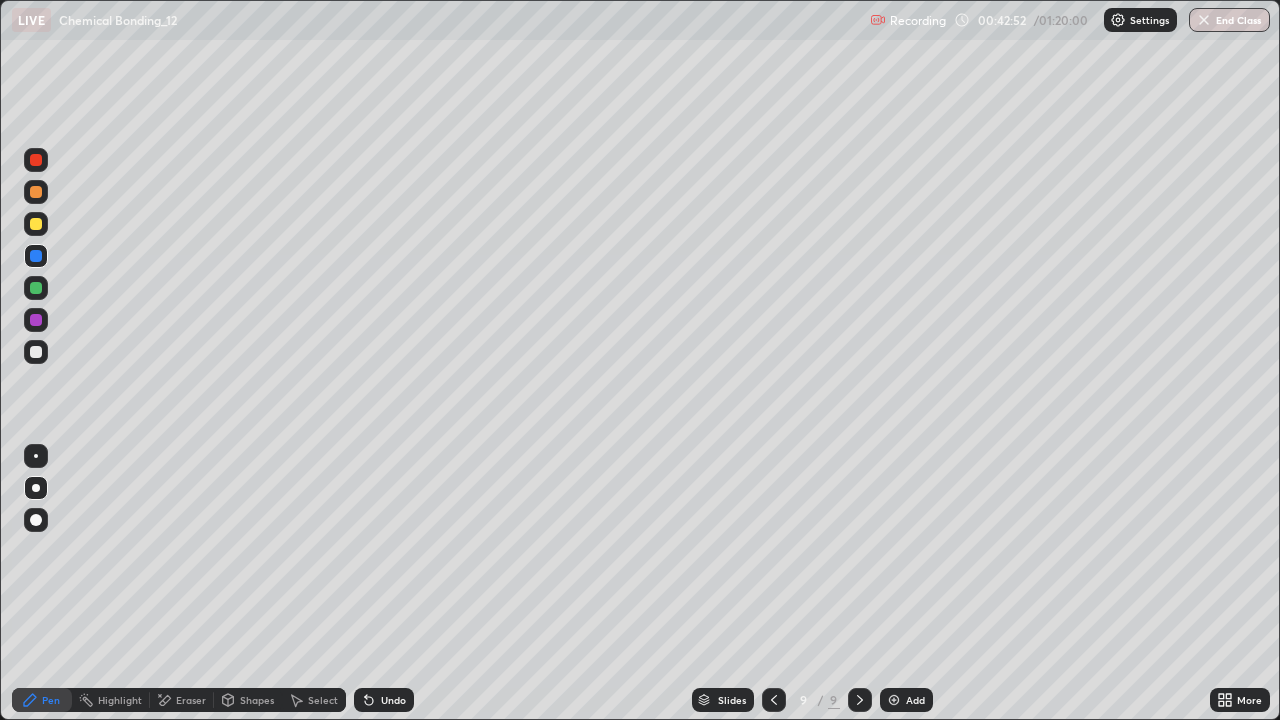 click on "Select" at bounding box center (323, 700) 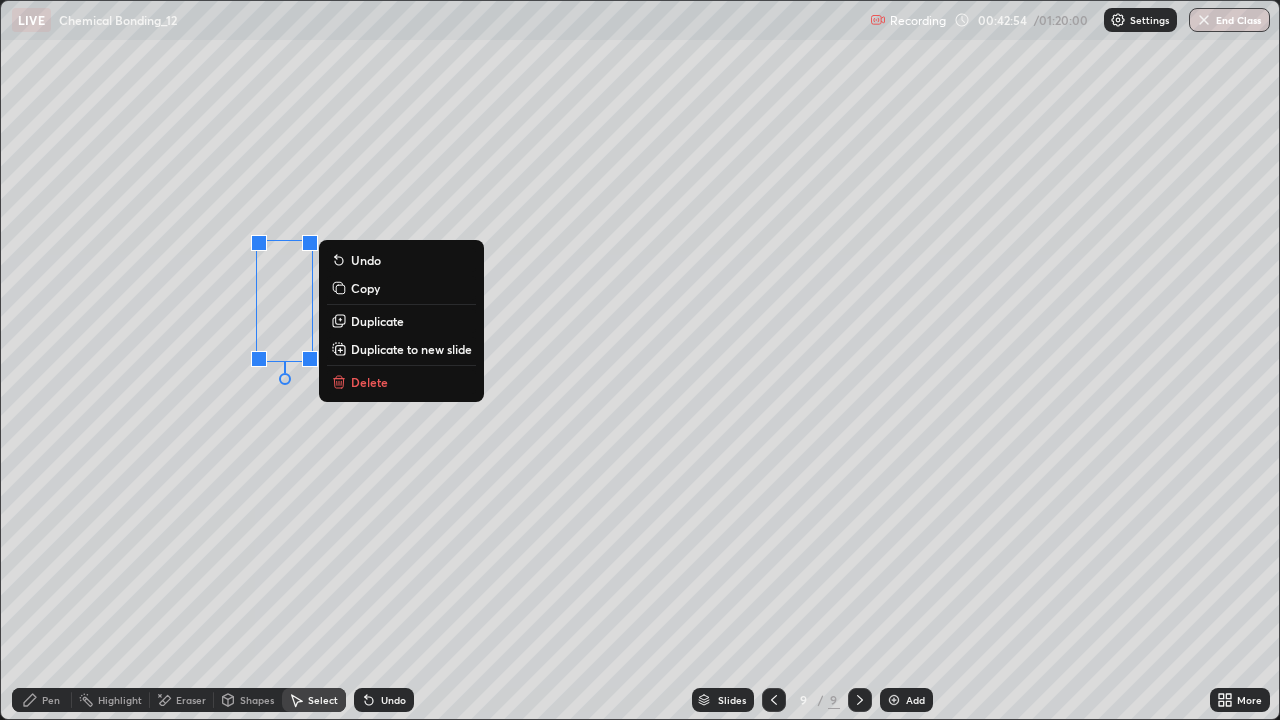 click on "Duplicate" at bounding box center (377, 321) 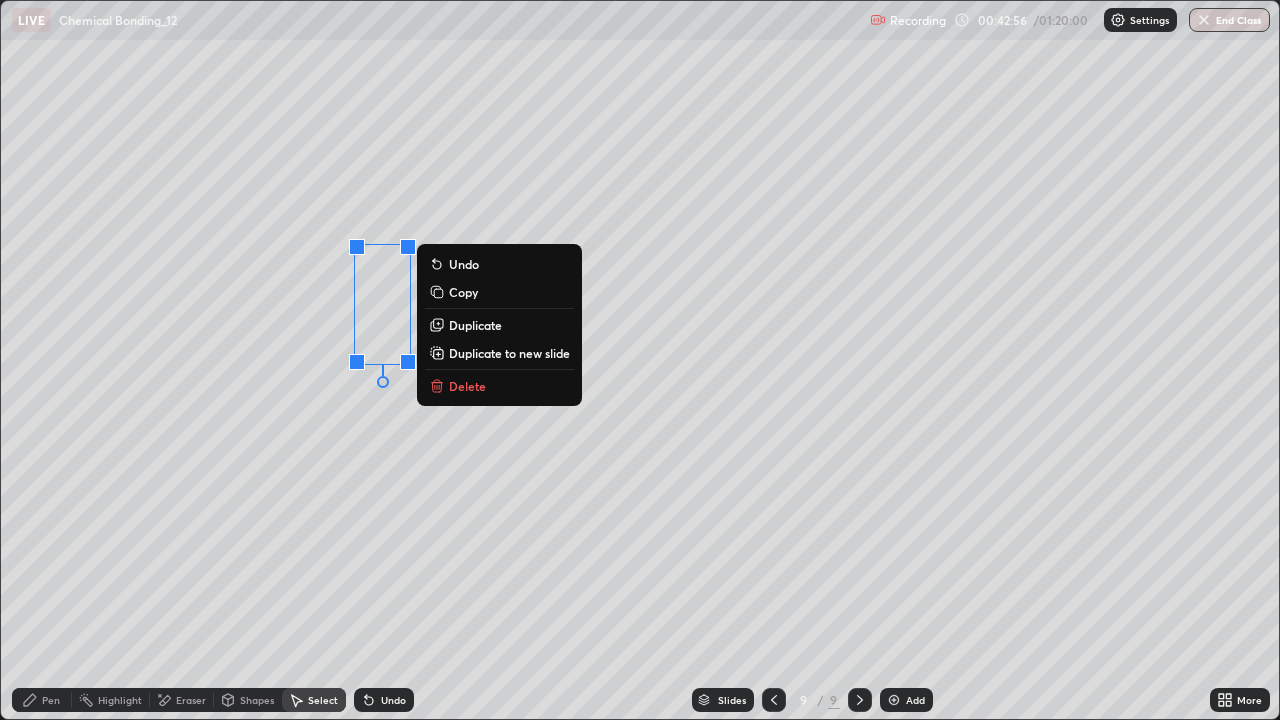 click on "0 ° Undo Copy Duplicate Duplicate to new slide Delete" at bounding box center (640, 360) 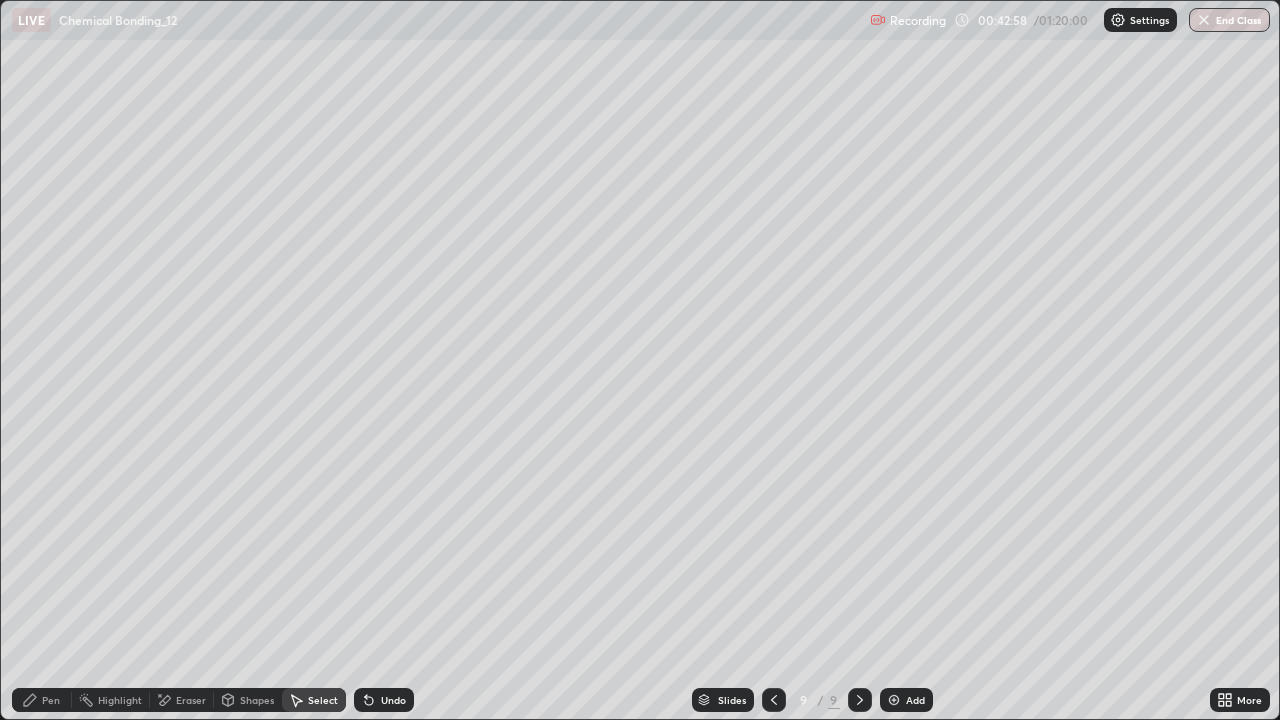 click on "Pen" at bounding box center (42, 700) 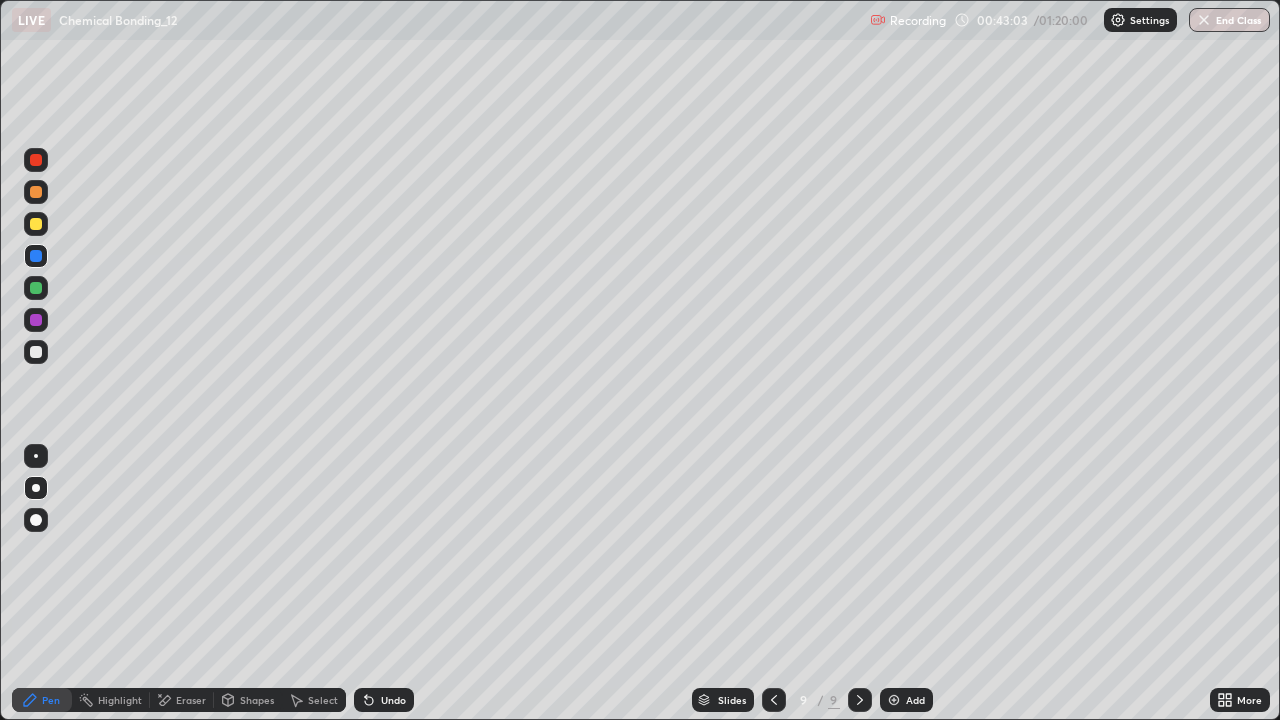 click at bounding box center [36, 288] 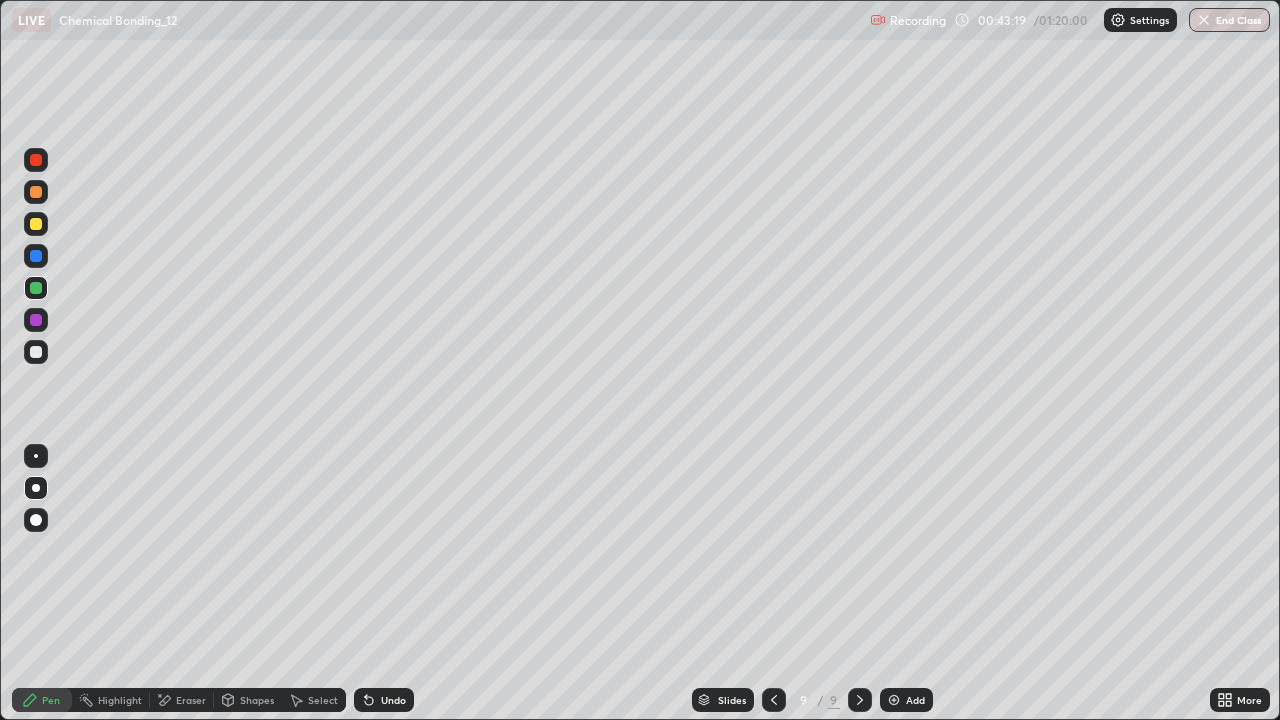 click on "Select" at bounding box center (323, 700) 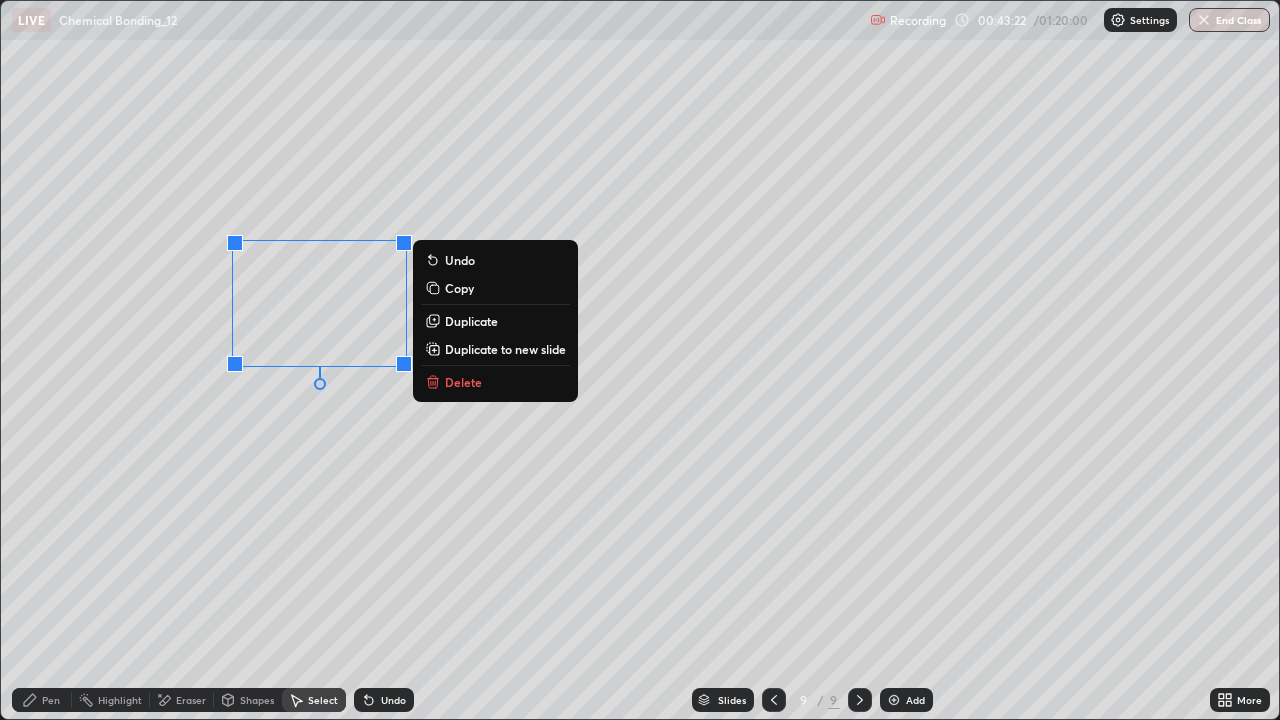 click at bounding box center (404, 364) 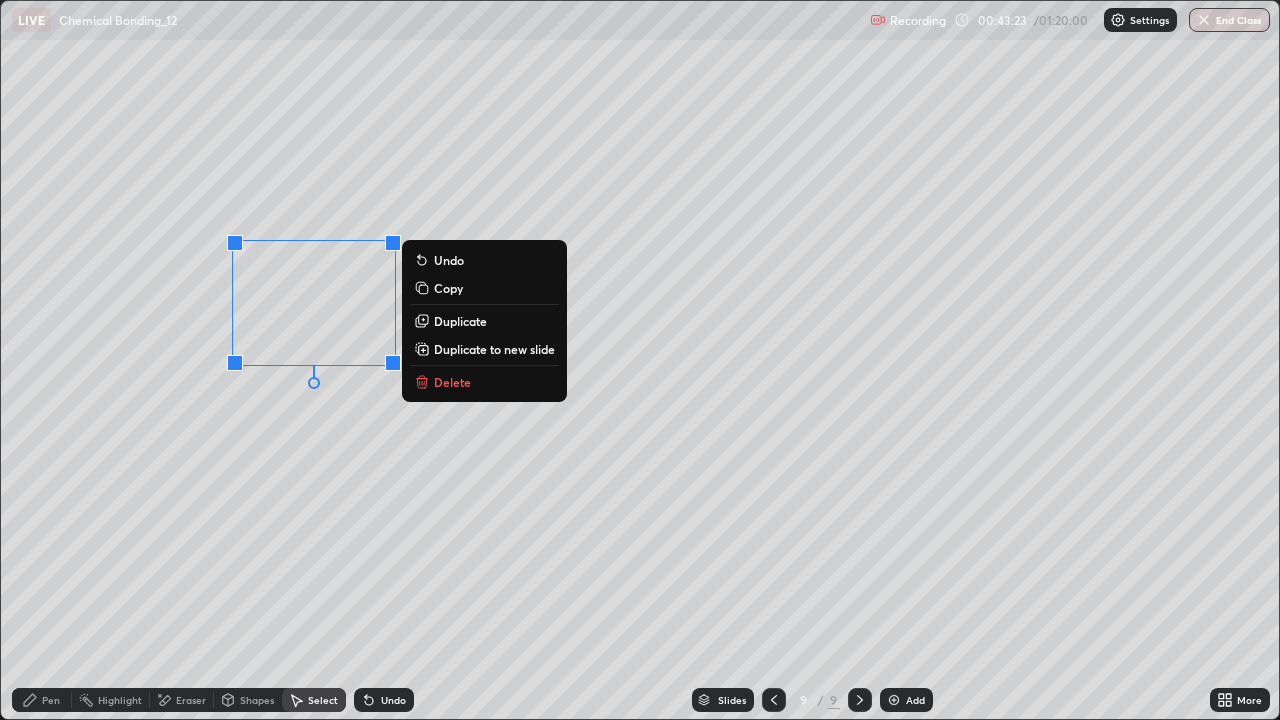 click on "0 ° Undo Copy Duplicate Duplicate to new slide Delete" at bounding box center [640, 360] 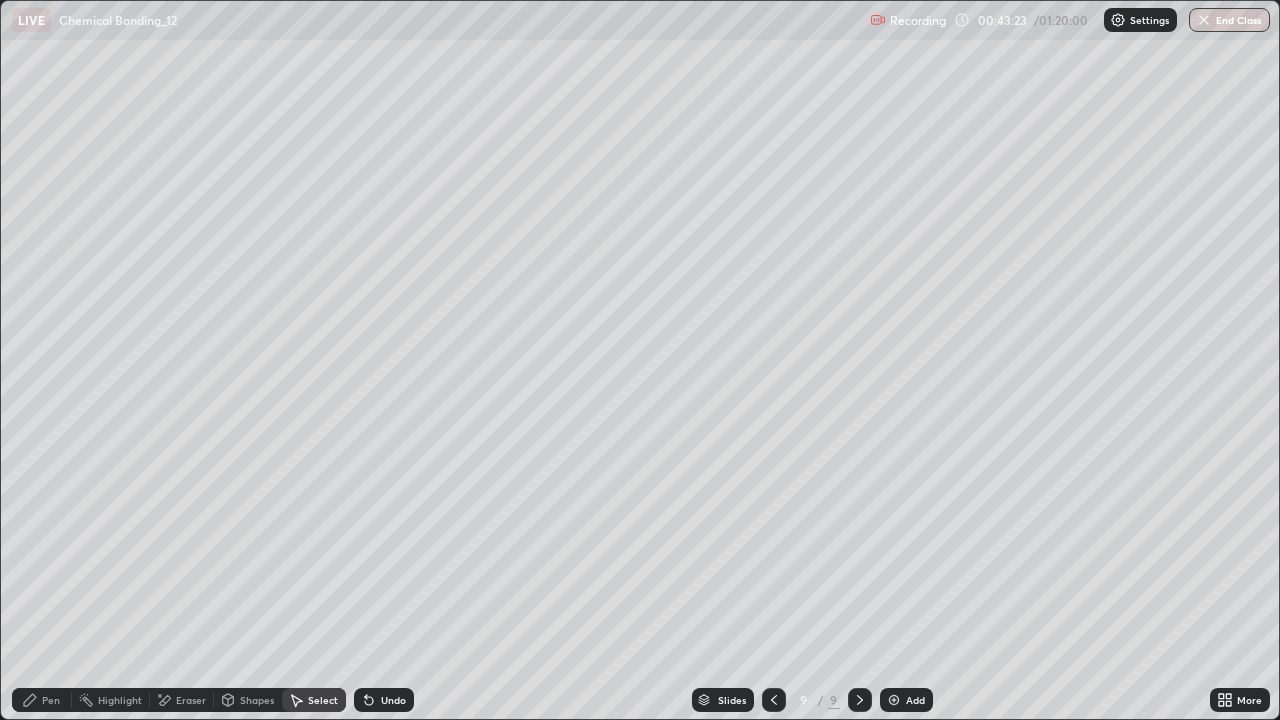 click on "Pen" at bounding box center (51, 700) 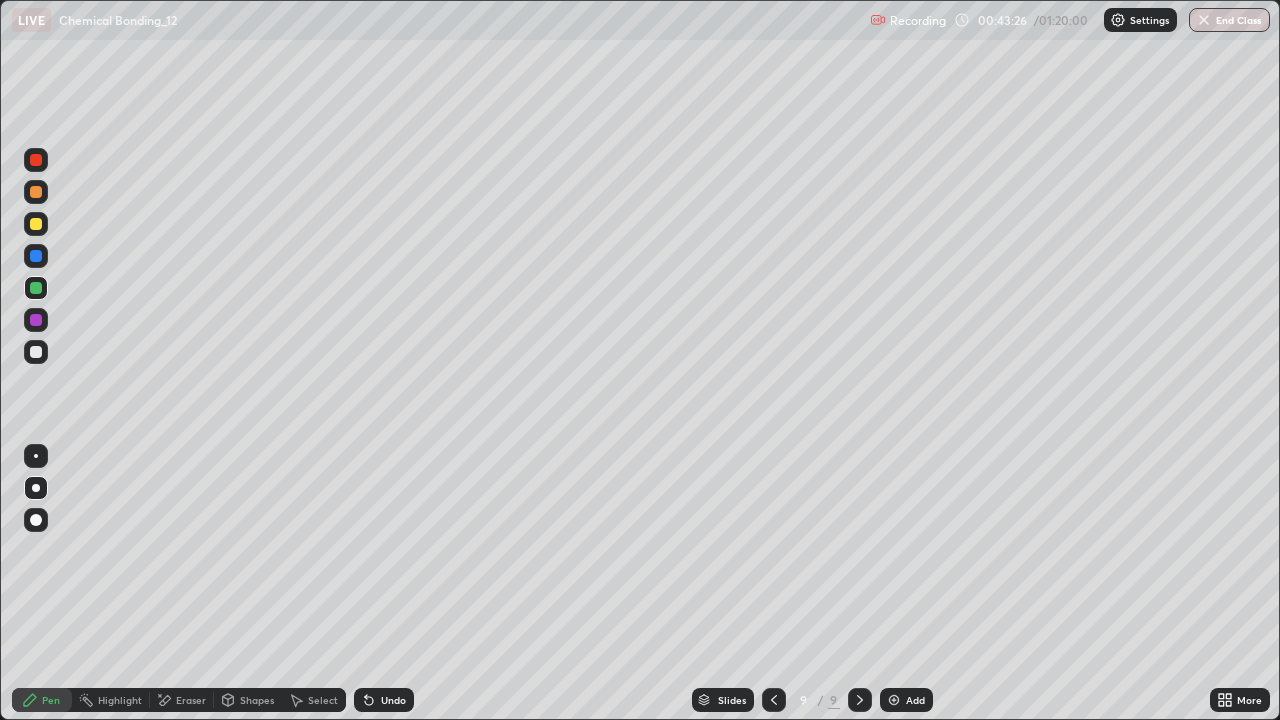 click on "Select" at bounding box center [323, 700] 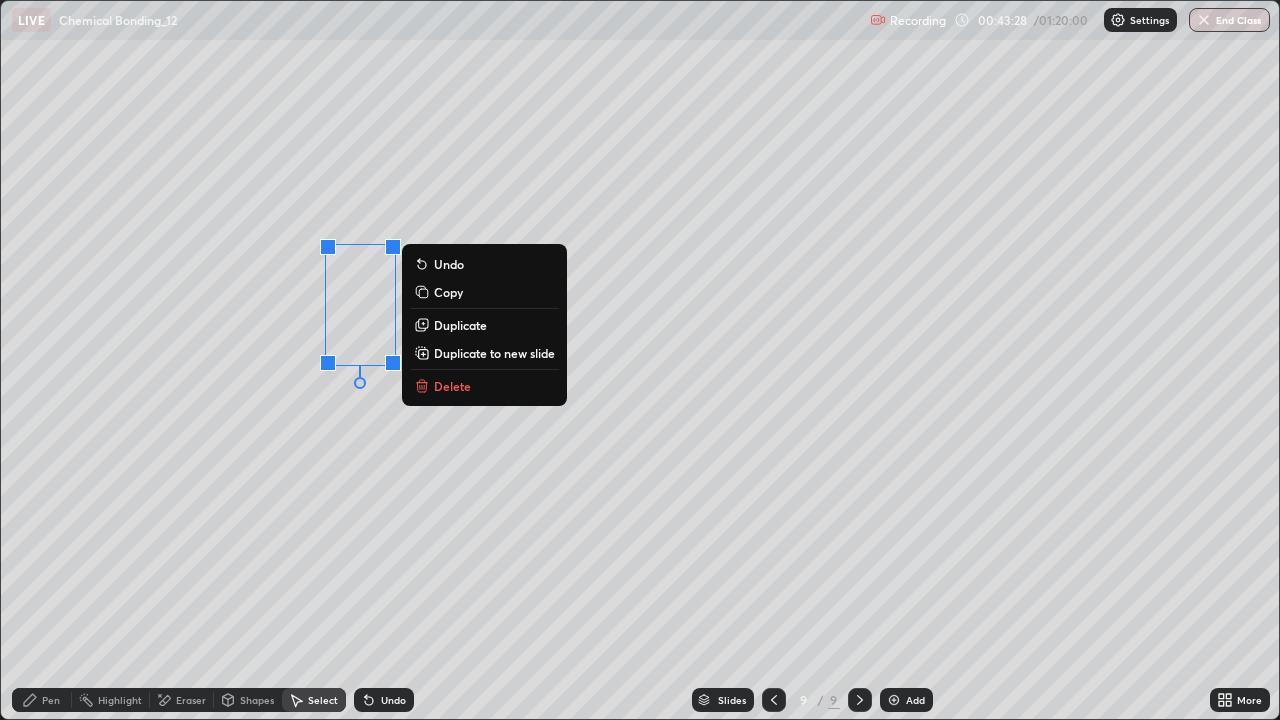 click on "Duplicate" at bounding box center [460, 325] 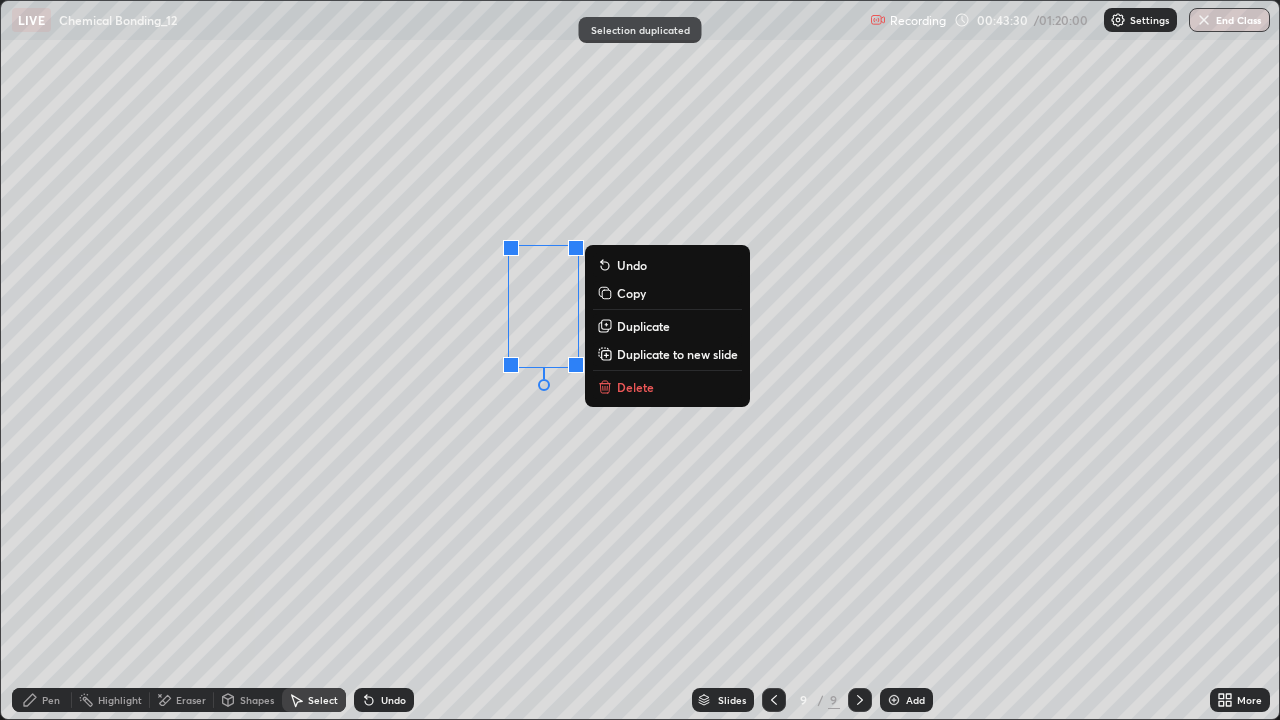 click on "0 ° Undo Copy Duplicate Duplicate to new slide Delete" at bounding box center (640, 360) 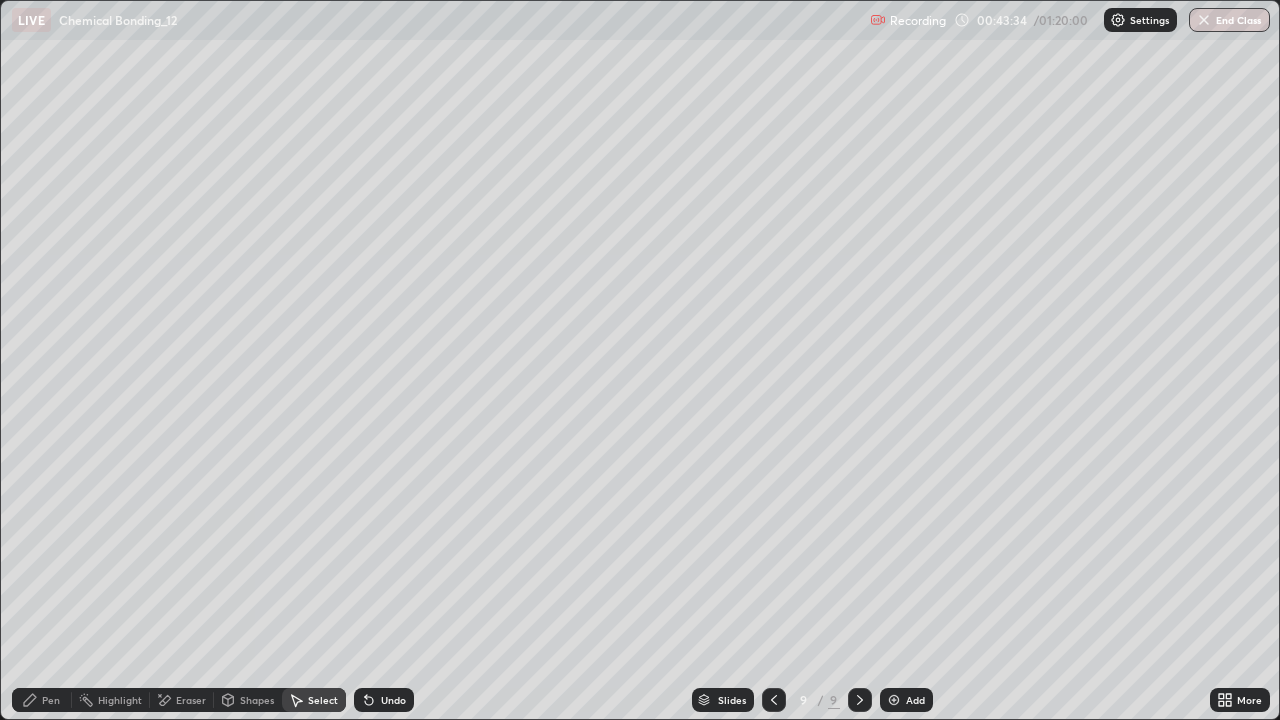 click on "Pen" at bounding box center [51, 700] 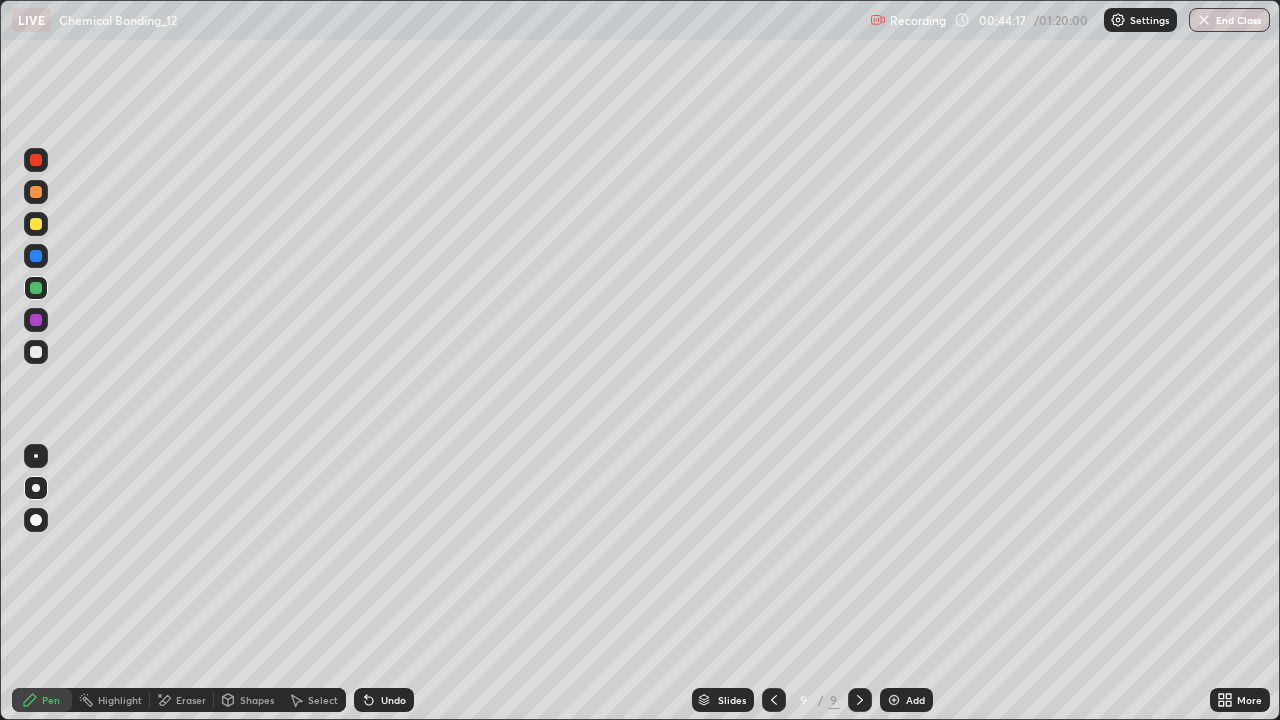 click at bounding box center (36, 352) 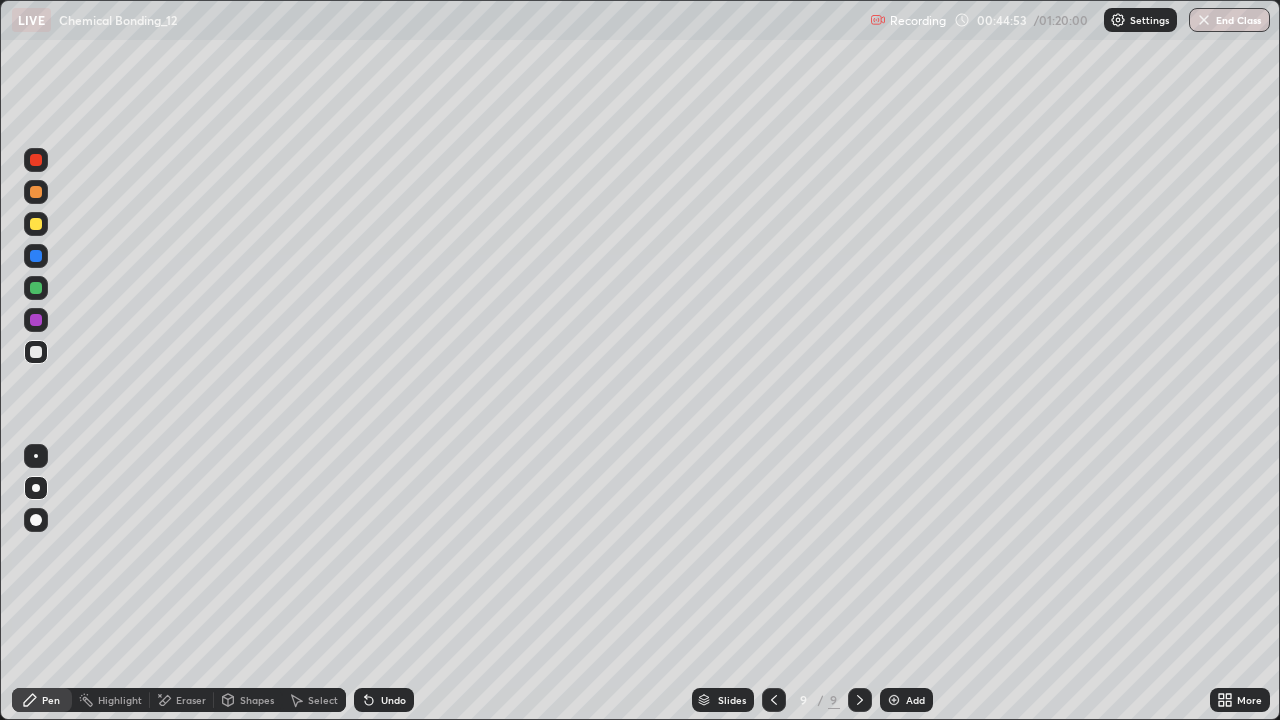 click on "Eraser" at bounding box center [191, 700] 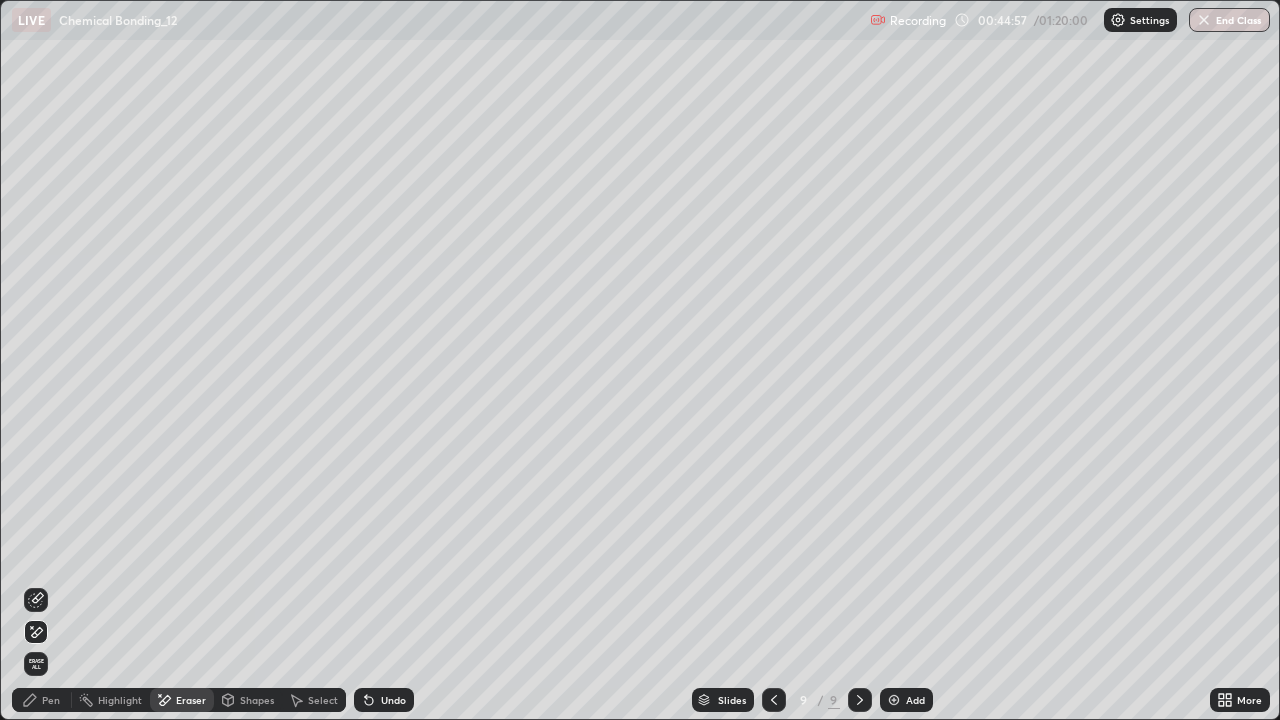 click on "Select" at bounding box center (323, 700) 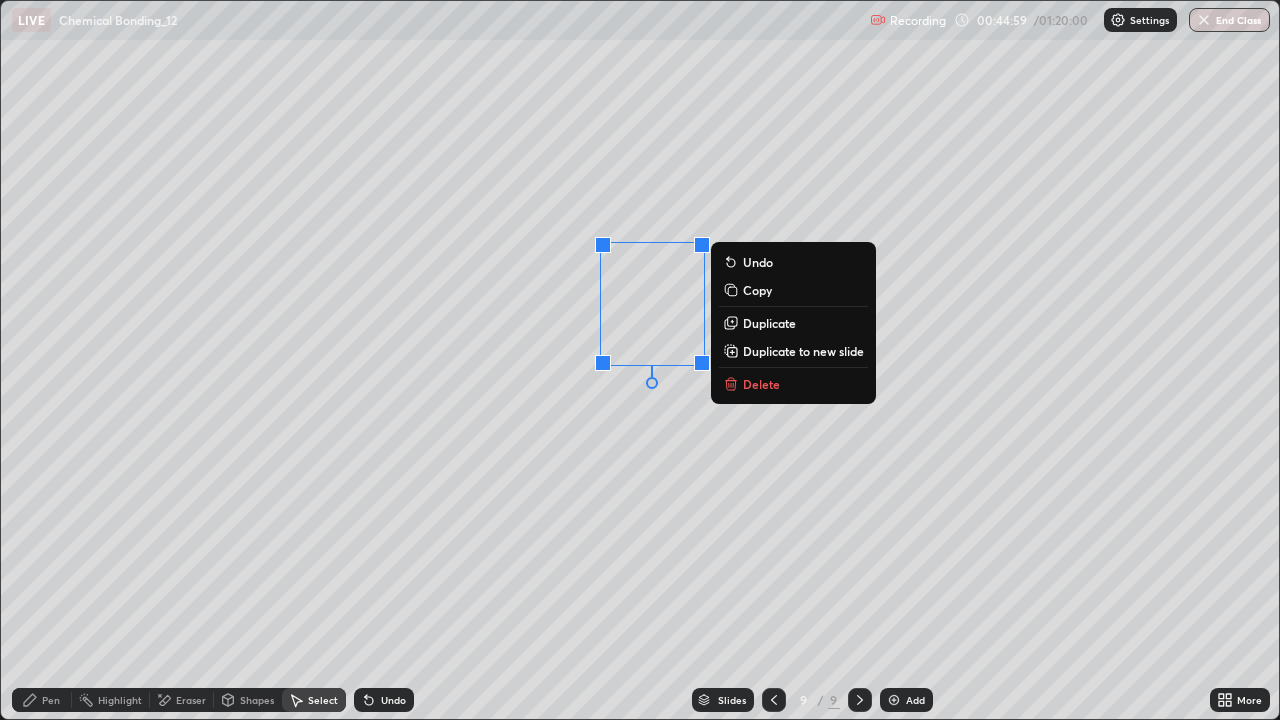 click on "Duplicate" at bounding box center (769, 323) 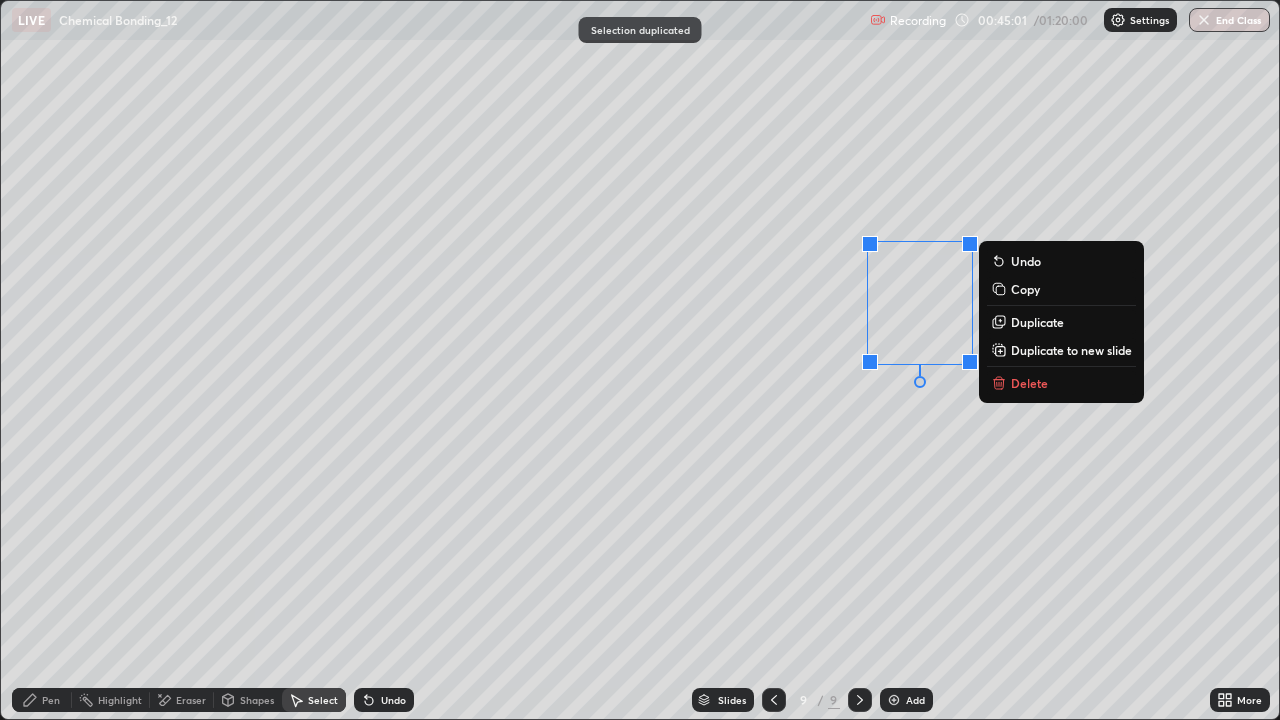 click on "Duplicate" at bounding box center (1037, 322) 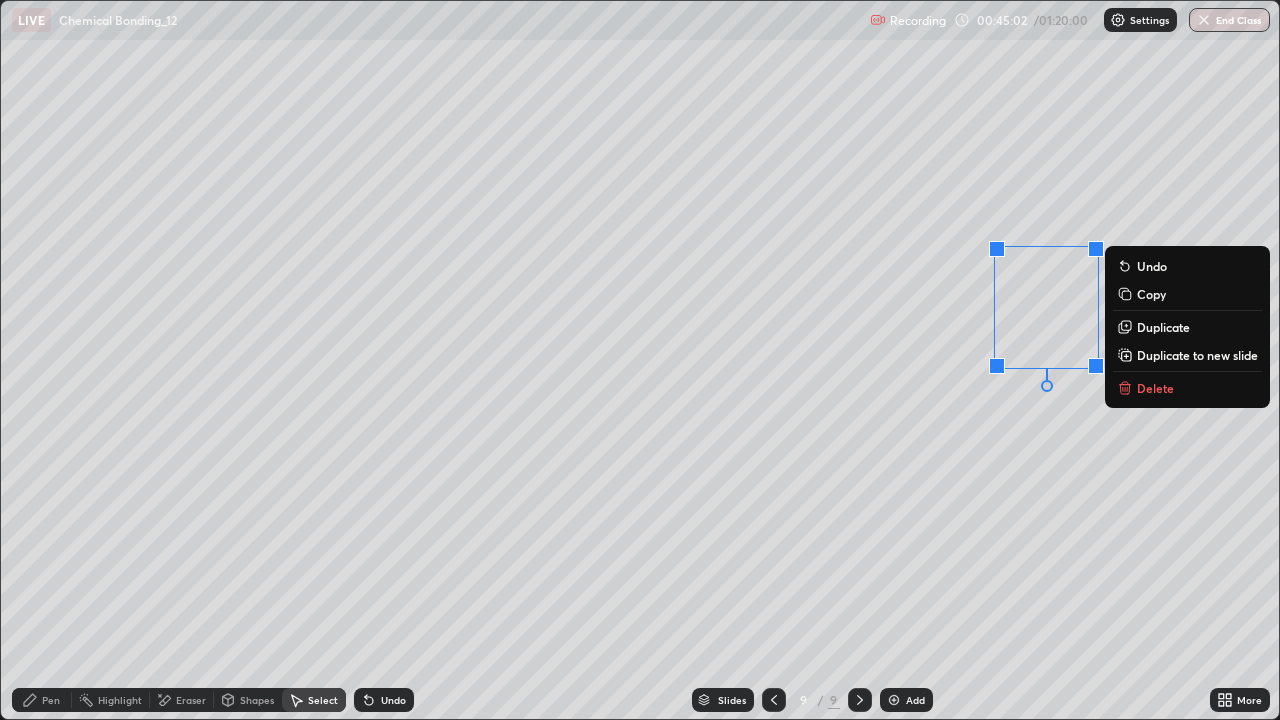 click on "0 ° Undo Copy Duplicate Duplicate to new slide Delete" at bounding box center [640, 360] 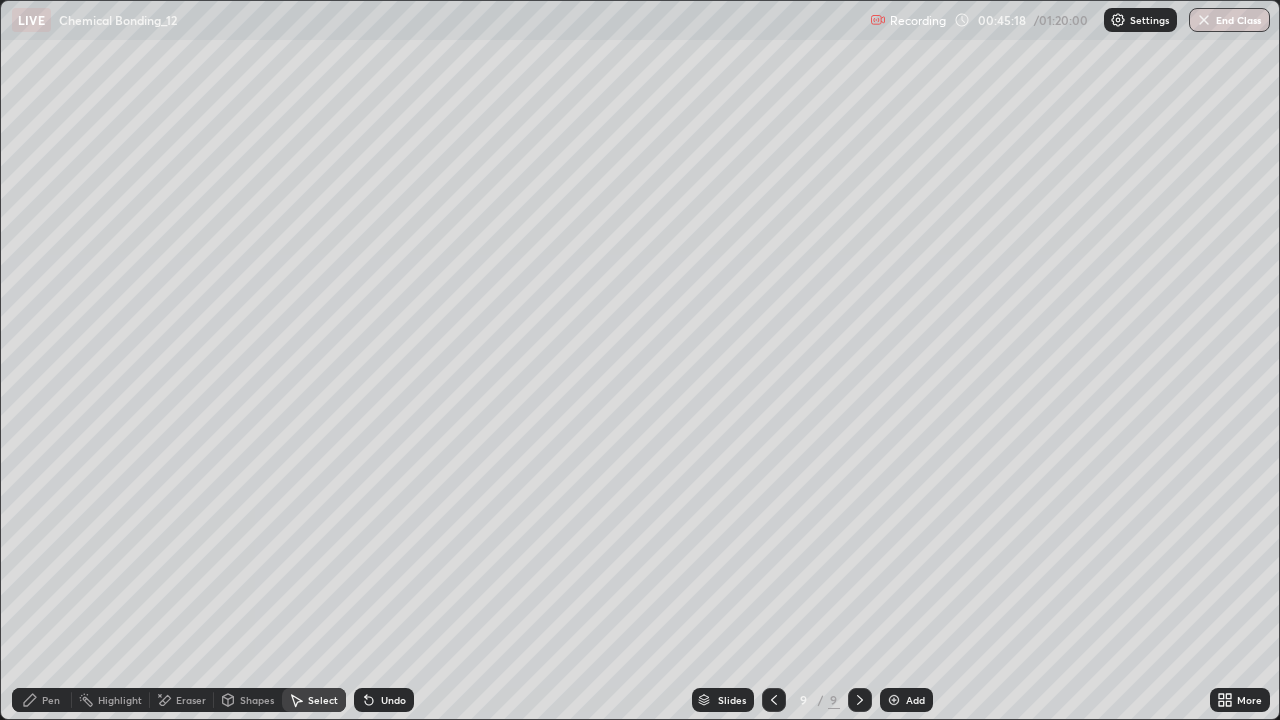 click on "0 ° Undo Copy Duplicate Duplicate to new slide Delete" at bounding box center (640, 360) 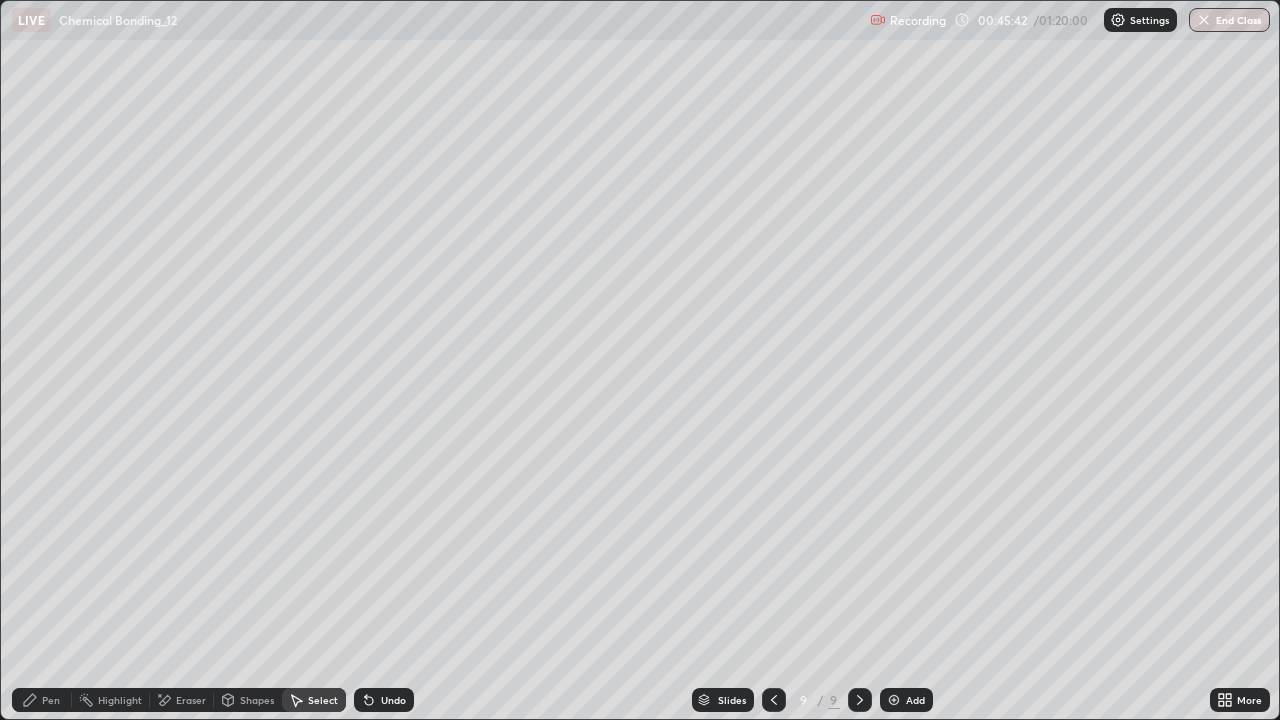 click on "Pen" at bounding box center (42, 700) 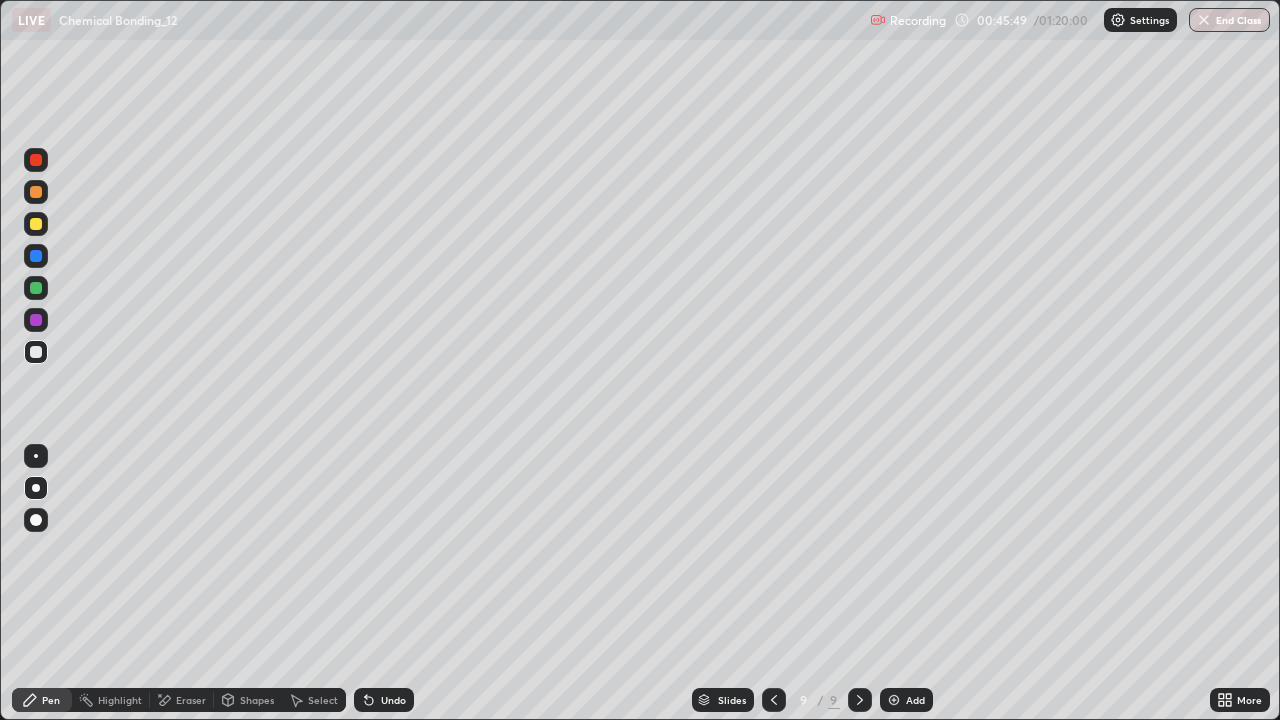 click 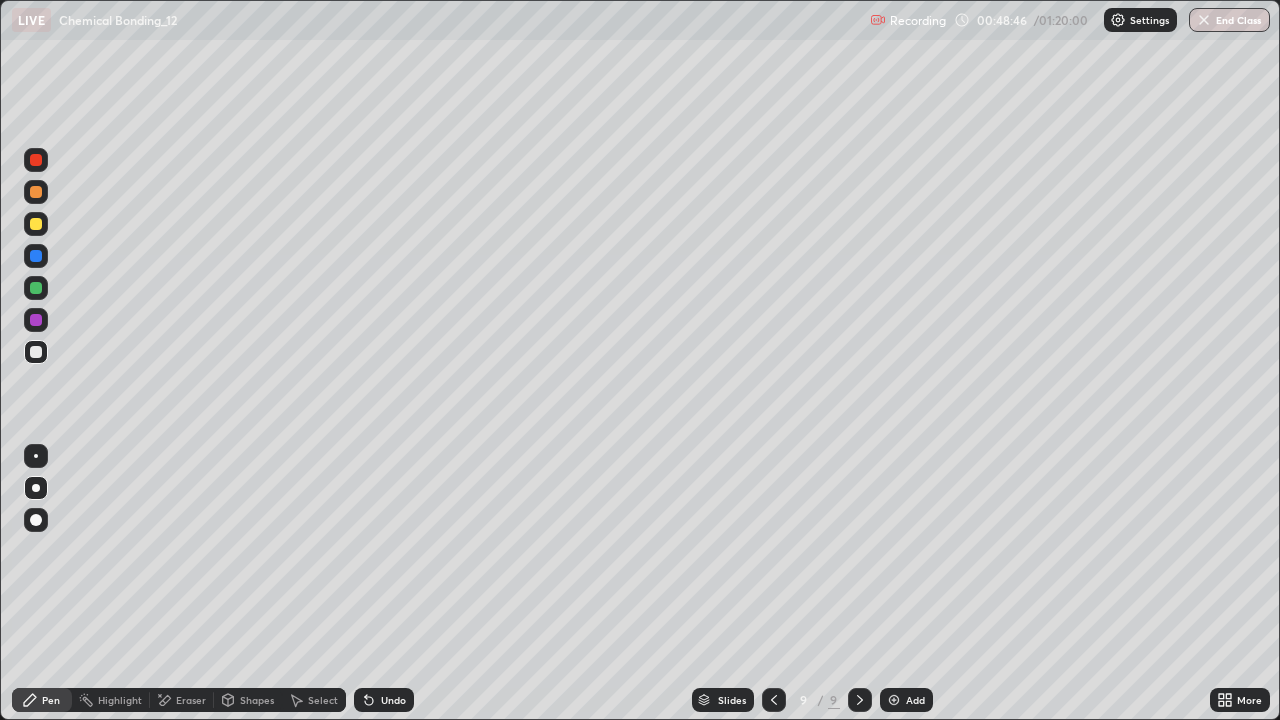 click on "Add" at bounding box center (915, 700) 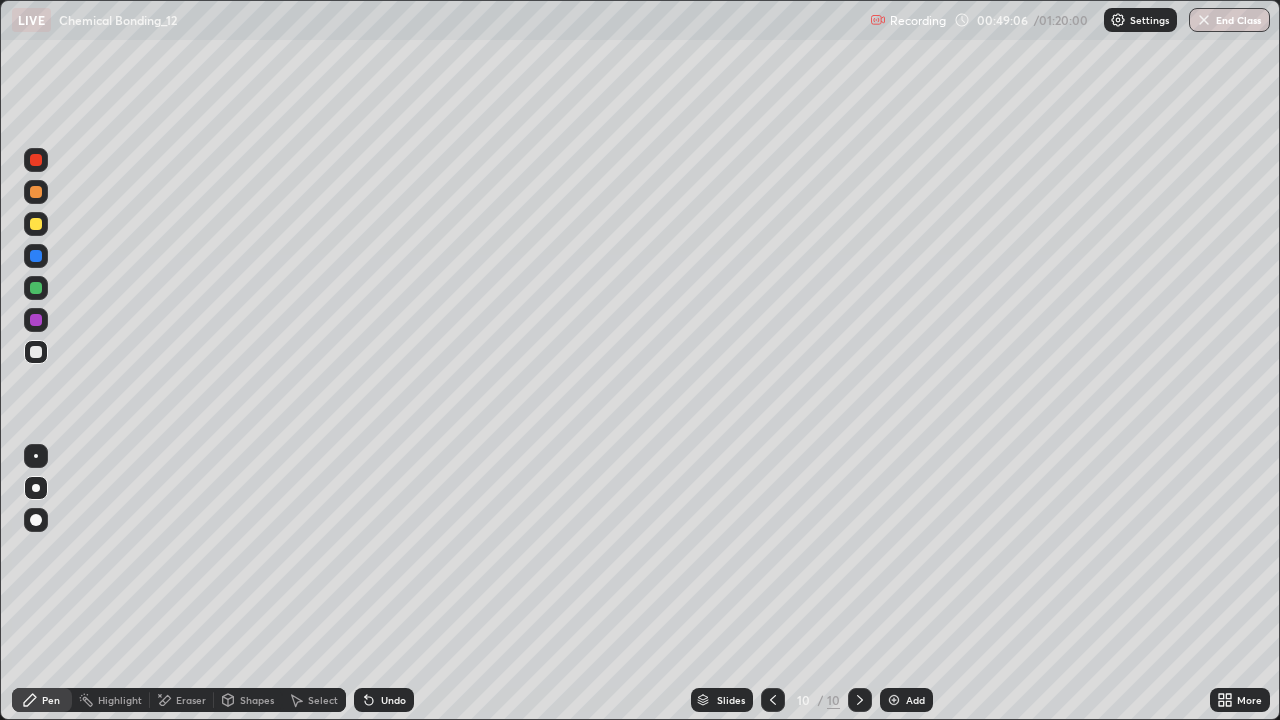 click on "Undo" at bounding box center [393, 700] 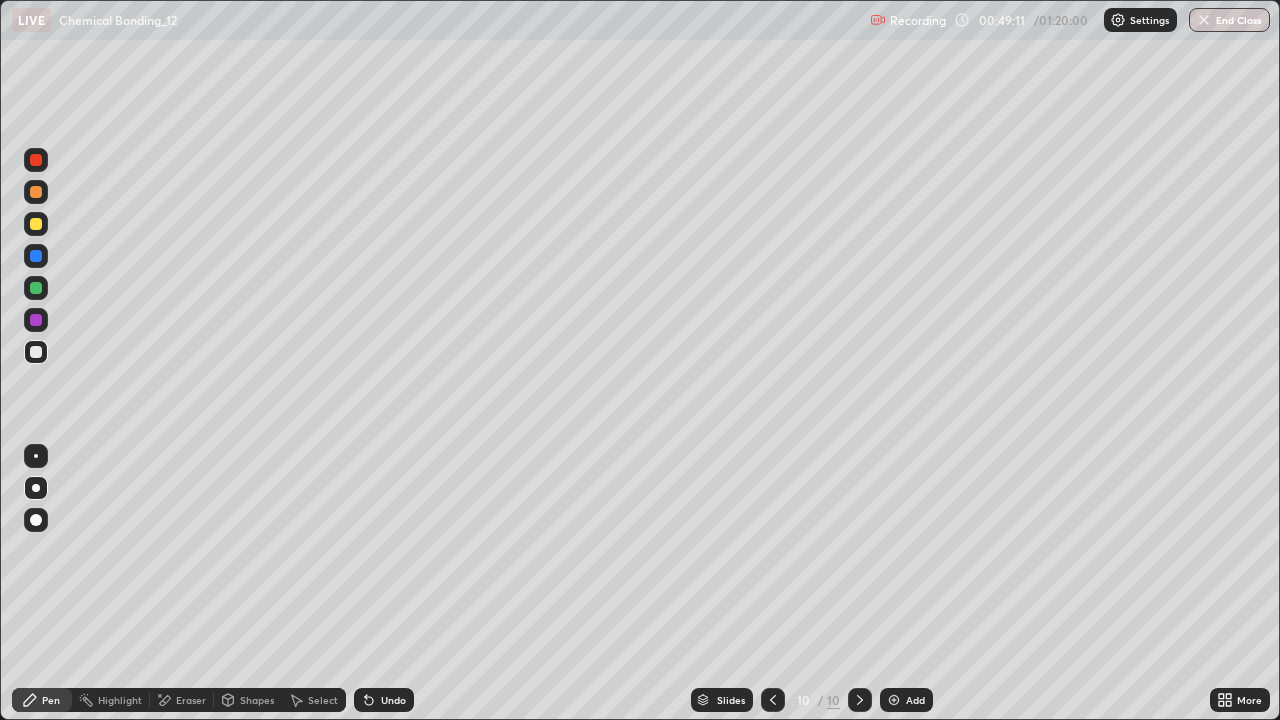 click on "Undo" at bounding box center [384, 700] 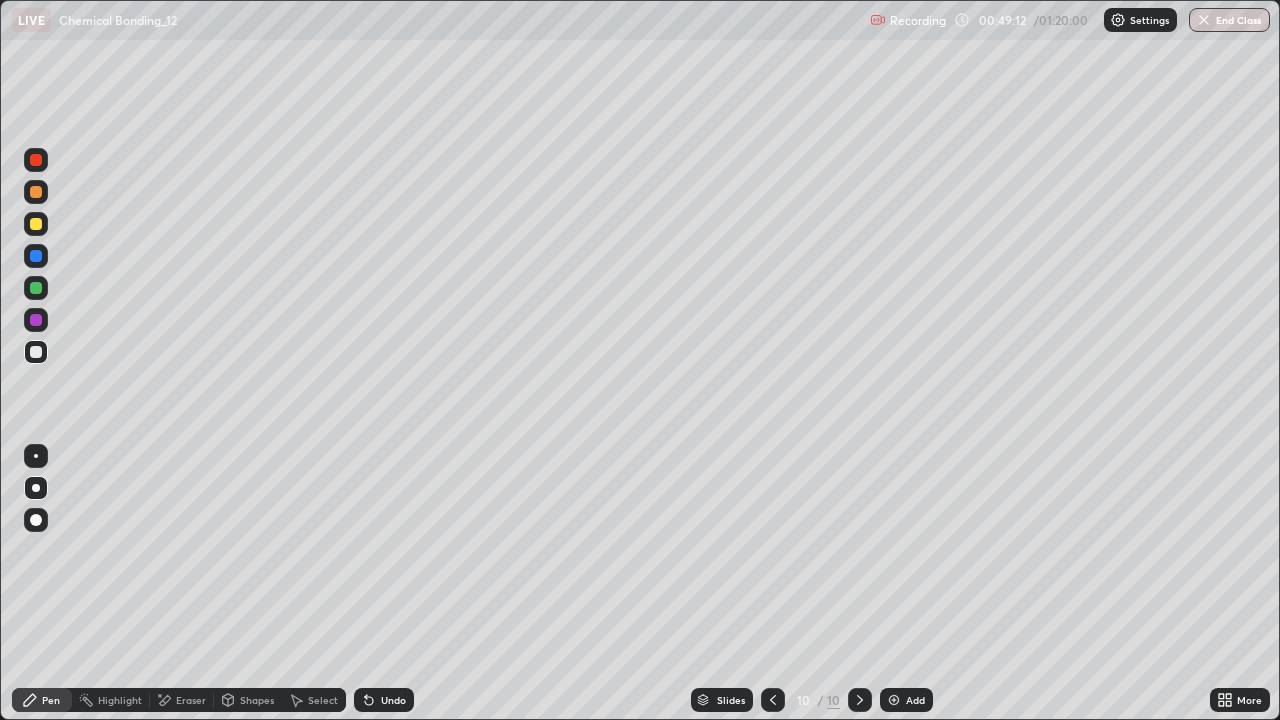 click on "Undo" at bounding box center [393, 700] 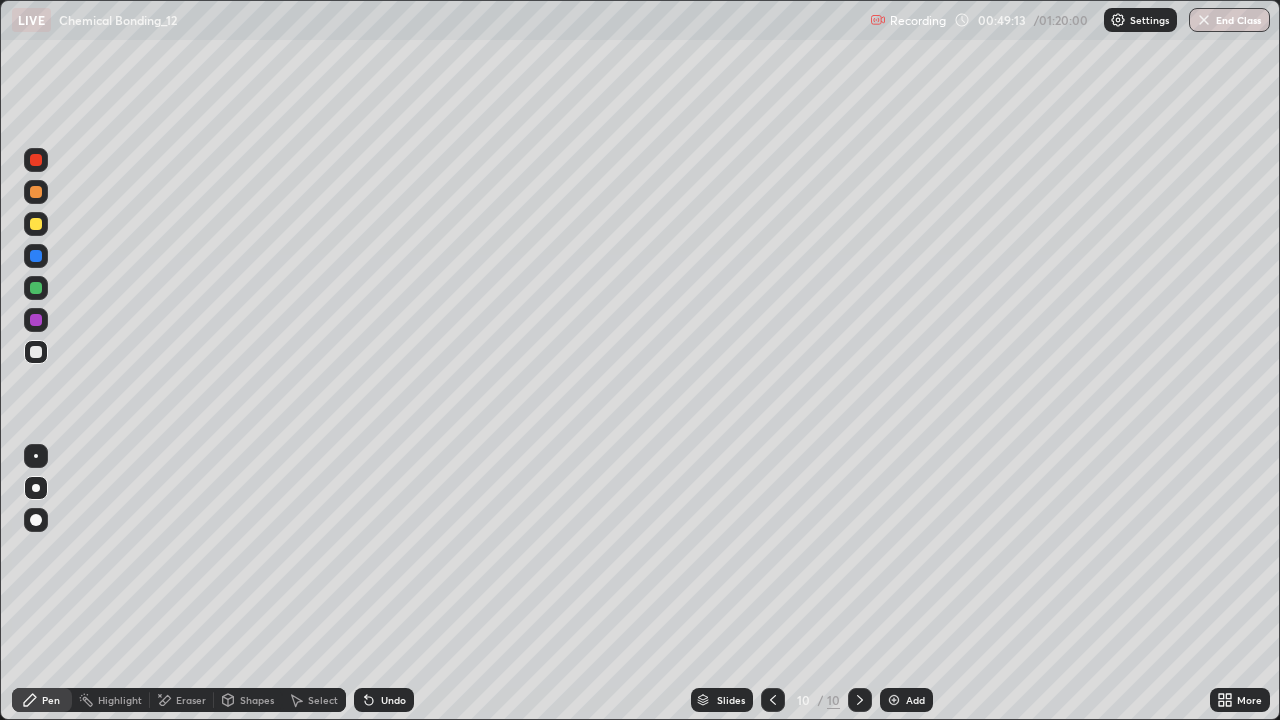 click on "Undo" at bounding box center [393, 700] 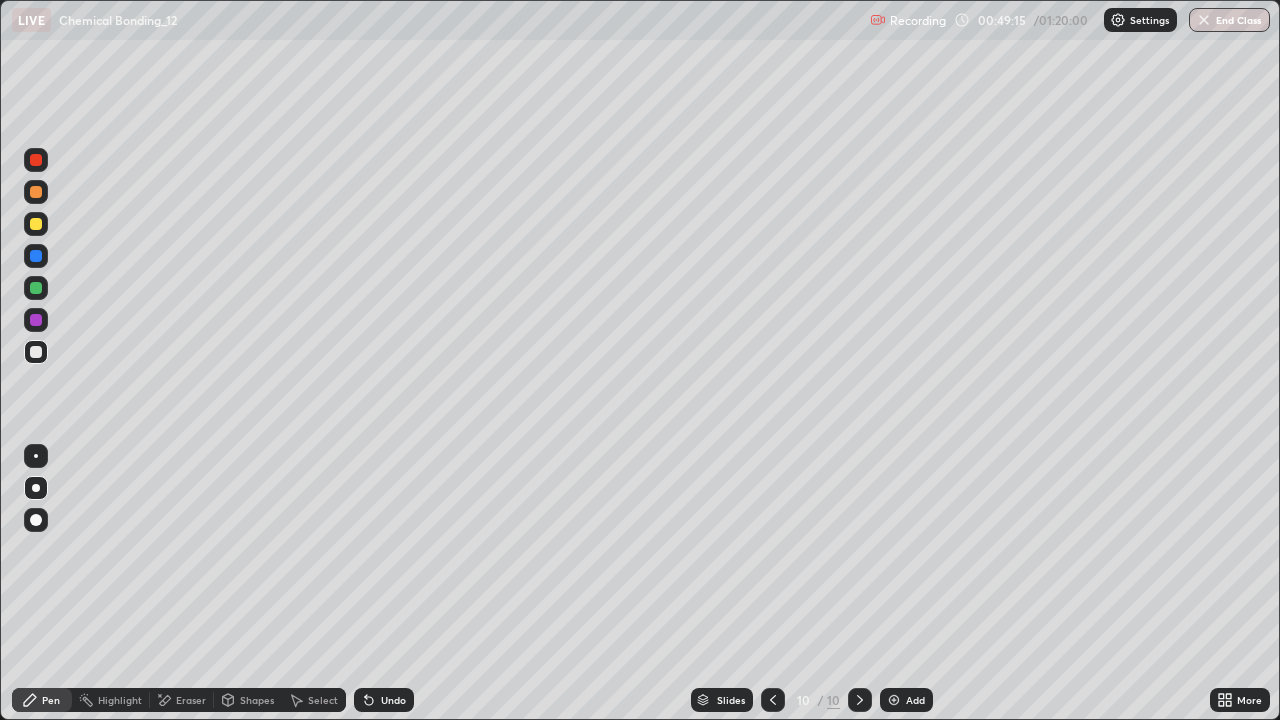click on "Undo" at bounding box center [384, 700] 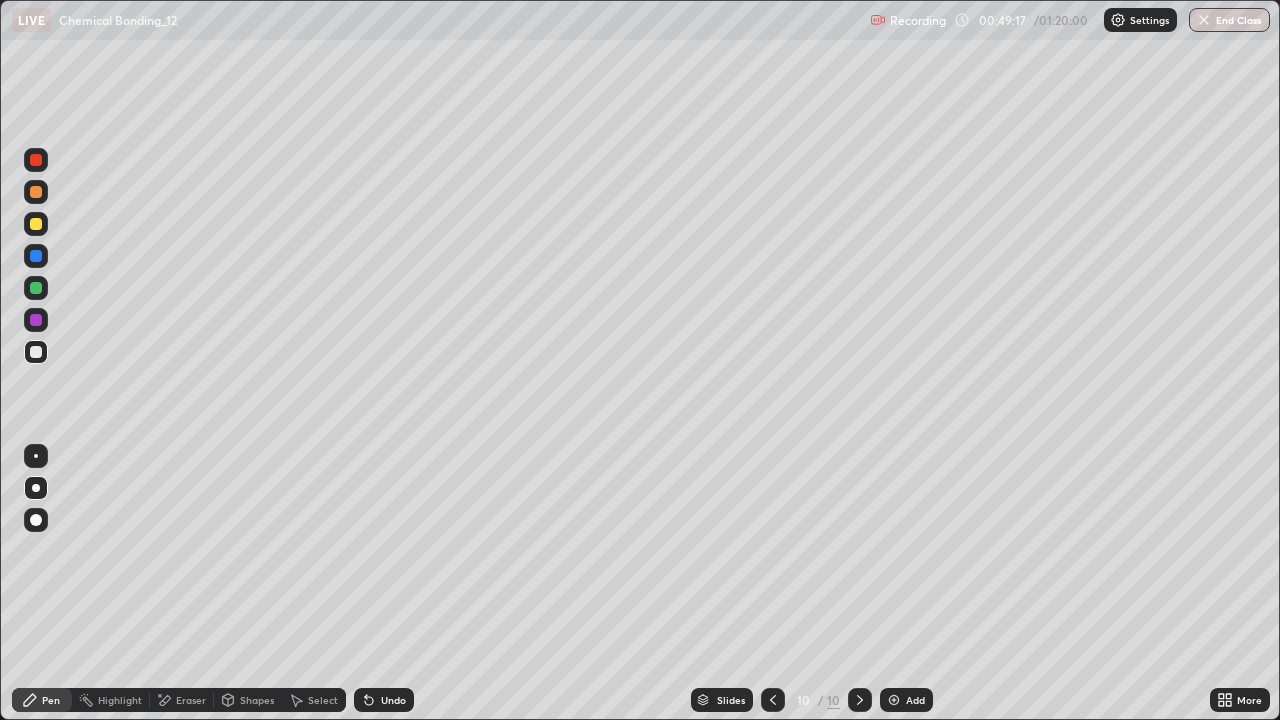 click on "Shapes" at bounding box center (248, 700) 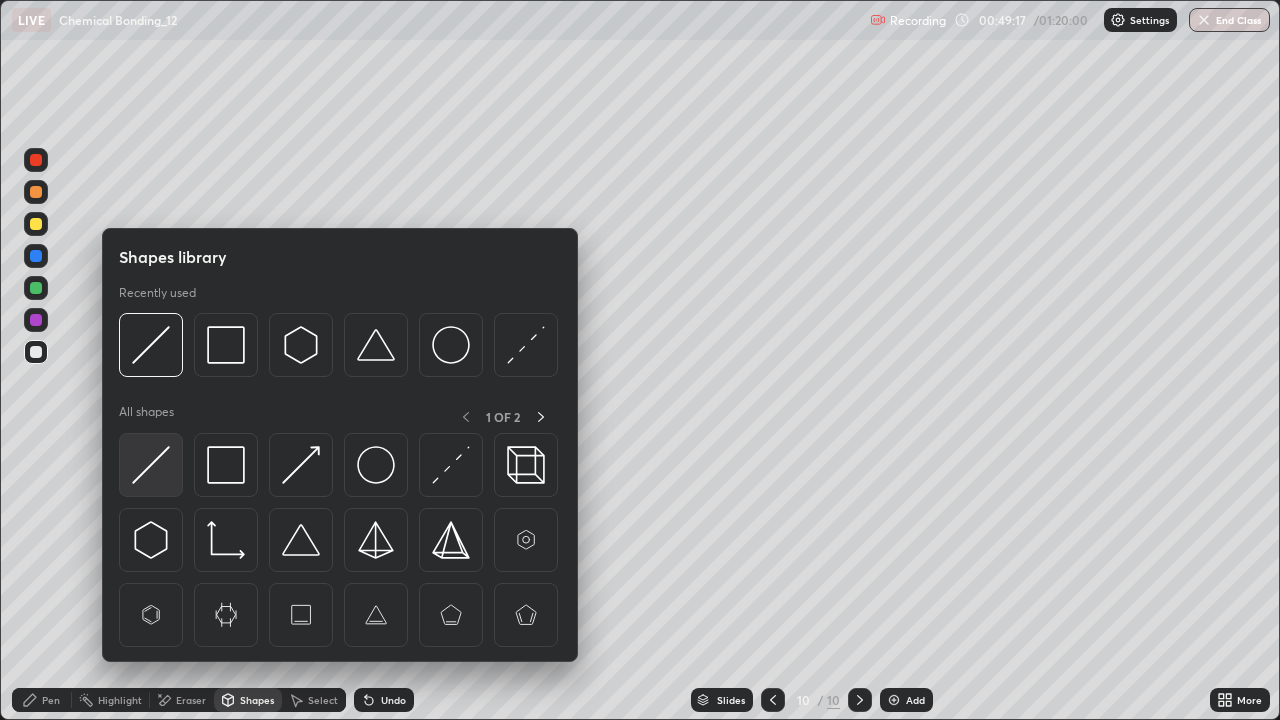 click at bounding box center [151, 465] 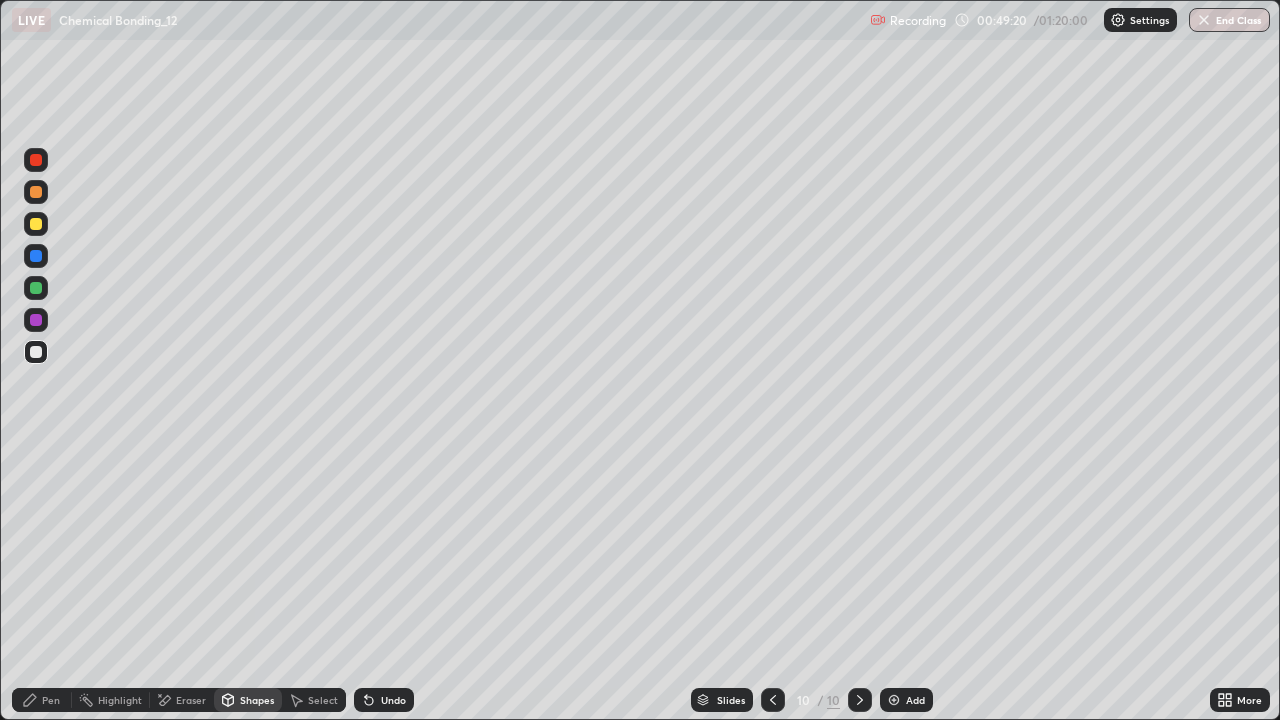 click on "Pen" at bounding box center [42, 700] 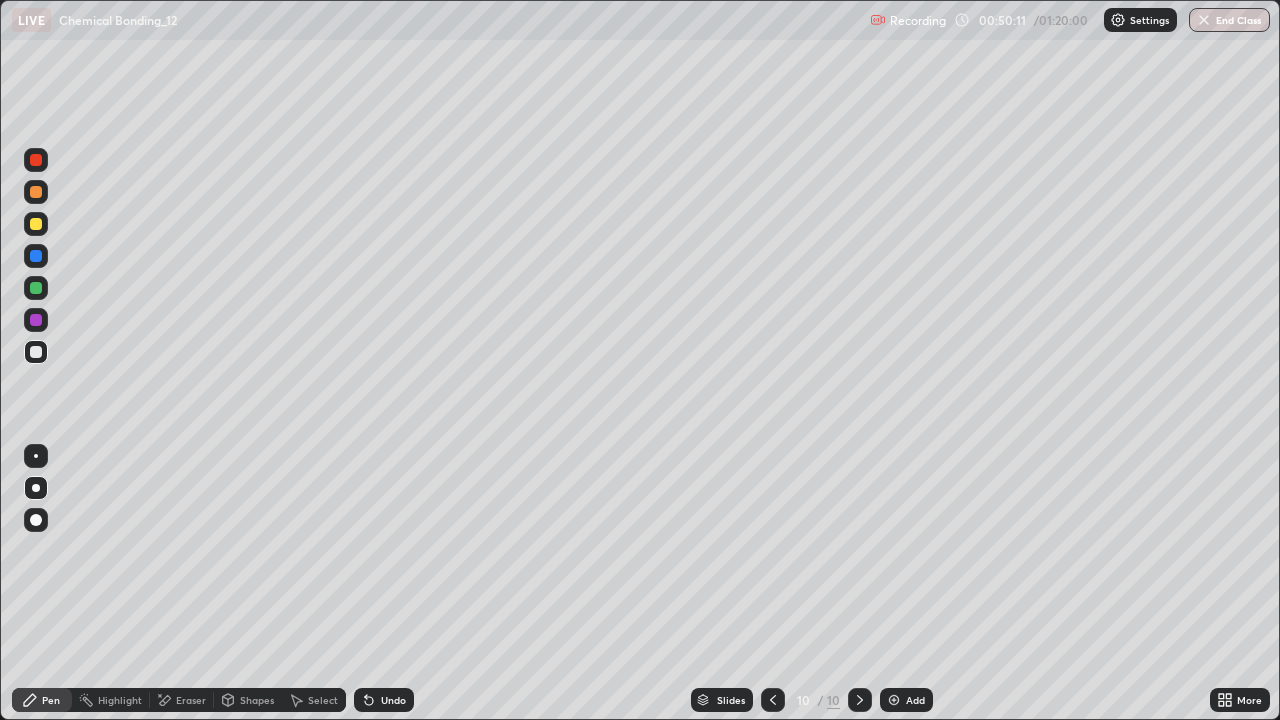 click on "Undo" at bounding box center [384, 700] 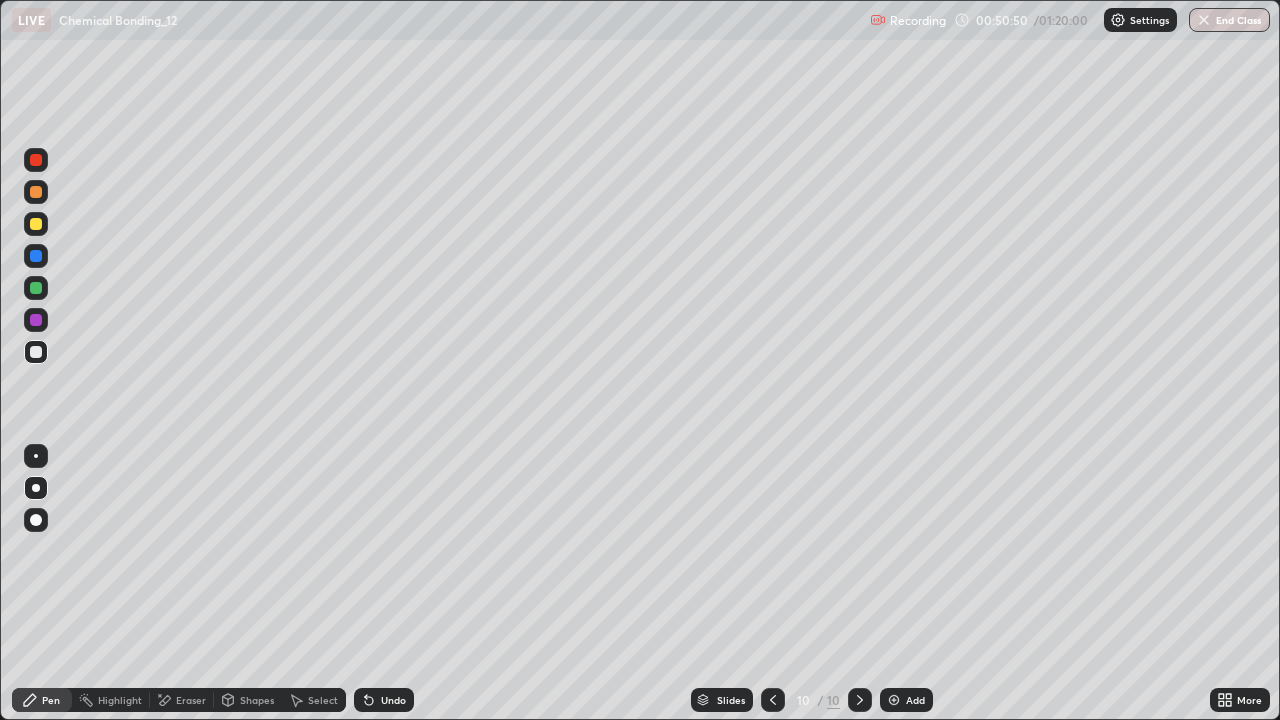 click at bounding box center [36, 256] 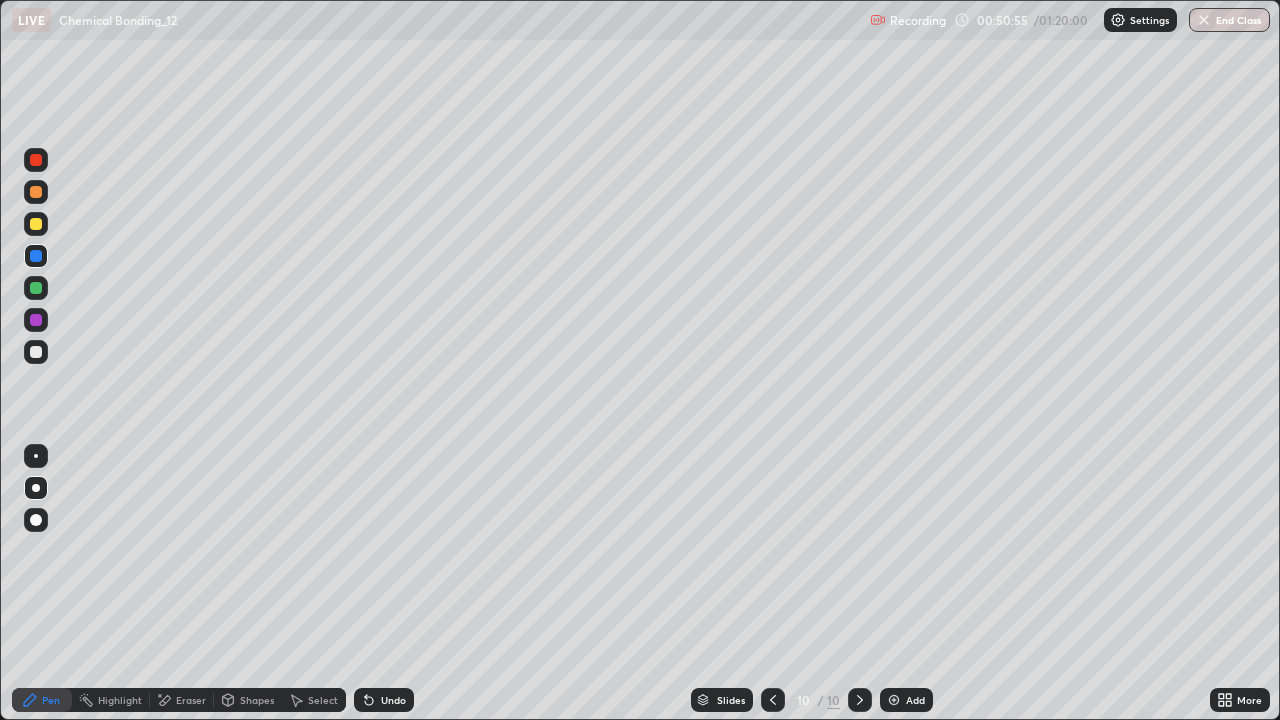 click on "Pen" at bounding box center (51, 700) 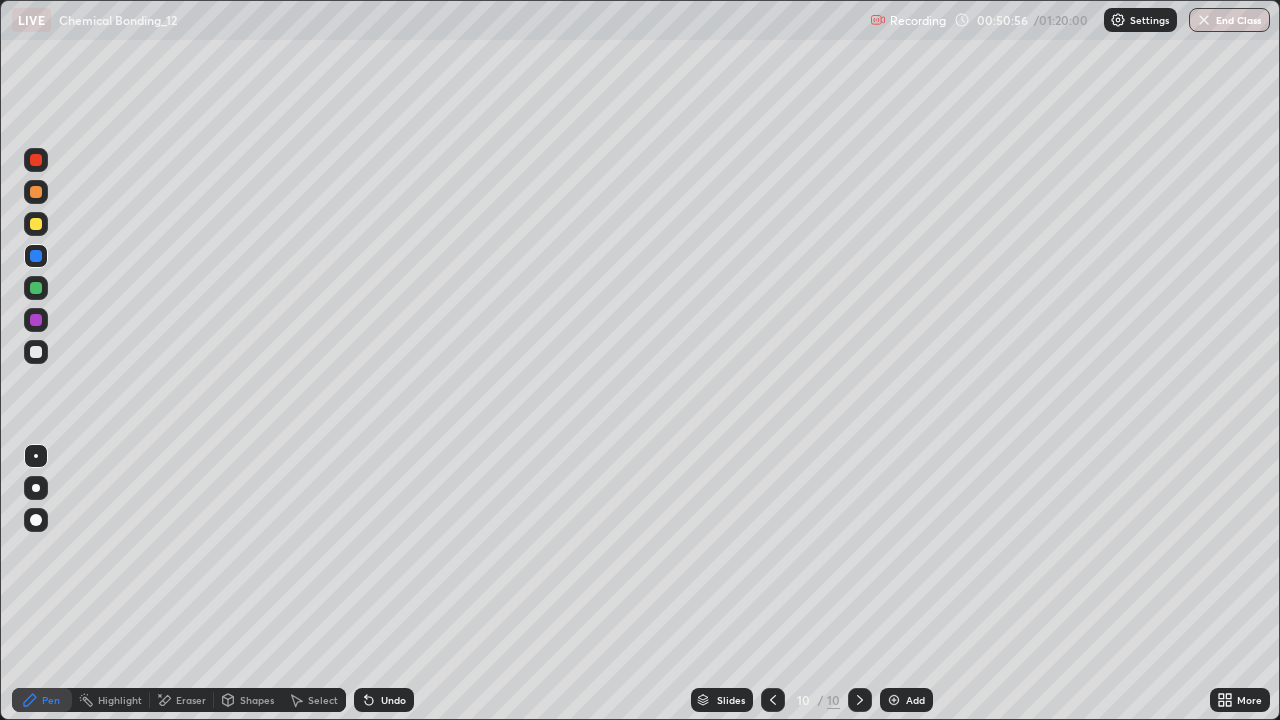 click at bounding box center [36, 352] 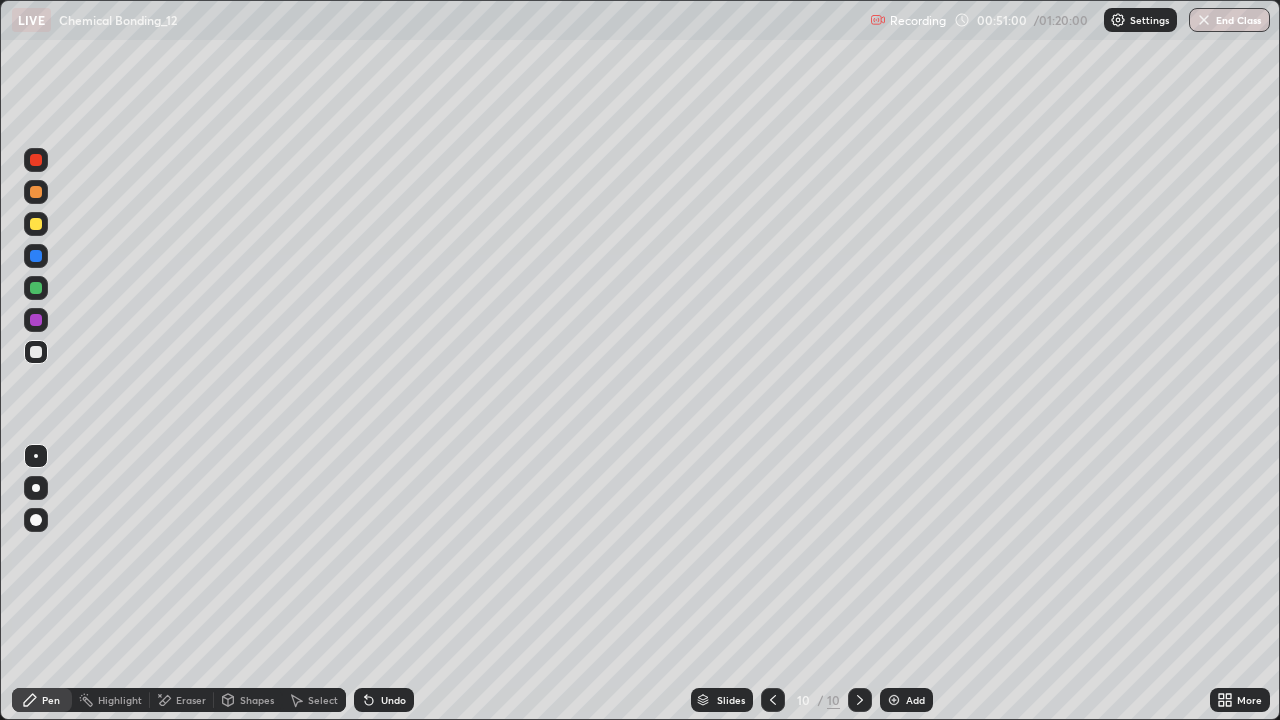 click at bounding box center (36, 488) 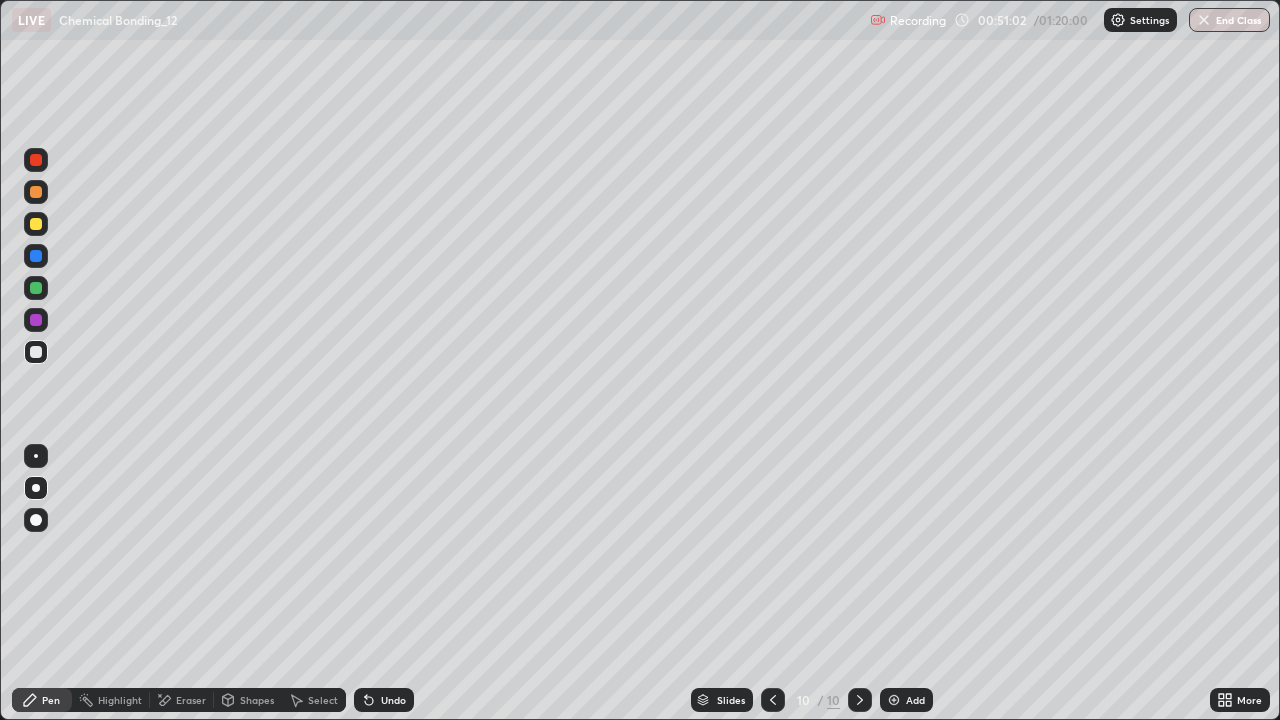 click at bounding box center [36, 256] 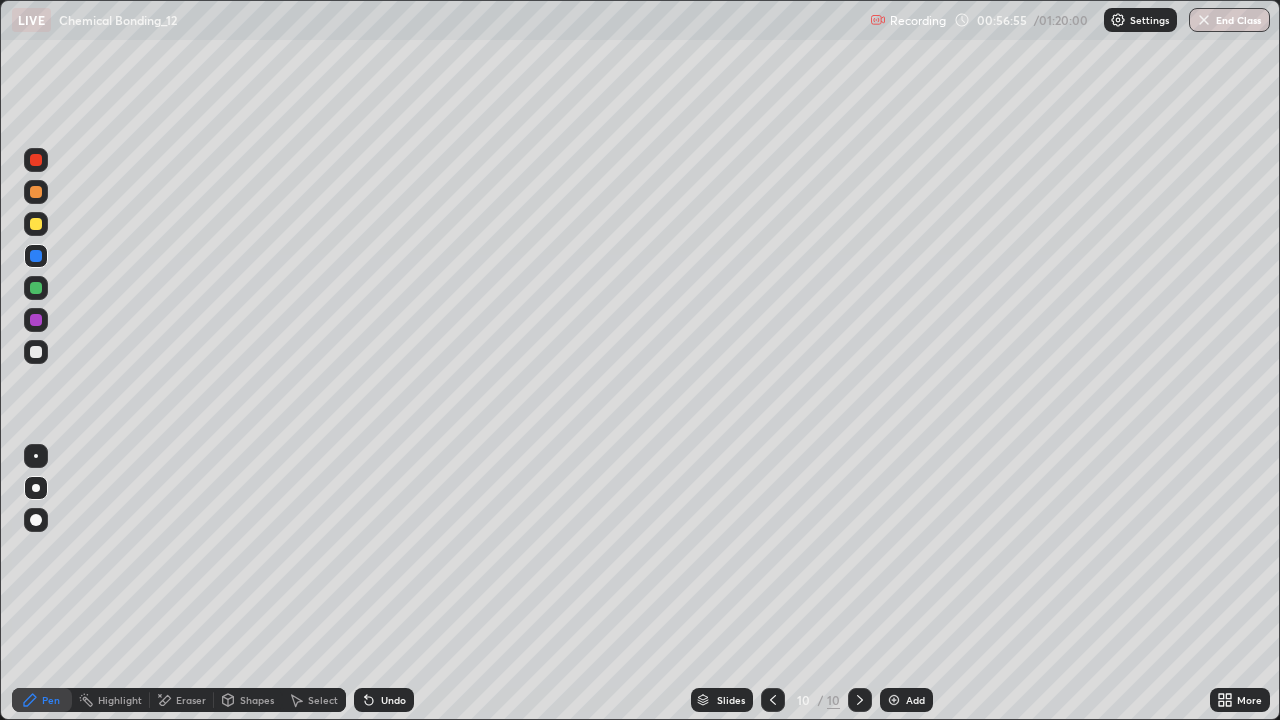 click on "Add" at bounding box center (915, 700) 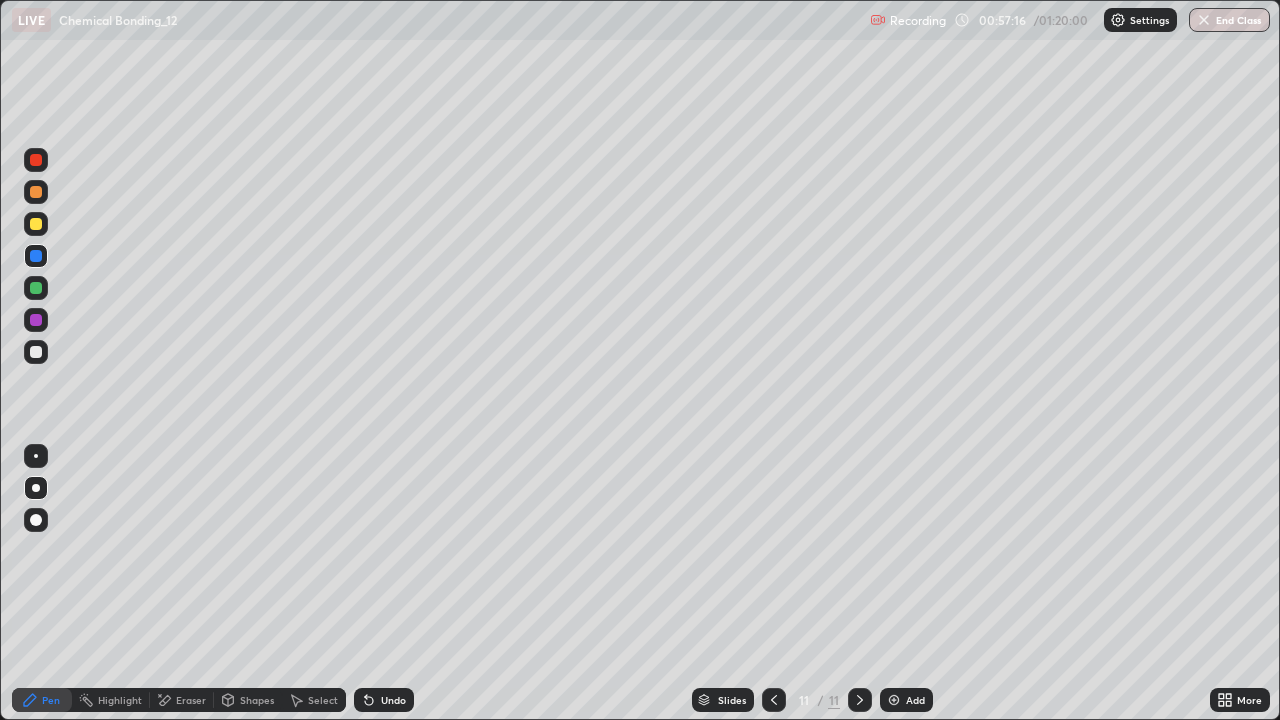 click on "Undo" at bounding box center [384, 700] 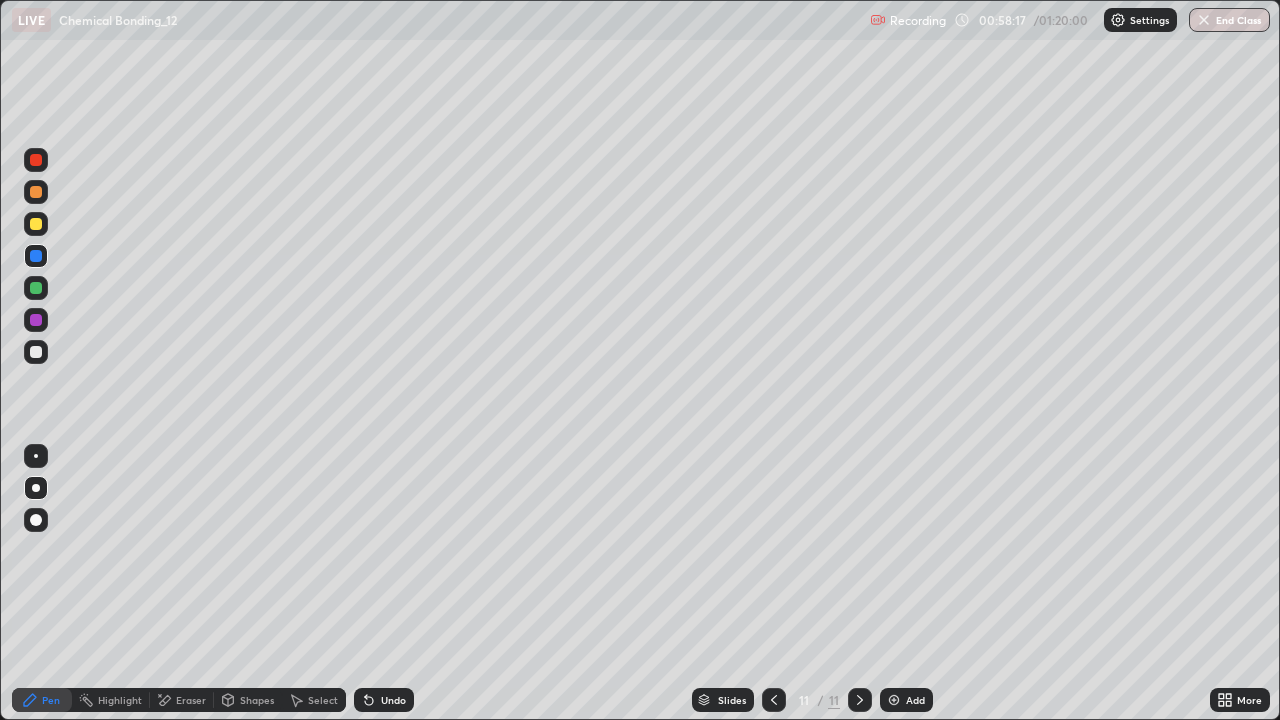 click at bounding box center [36, 352] 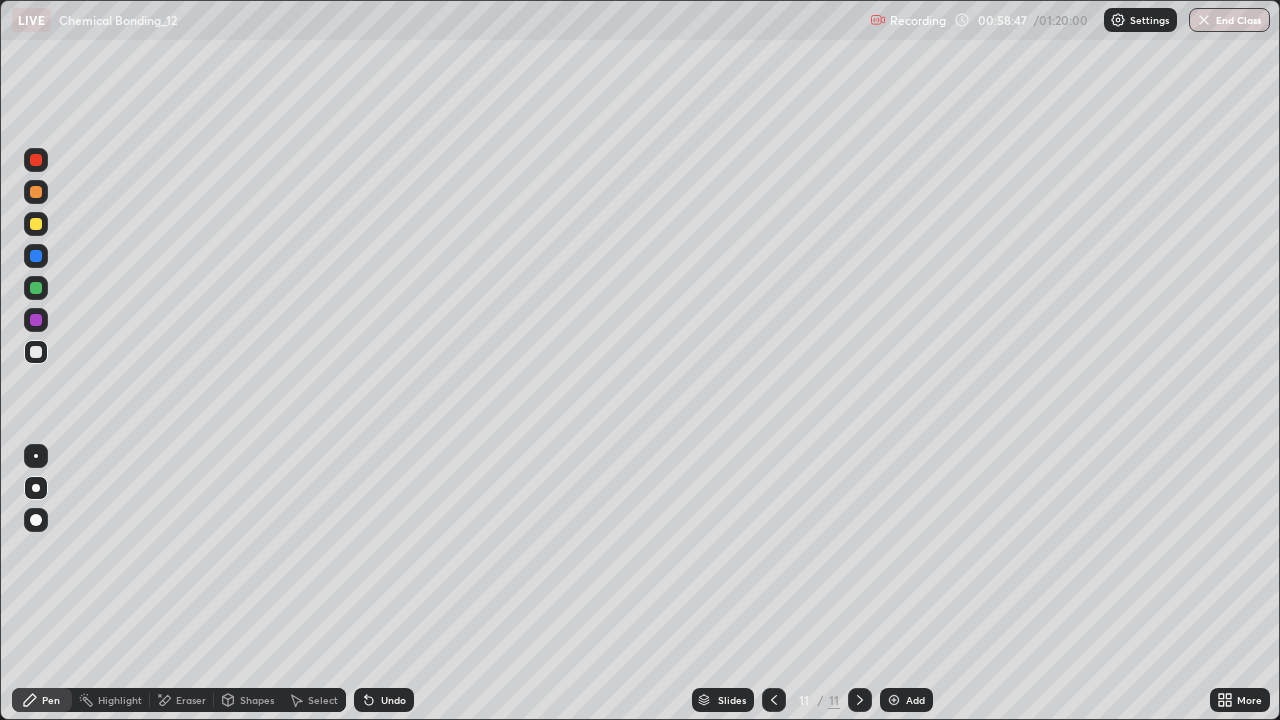 click on "Undo" at bounding box center [384, 700] 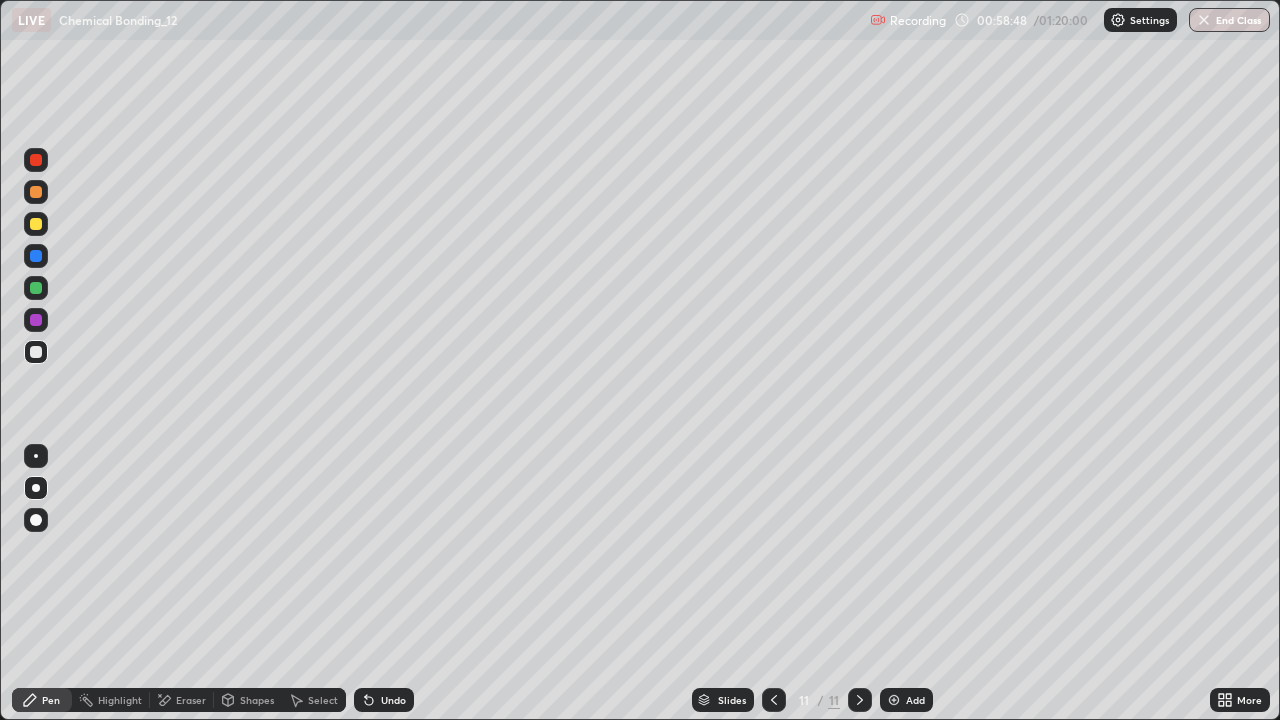 click on "Undo" at bounding box center [384, 700] 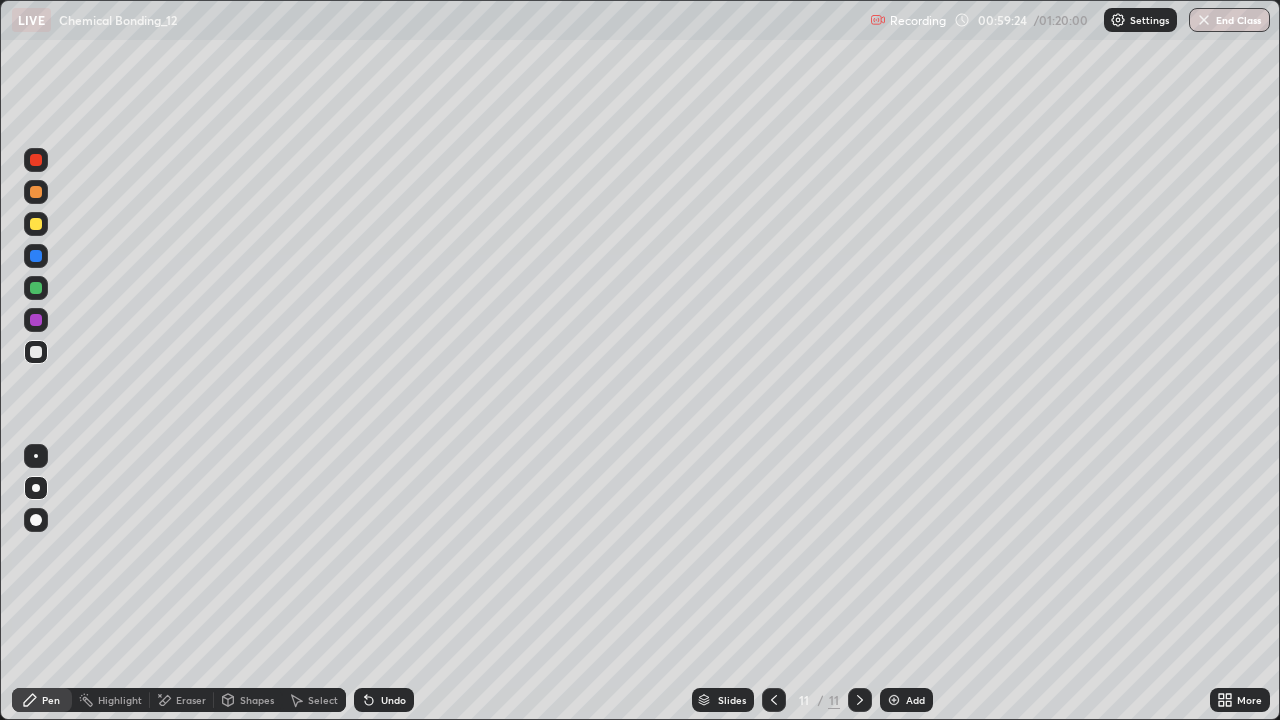 click at bounding box center (36, 288) 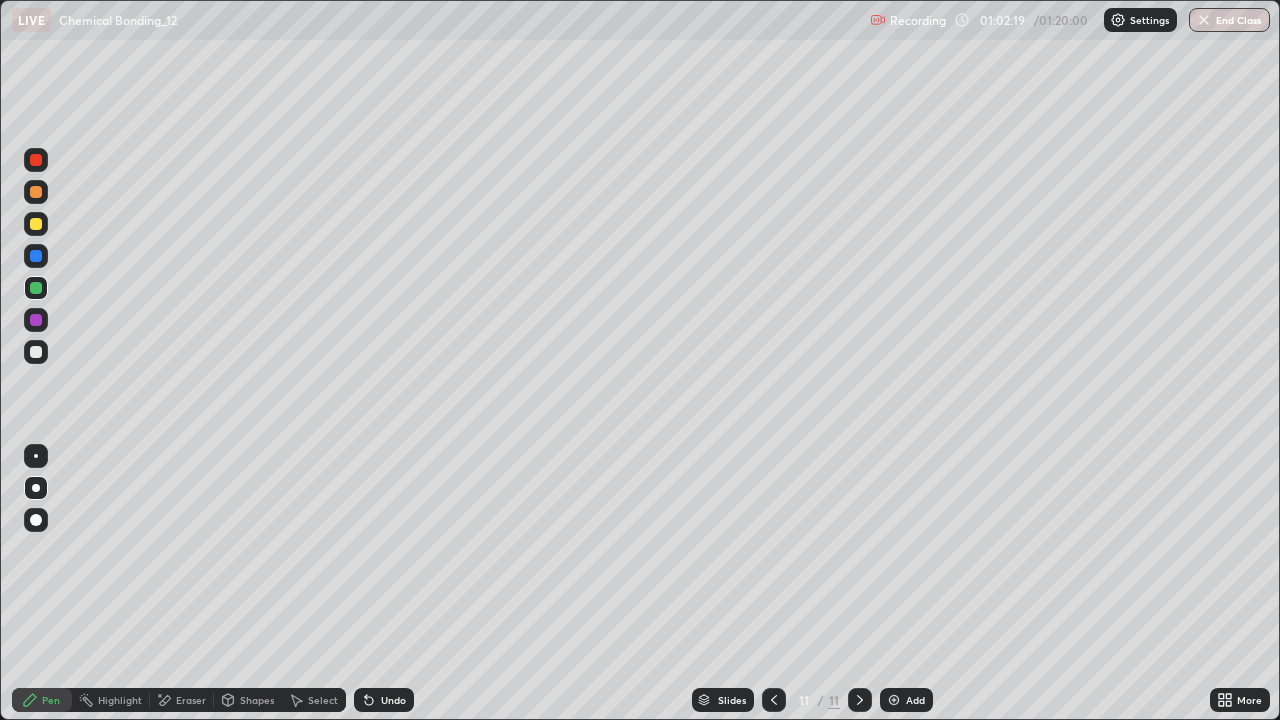 click on "Undo" at bounding box center (384, 700) 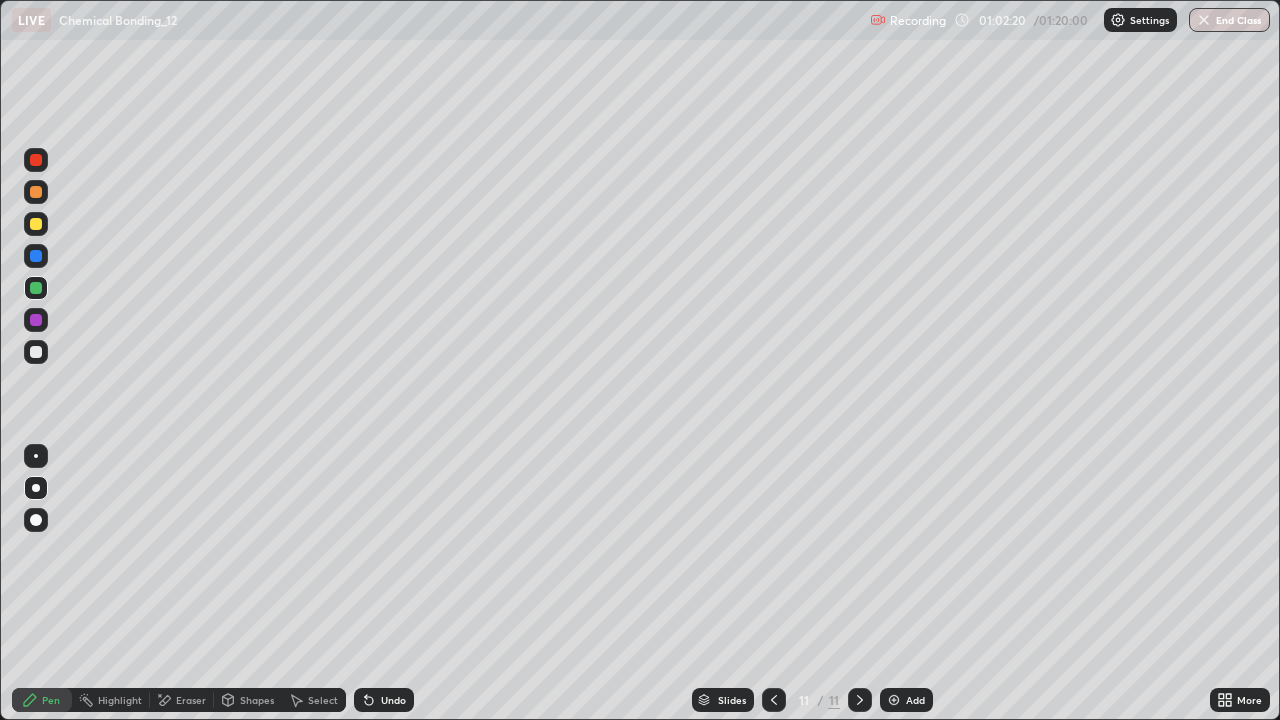click at bounding box center [36, 352] 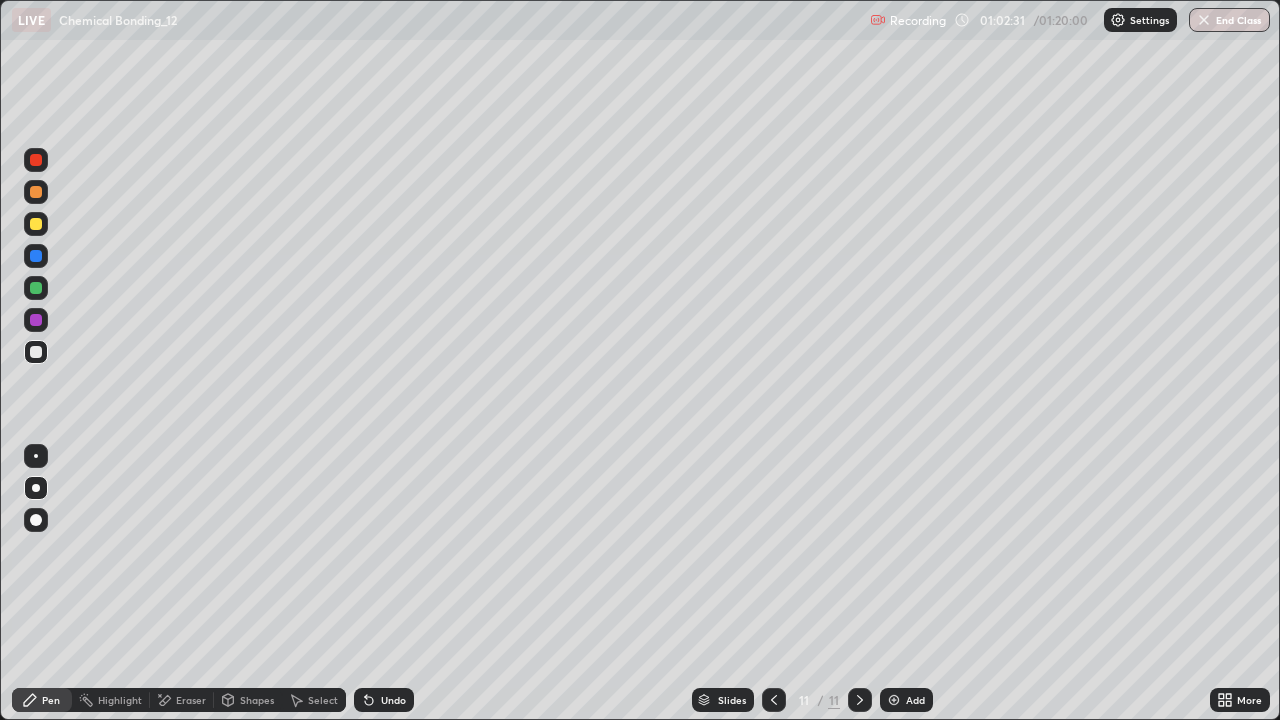 click on "Select" at bounding box center [314, 700] 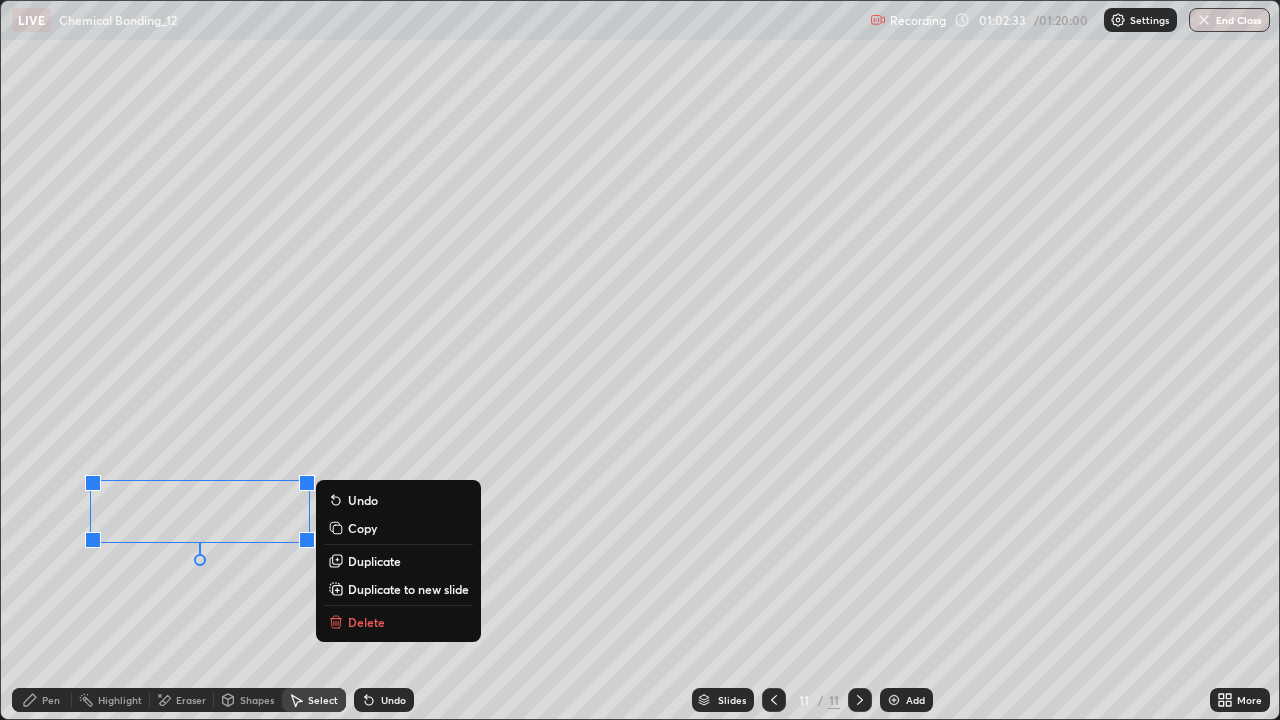 click on "0 ° Undo Copy Duplicate Duplicate to new slide Delete" at bounding box center [640, 360] 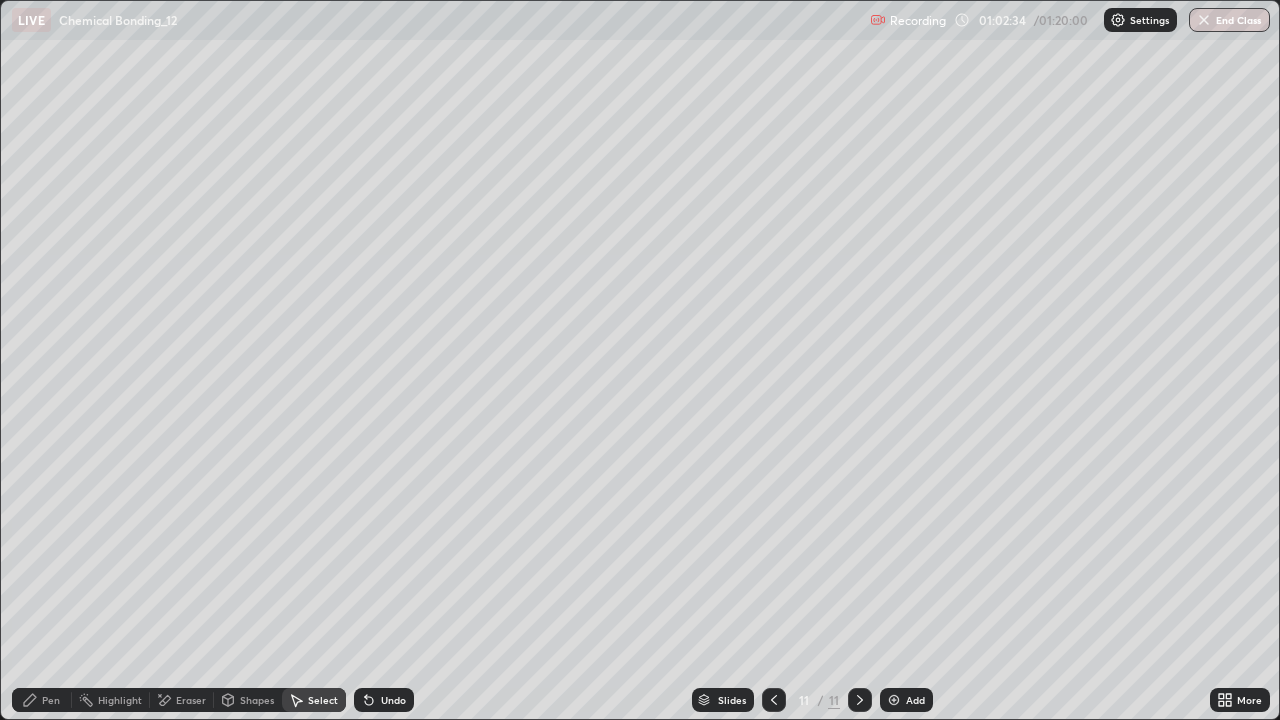 click on "Pen" at bounding box center (51, 700) 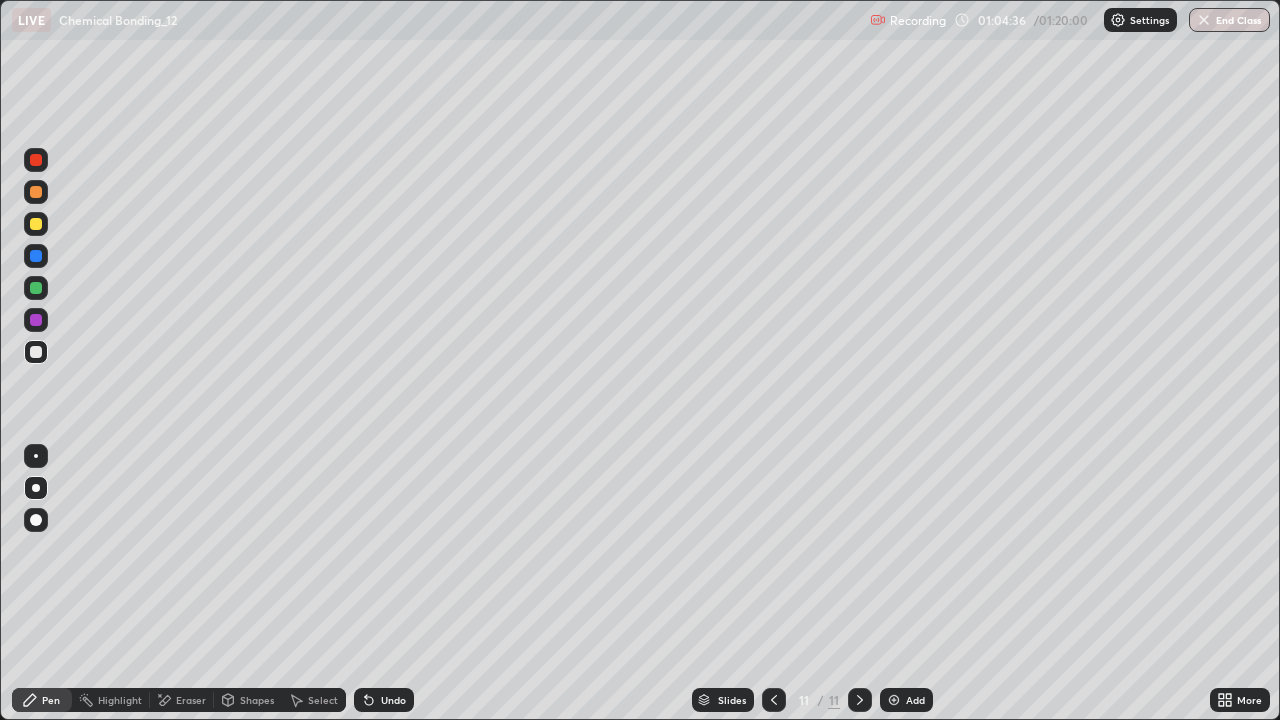 click on "Undo" at bounding box center [393, 700] 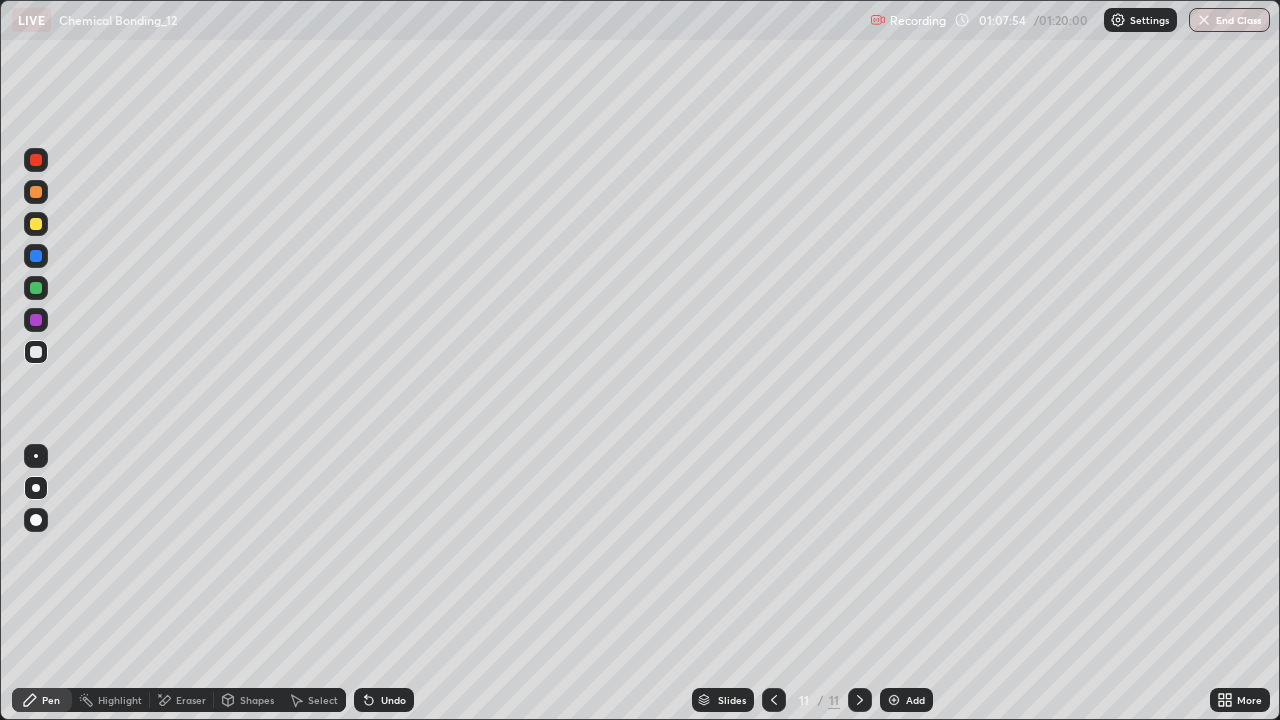 click at bounding box center [894, 700] 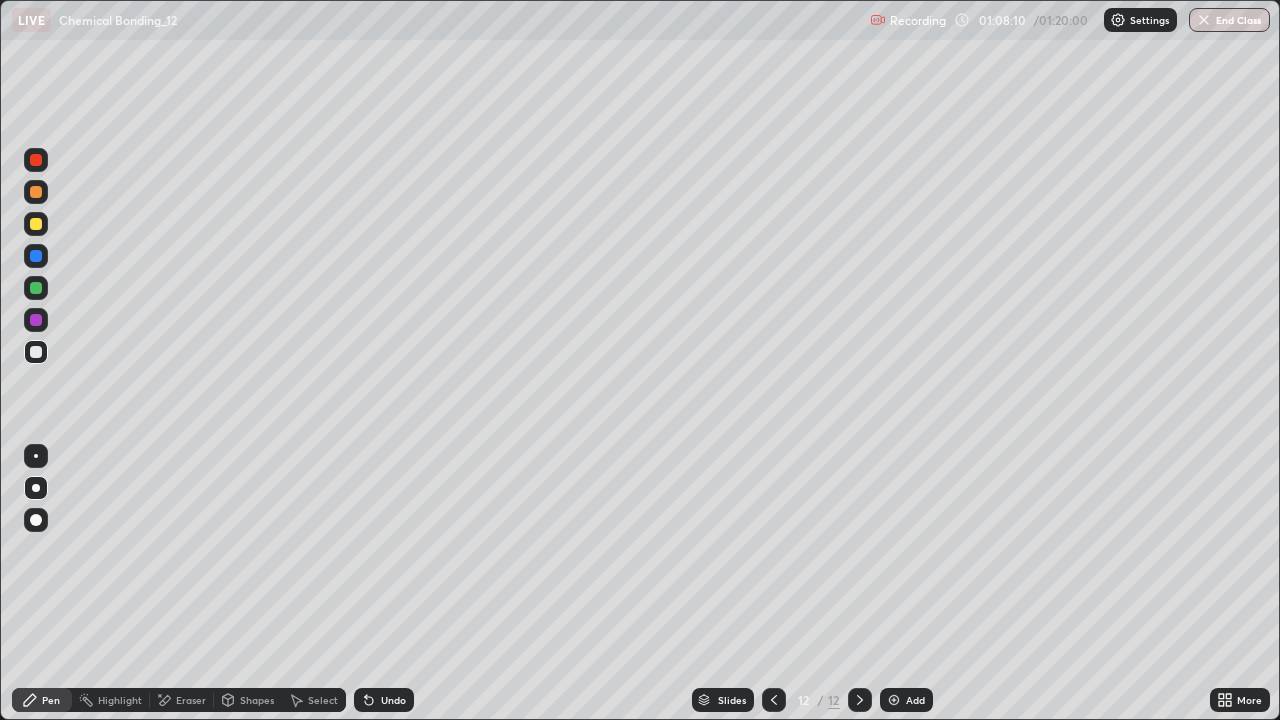click on "Undo" at bounding box center [380, 700] 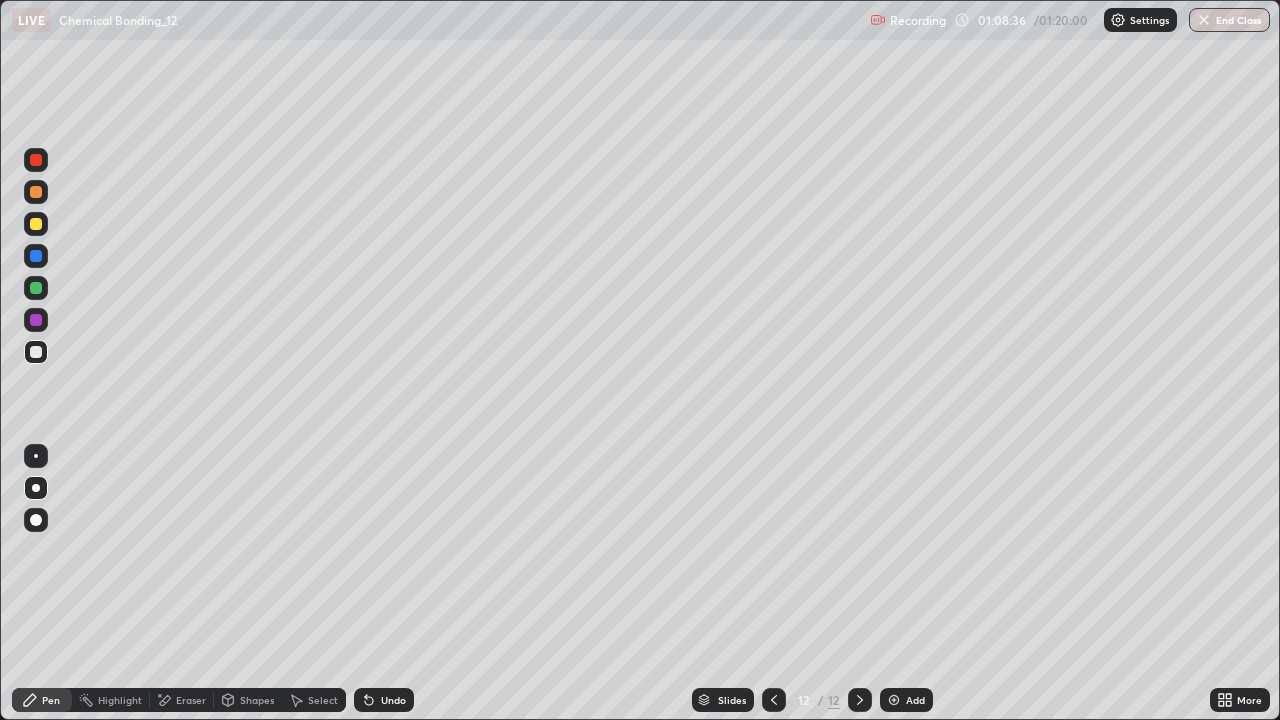 click on "Undo" at bounding box center [384, 700] 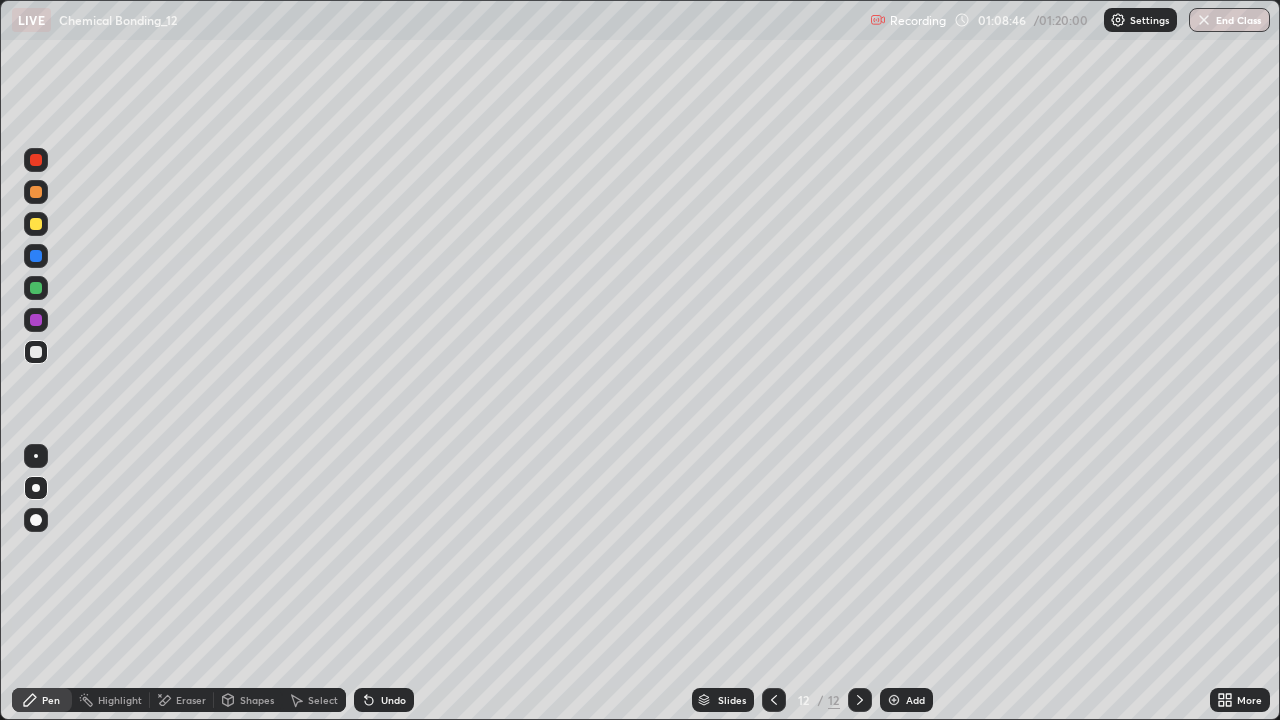 click on "Undo" at bounding box center (393, 700) 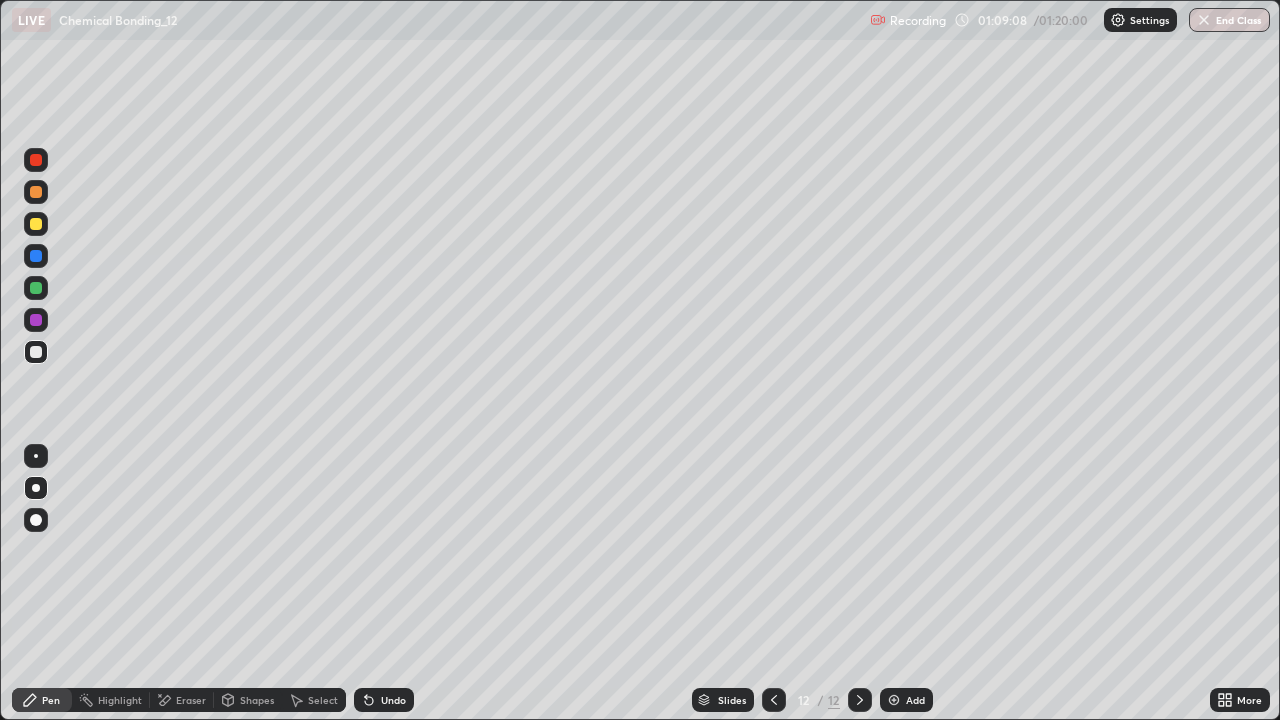 click on "Undo" at bounding box center (393, 700) 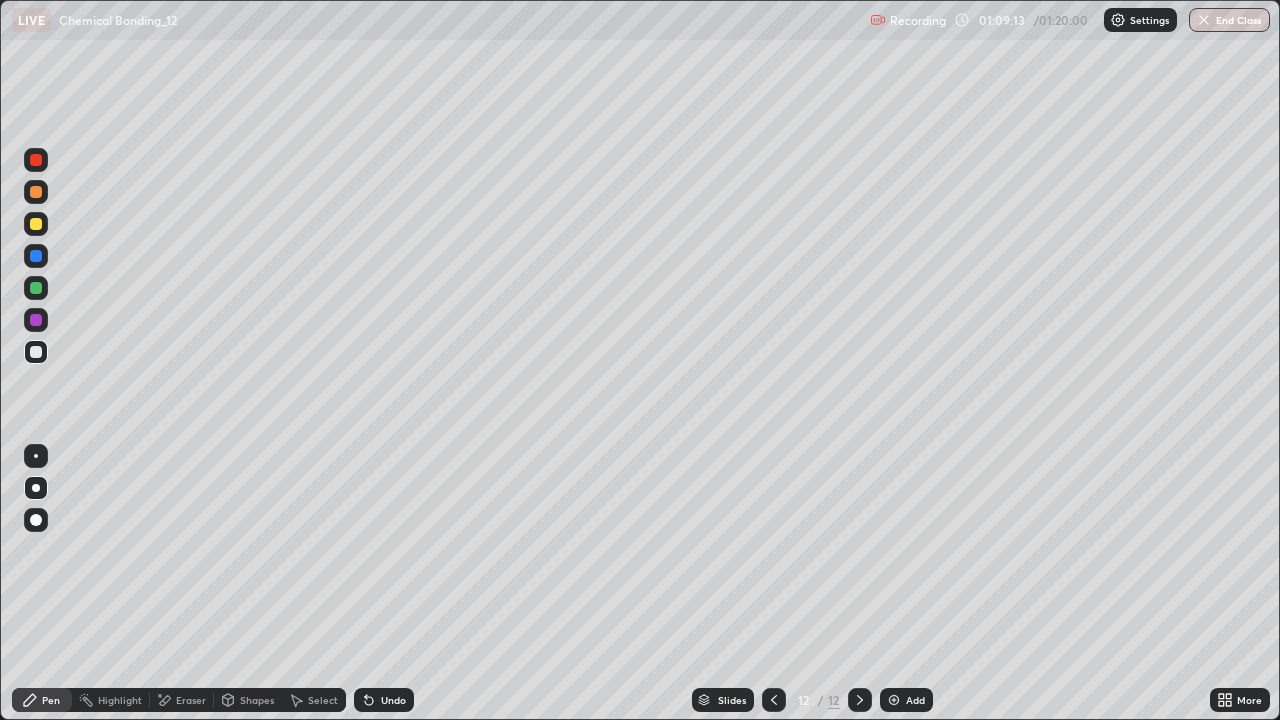 click on "Shapes" at bounding box center [257, 700] 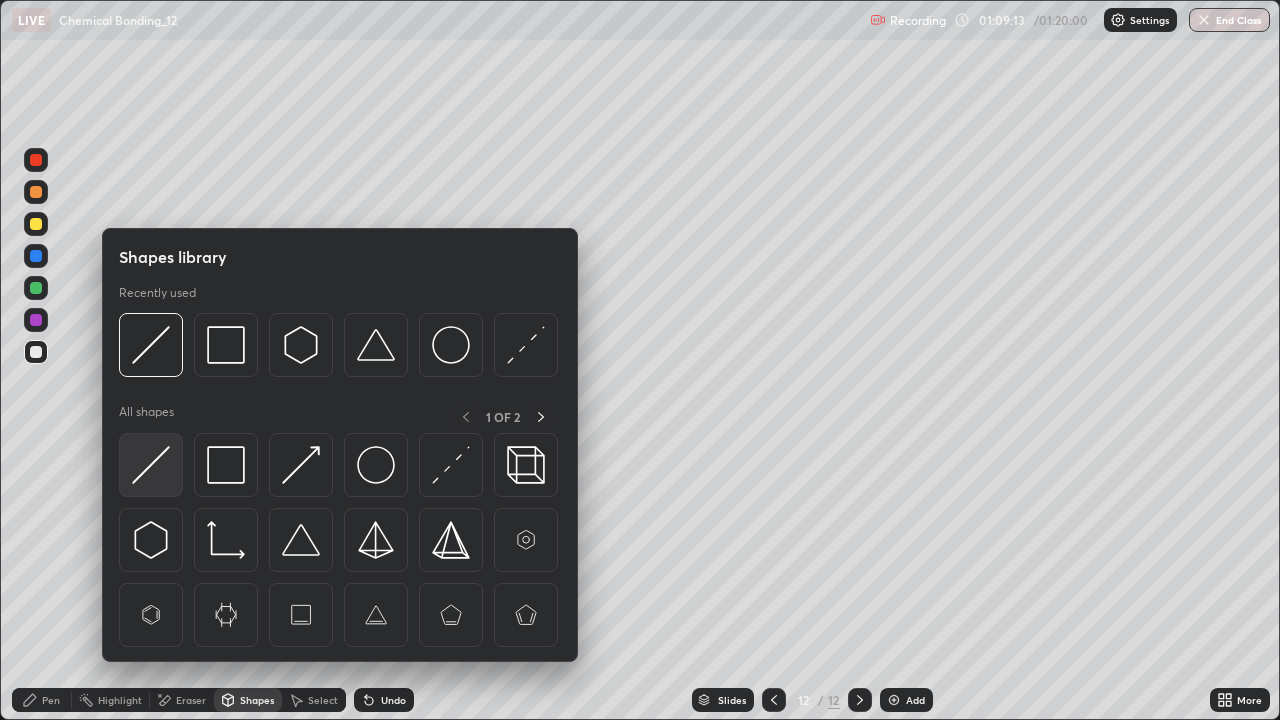 click at bounding box center [151, 465] 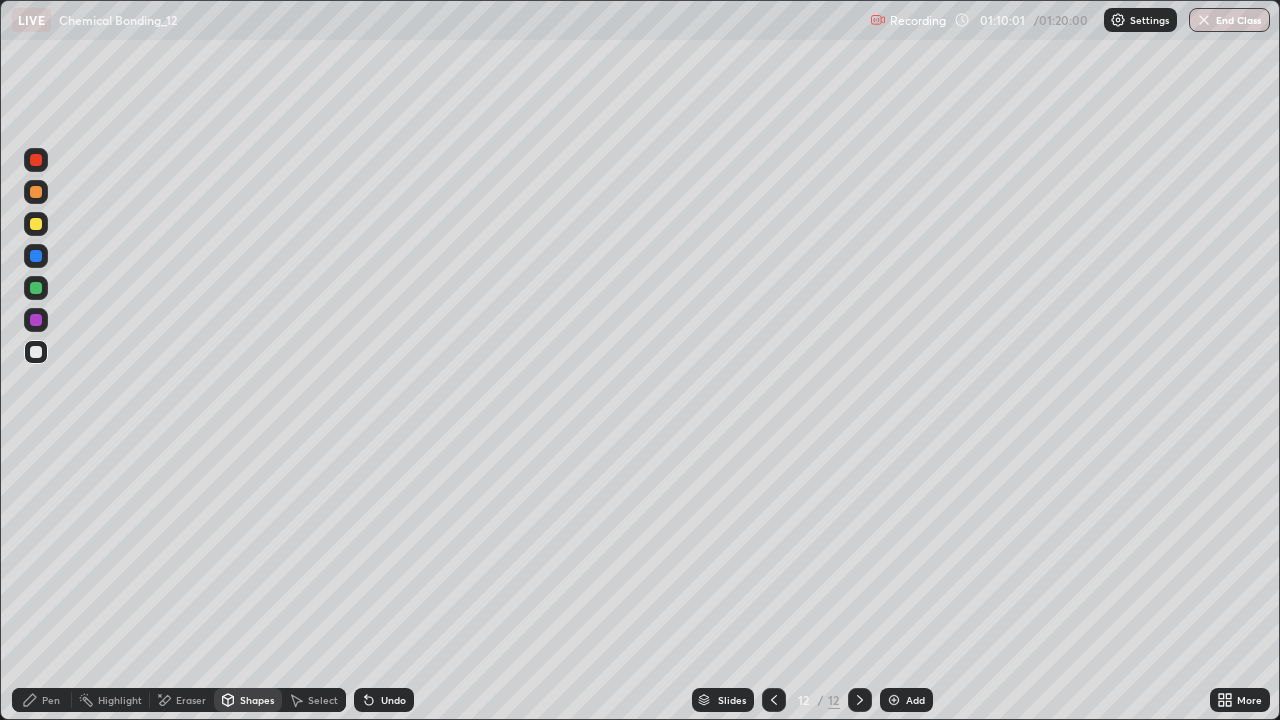 click on "Undo" at bounding box center [393, 700] 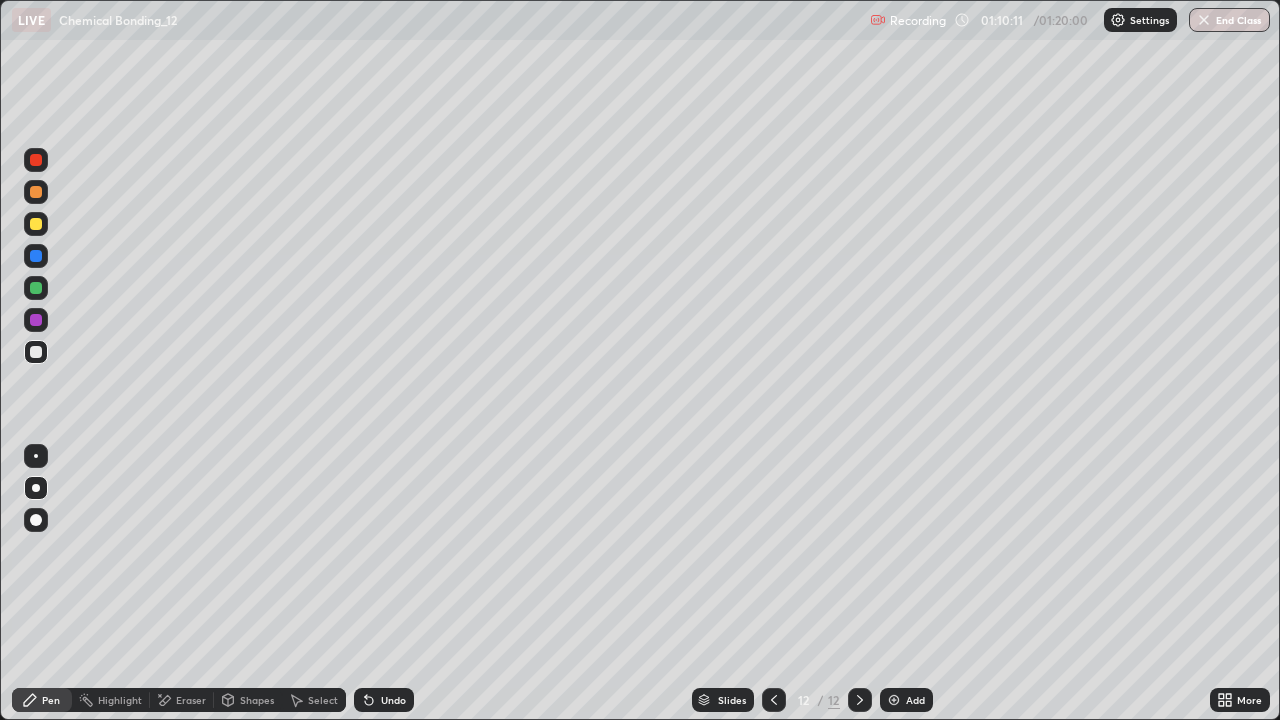 click on "Select" at bounding box center (323, 700) 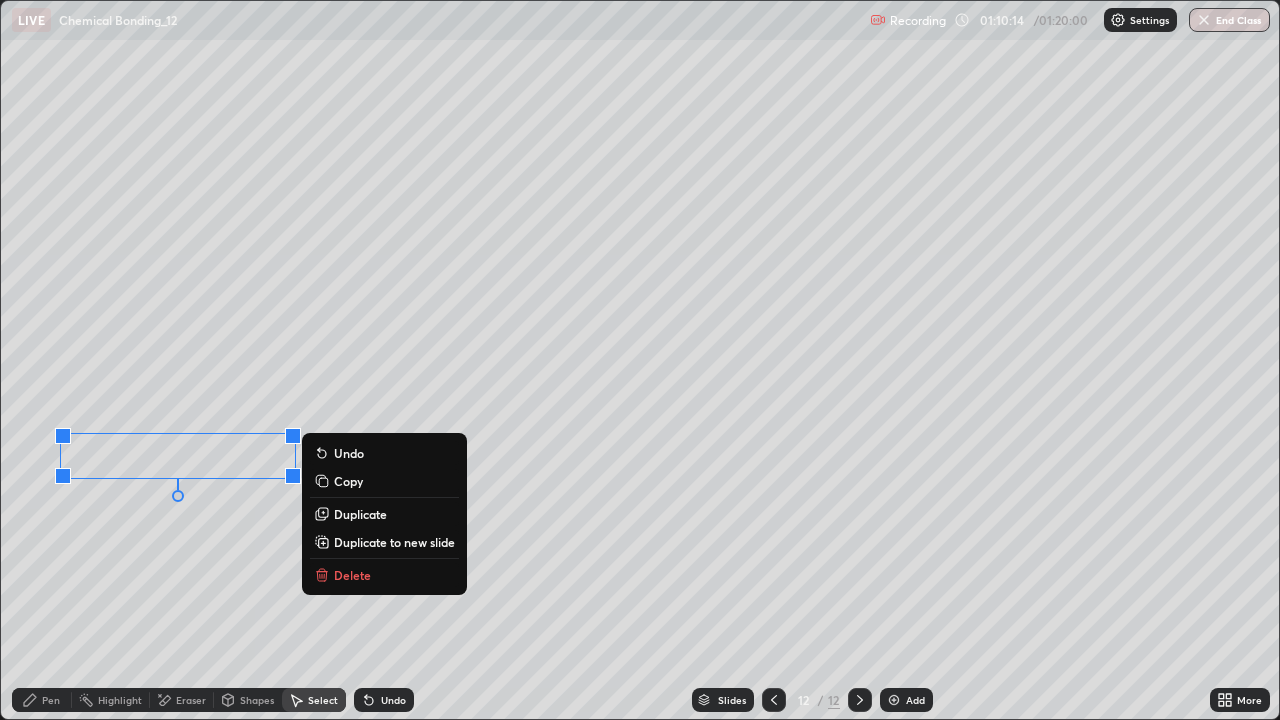 click on "0 ° Undo Copy Duplicate Duplicate to new slide Delete" at bounding box center (640, 360) 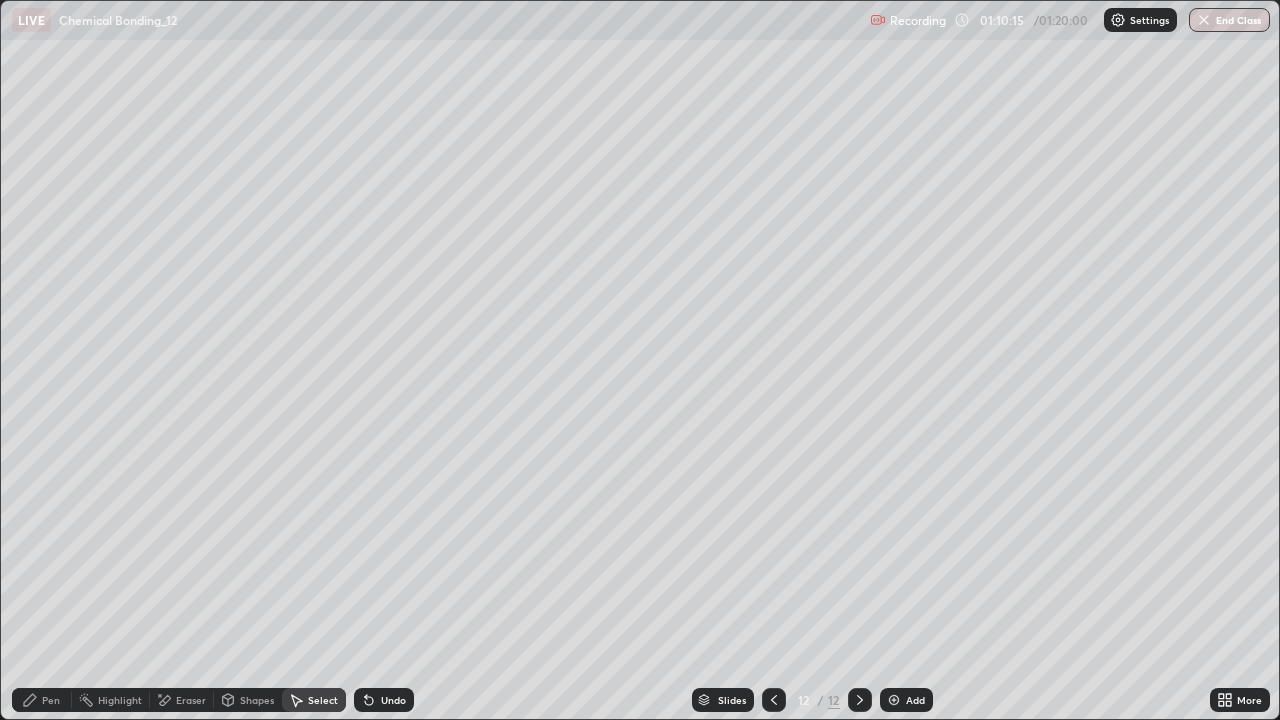 click on "Pen" at bounding box center [51, 700] 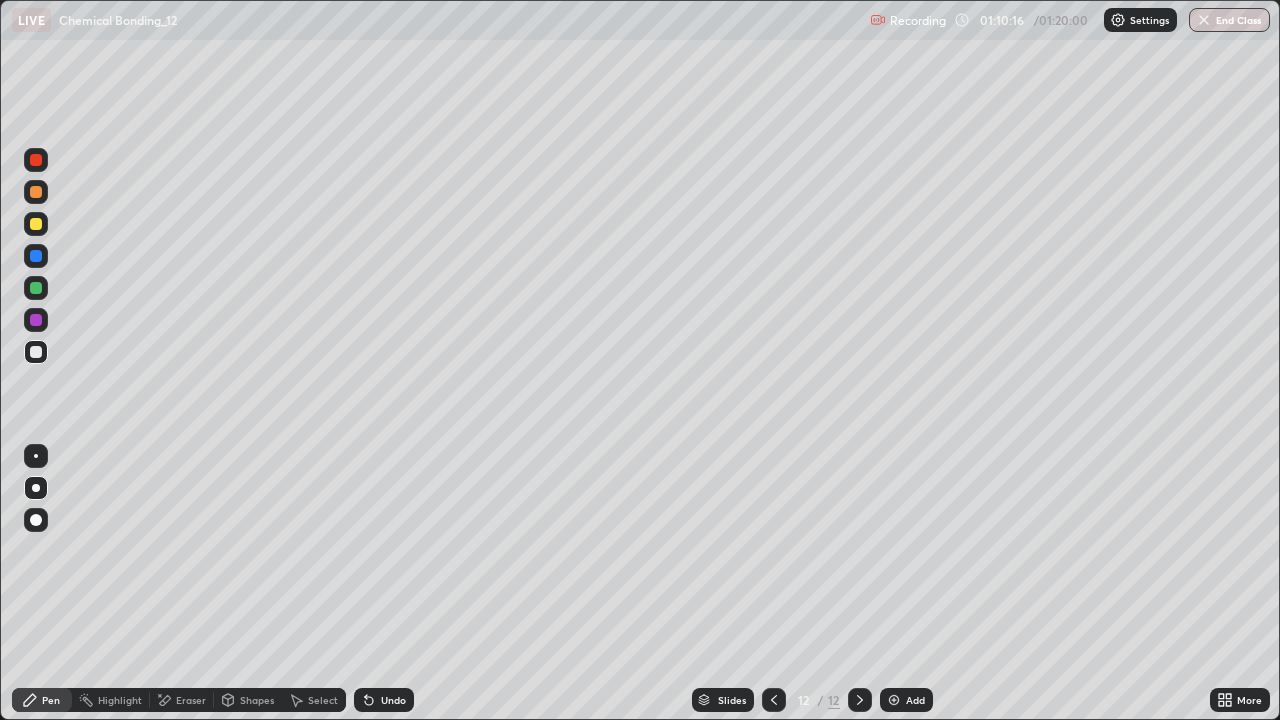 click on "Select" at bounding box center [323, 700] 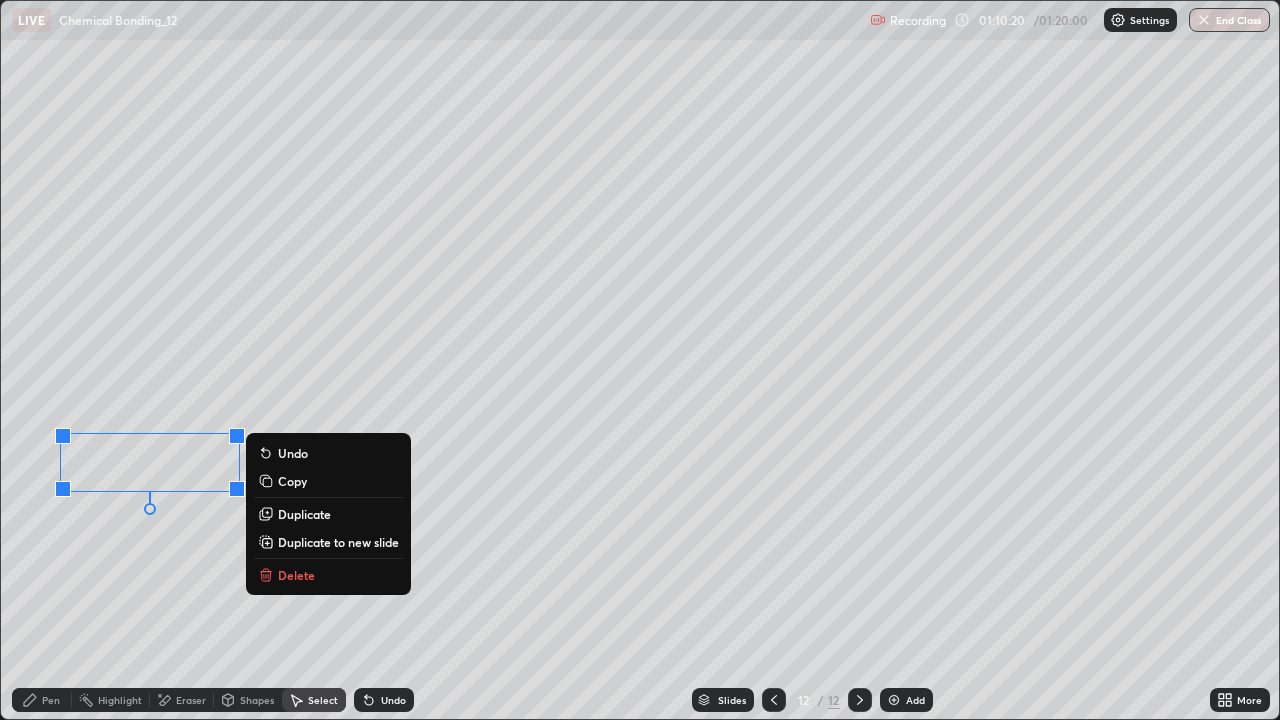 click on "0 ° Undo Copy Duplicate Duplicate to new slide Delete" at bounding box center [640, 360] 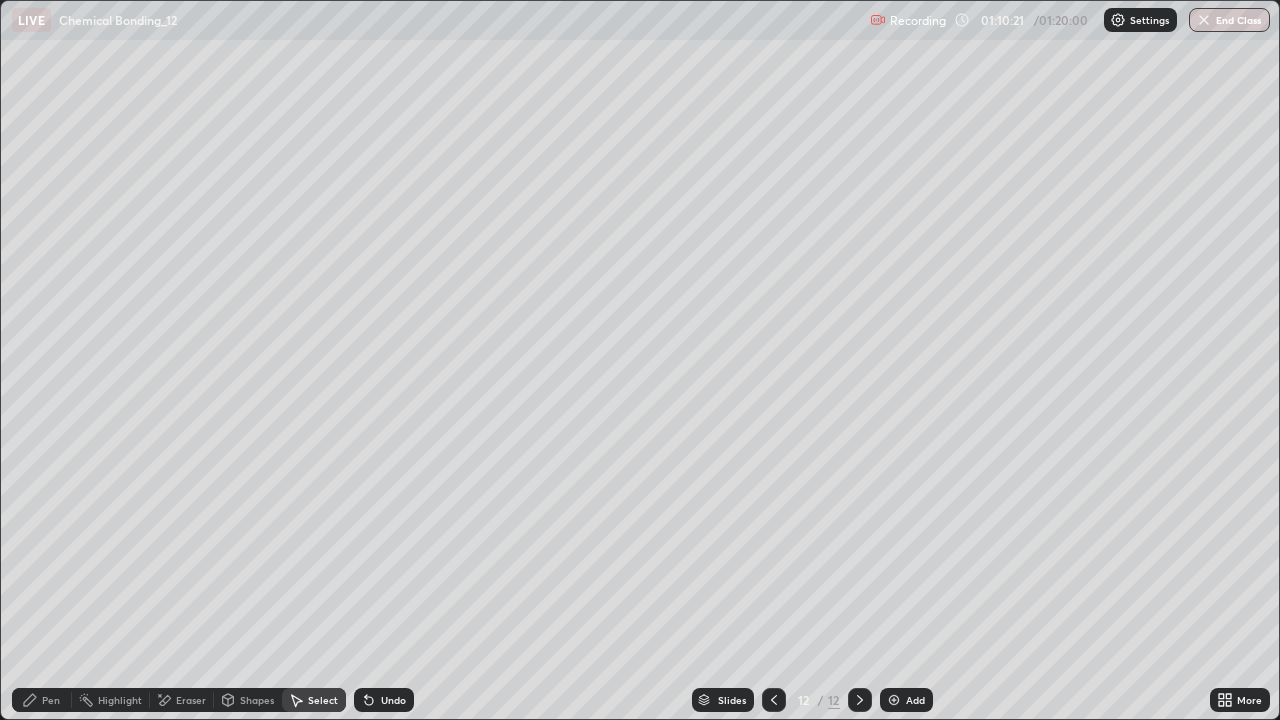 click on "Pen" at bounding box center (51, 700) 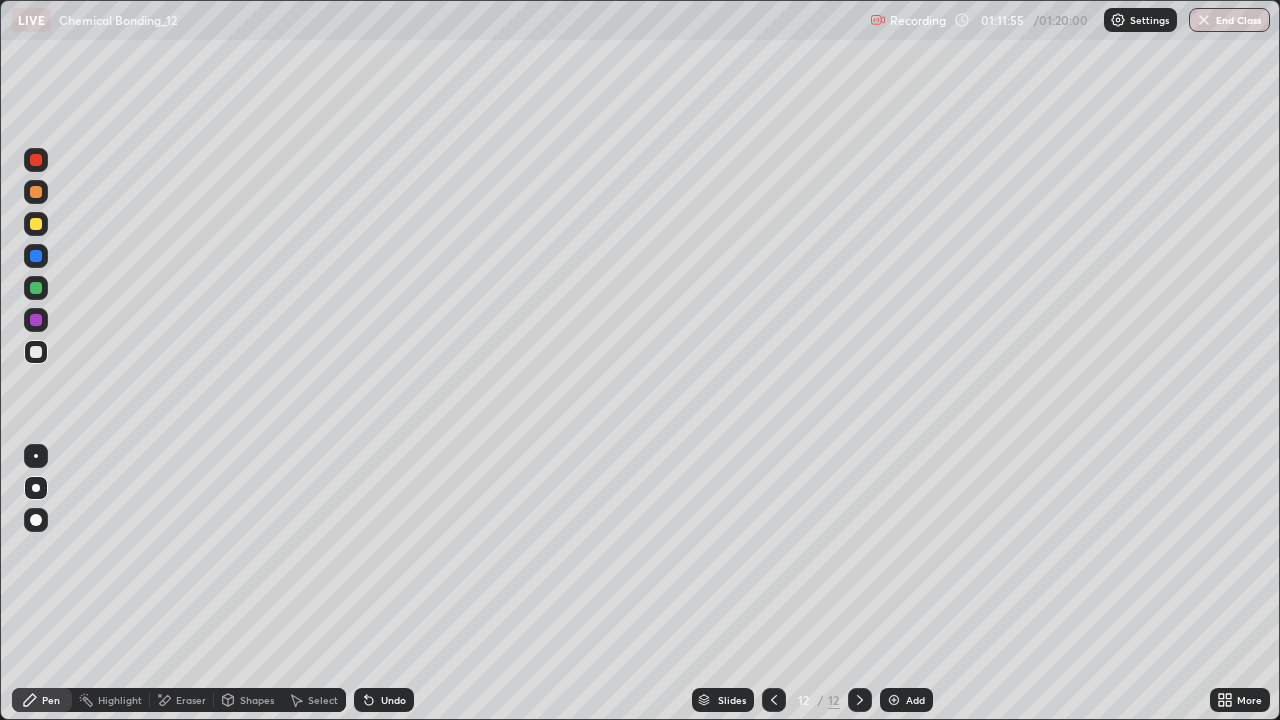 click on "Undo" at bounding box center [384, 700] 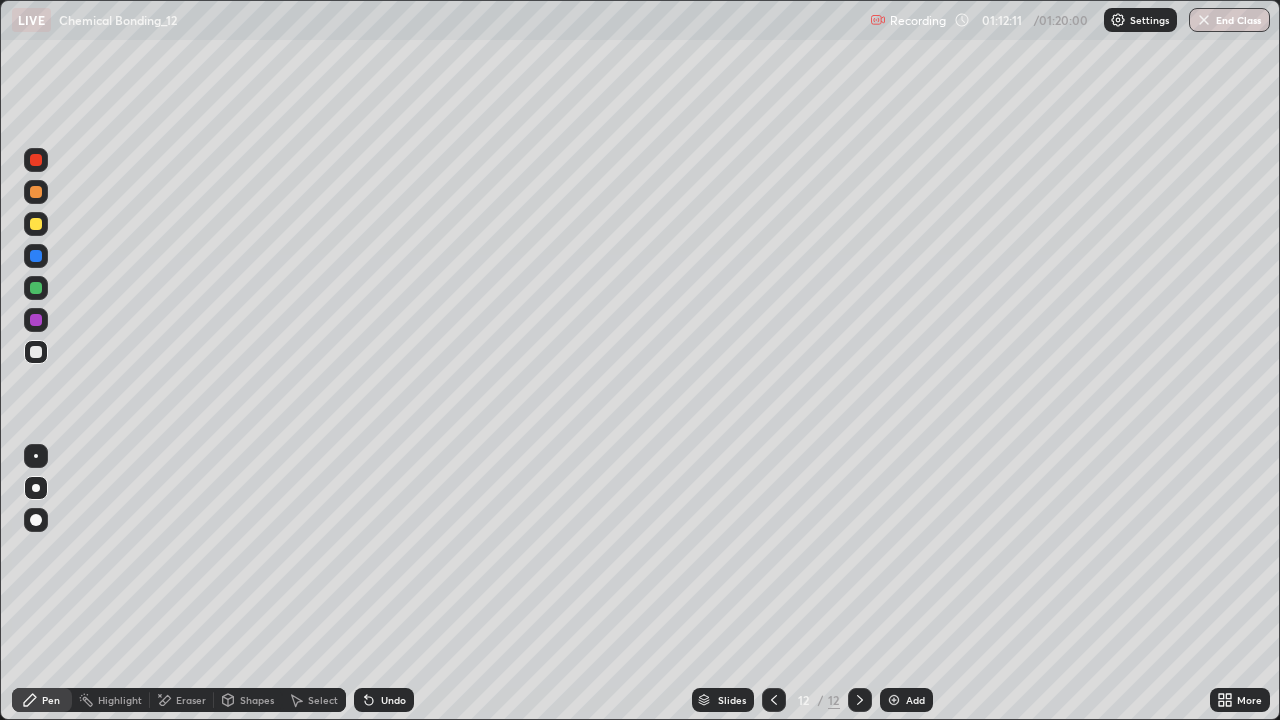 click on "Undo" at bounding box center (393, 700) 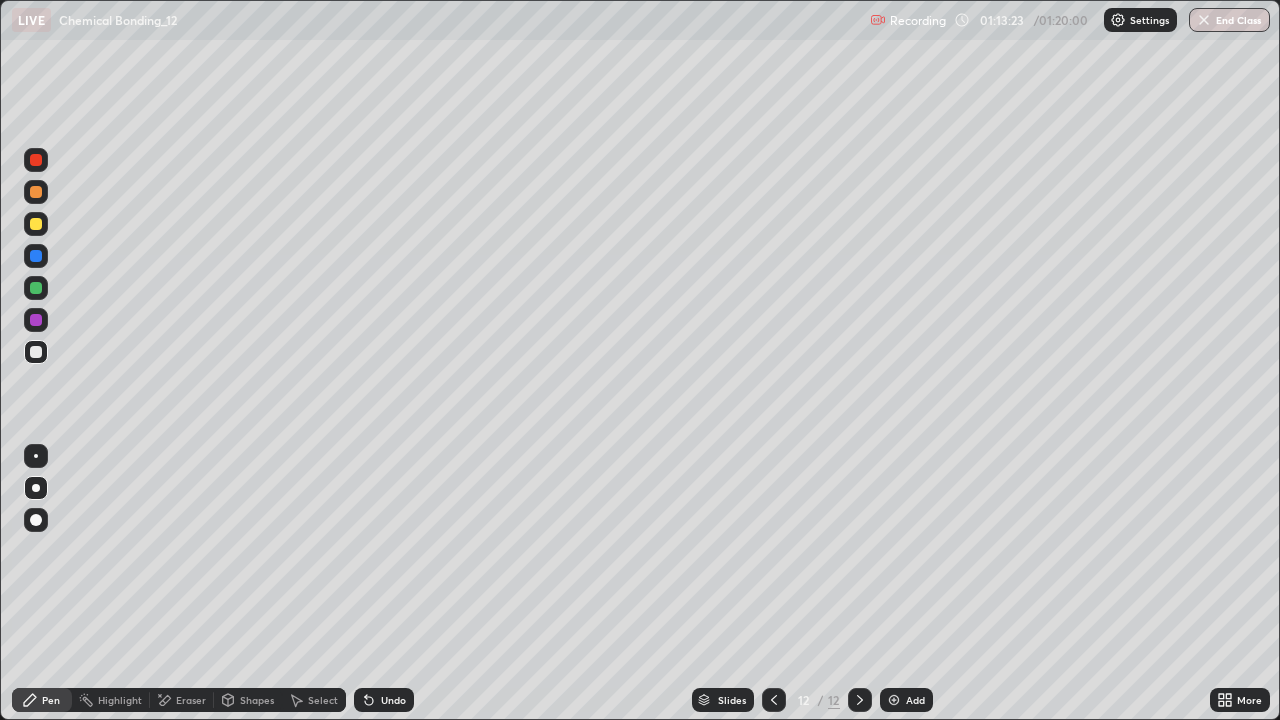 click on "Undo" at bounding box center [384, 700] 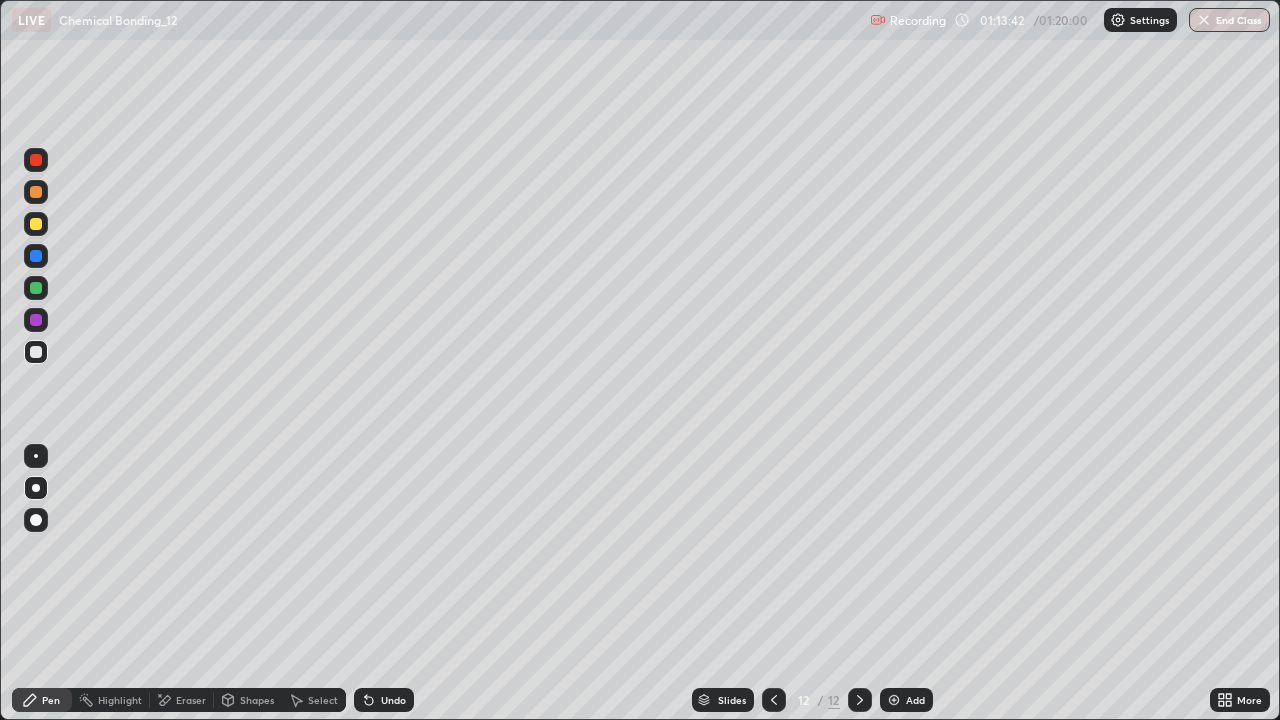 click on "Undo" at bounding box center [384, 700] 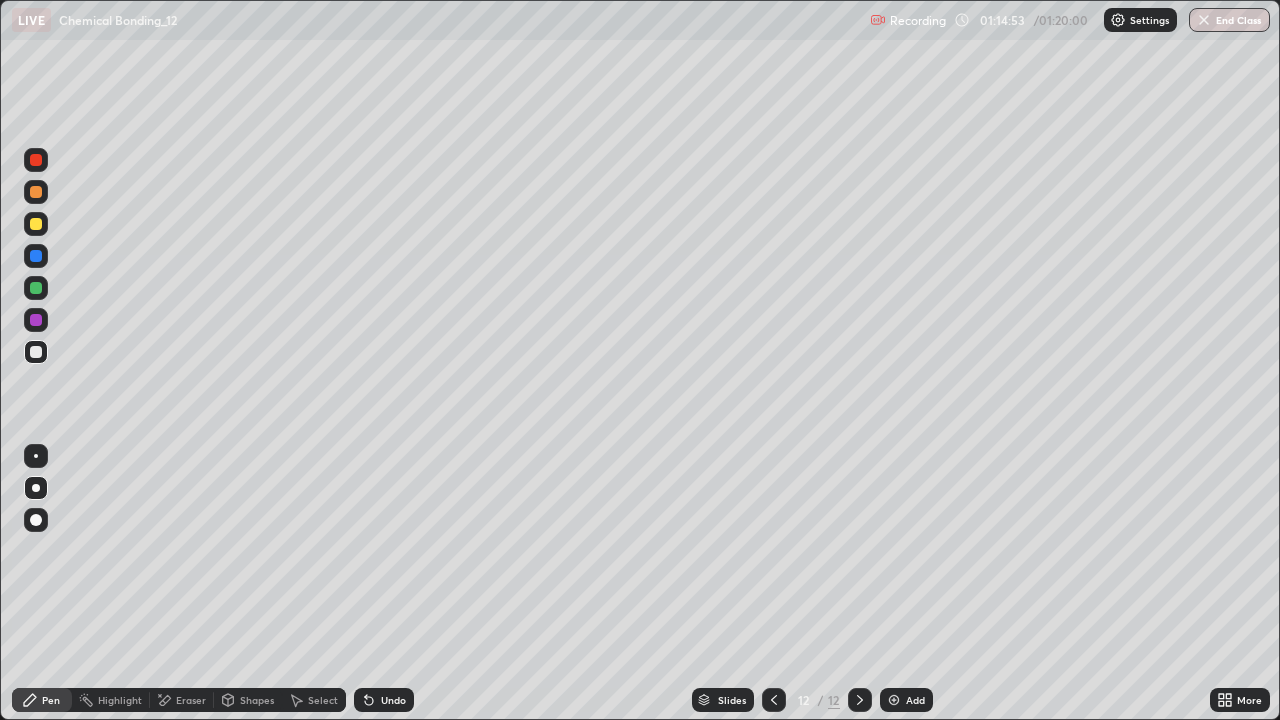click at bounding box center (36, 288) 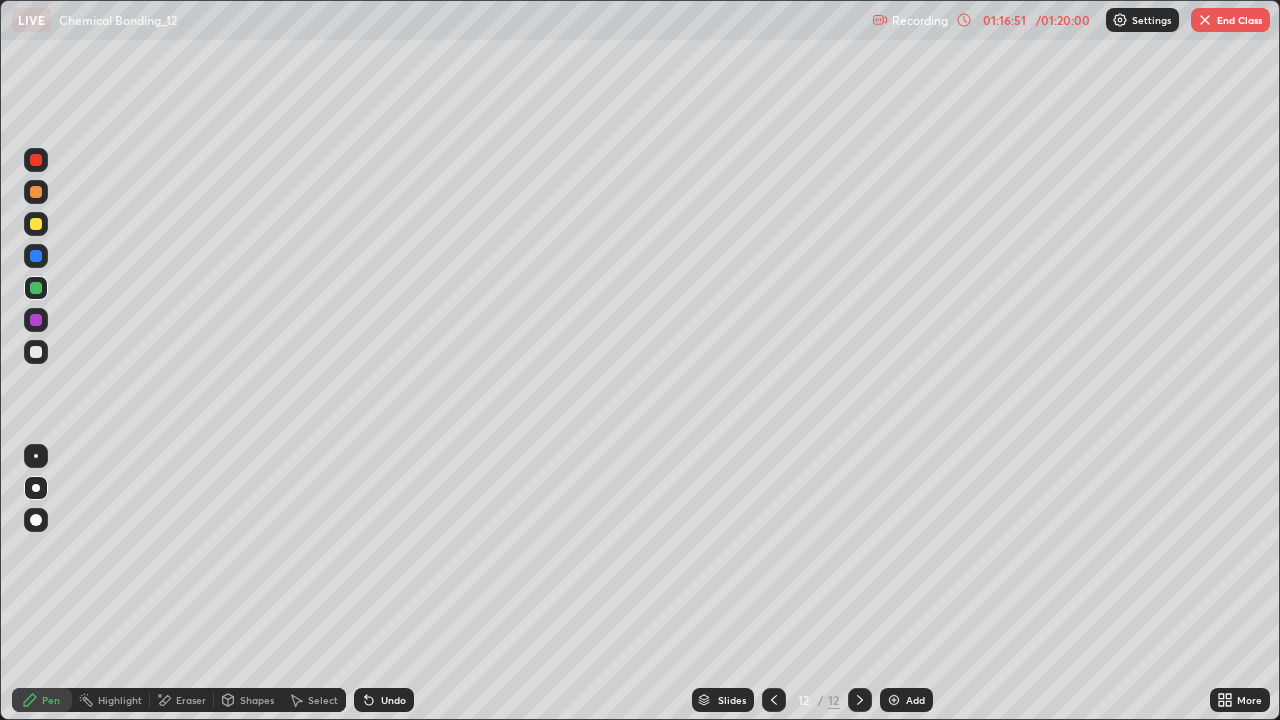 click at bounding box center [1205, 20] 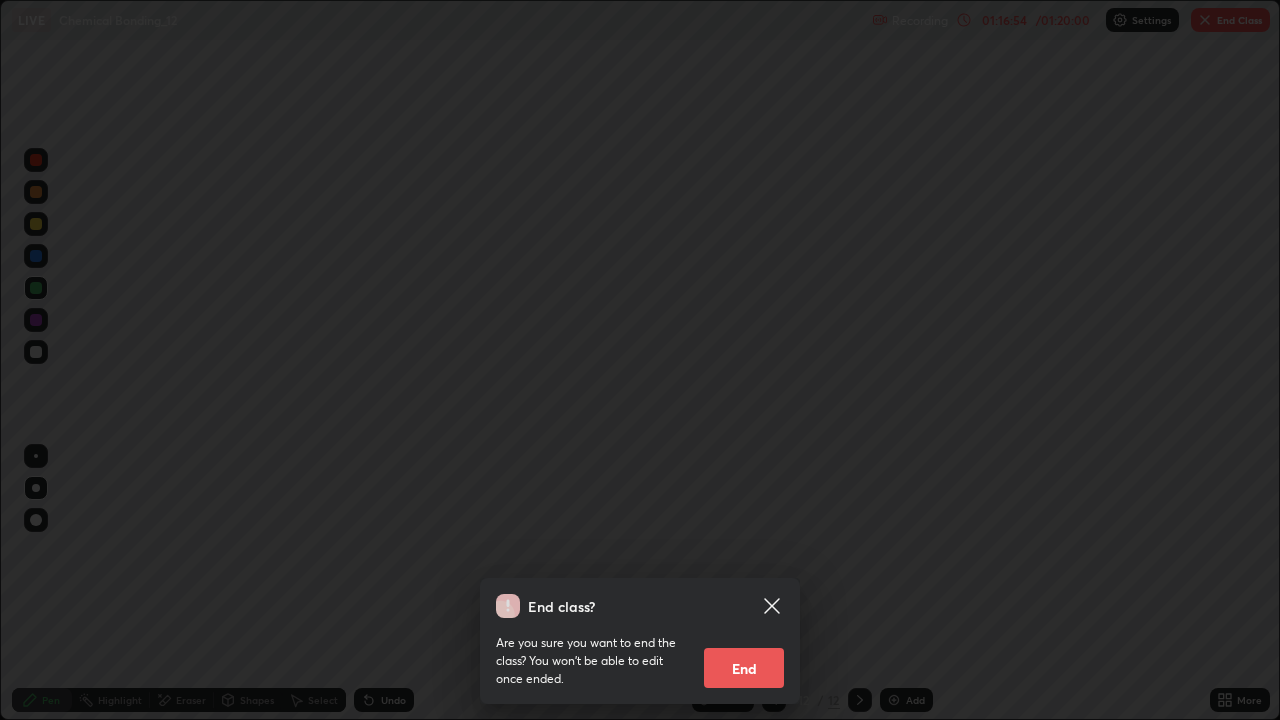 click on "End" at bounding box center [744, 668] 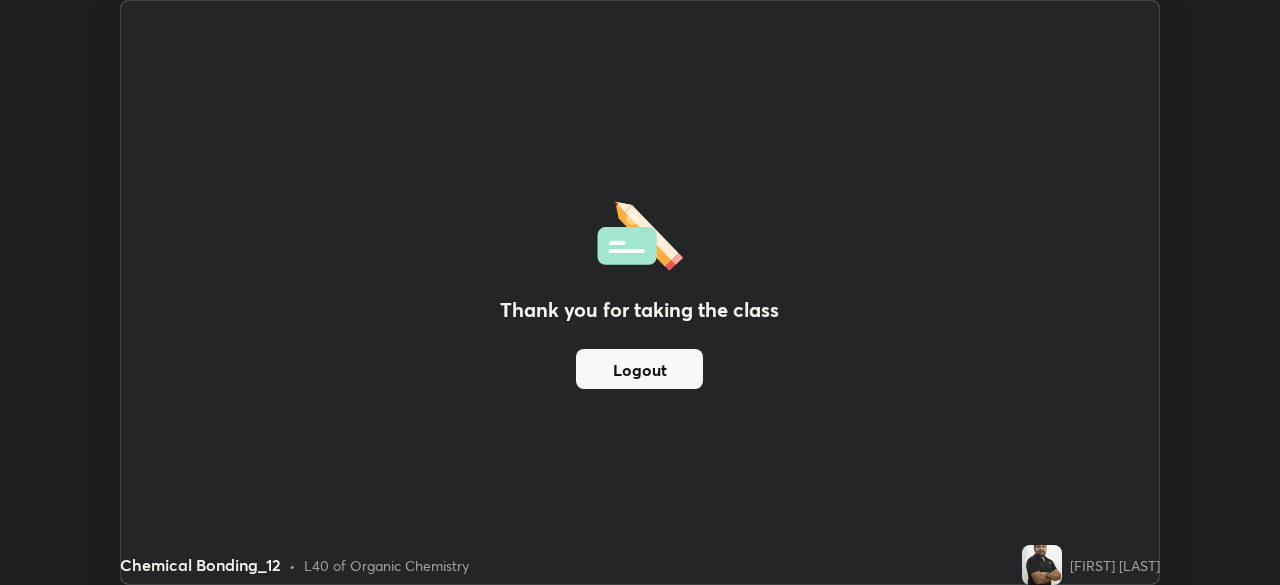 scroll, scrollTop: 585, scrollLeft: 1280, axis: both 